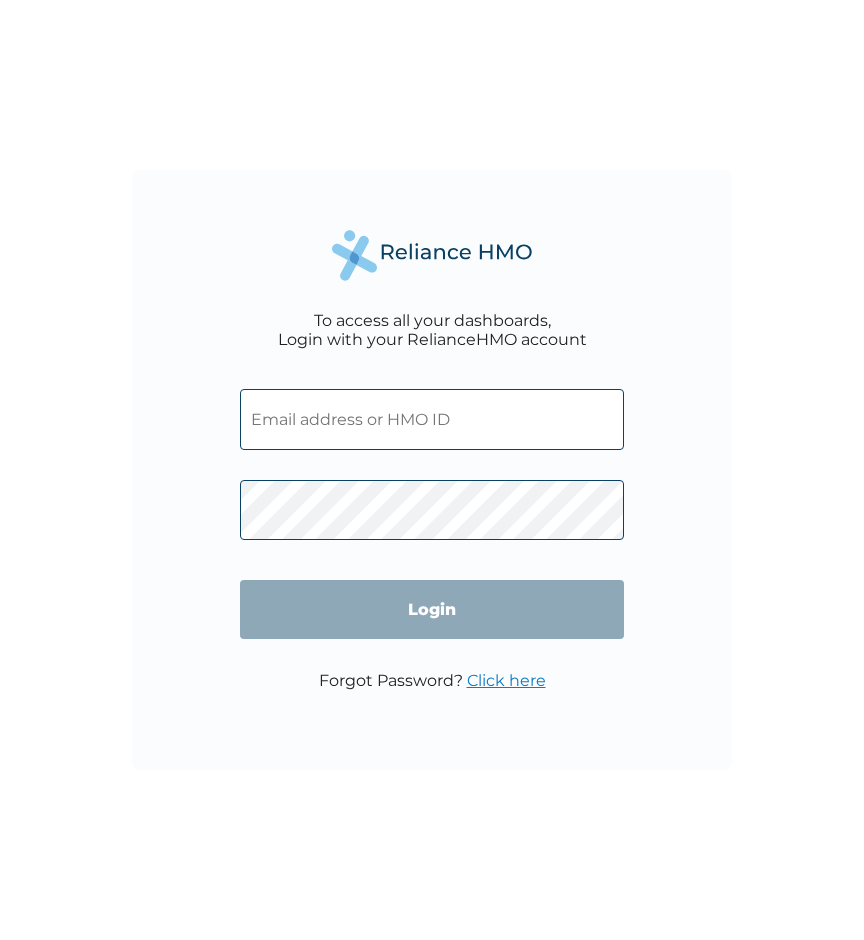 scroll, scrollTop: 0, scrollLeft: 0, axis: both 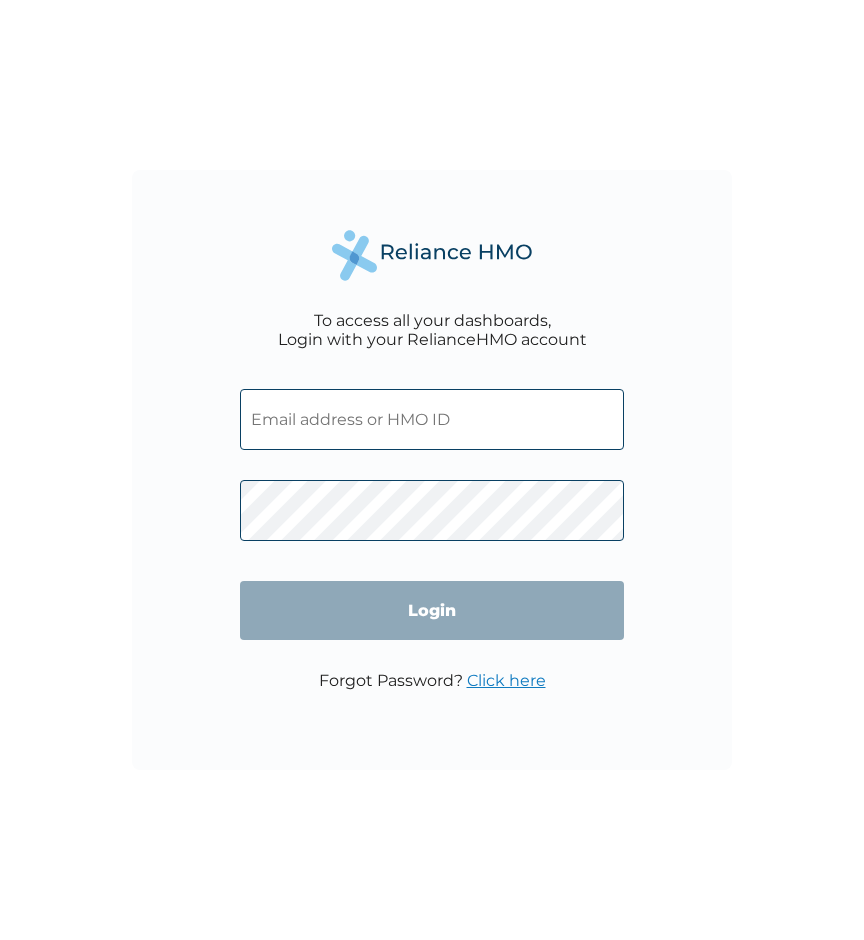 type on "GBI/10254/A" 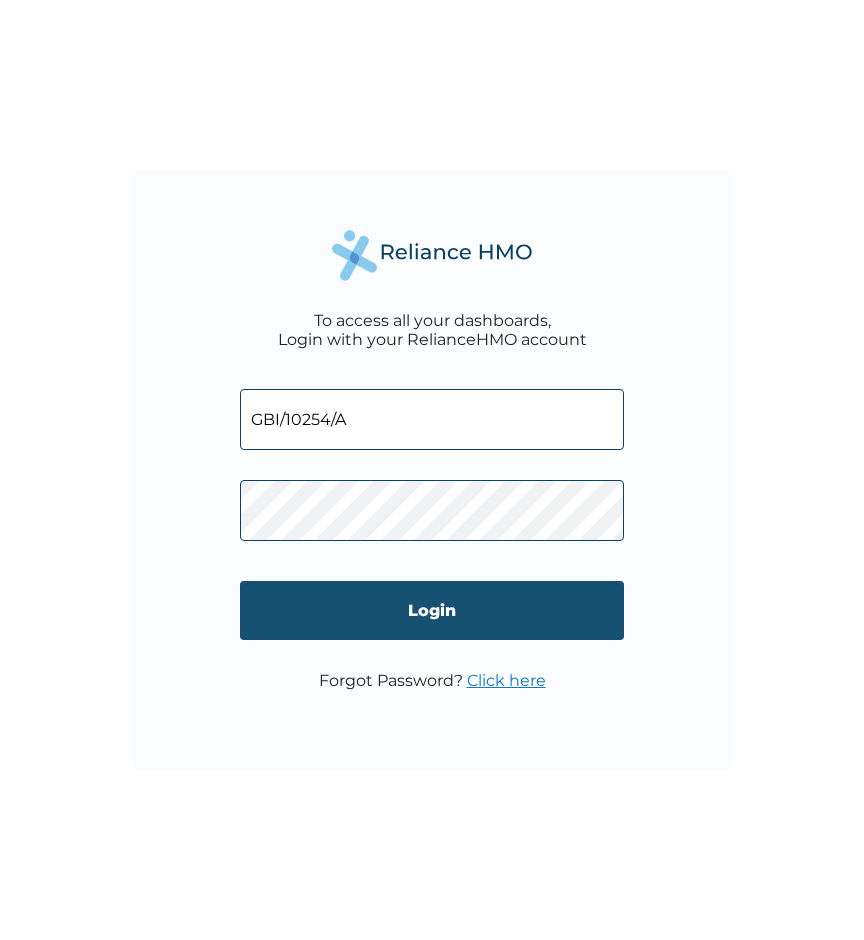 click on "Login" at bounding box center (432, 610) 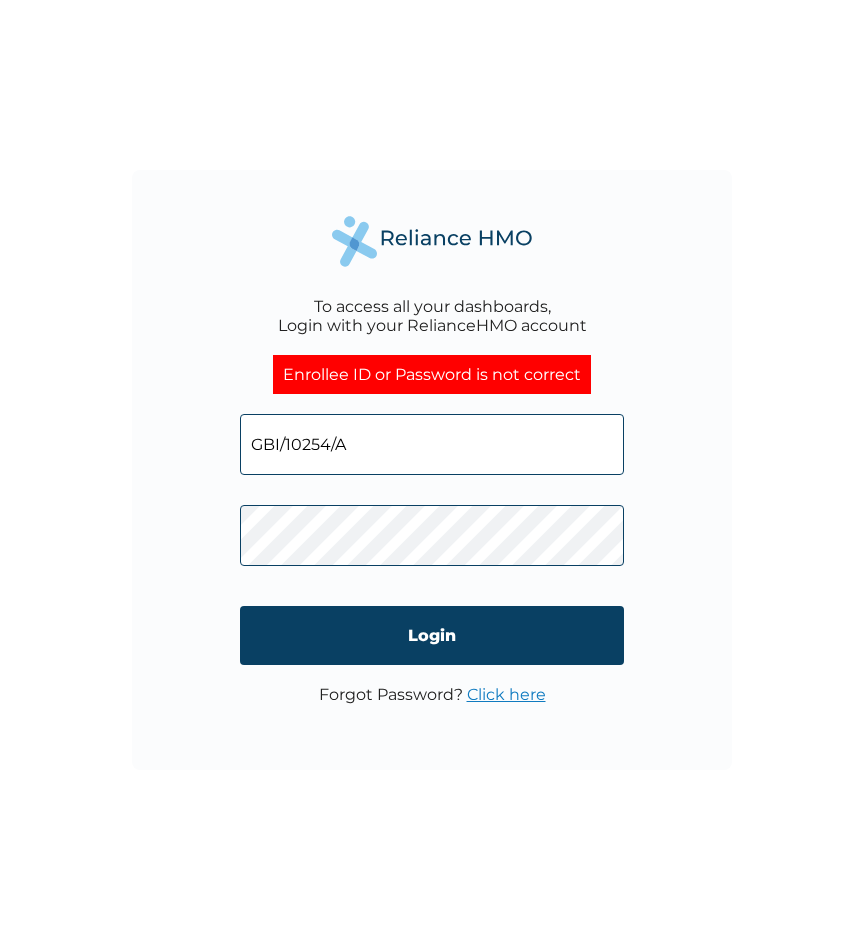 click on "Click here" at bounding box center [506, 694] 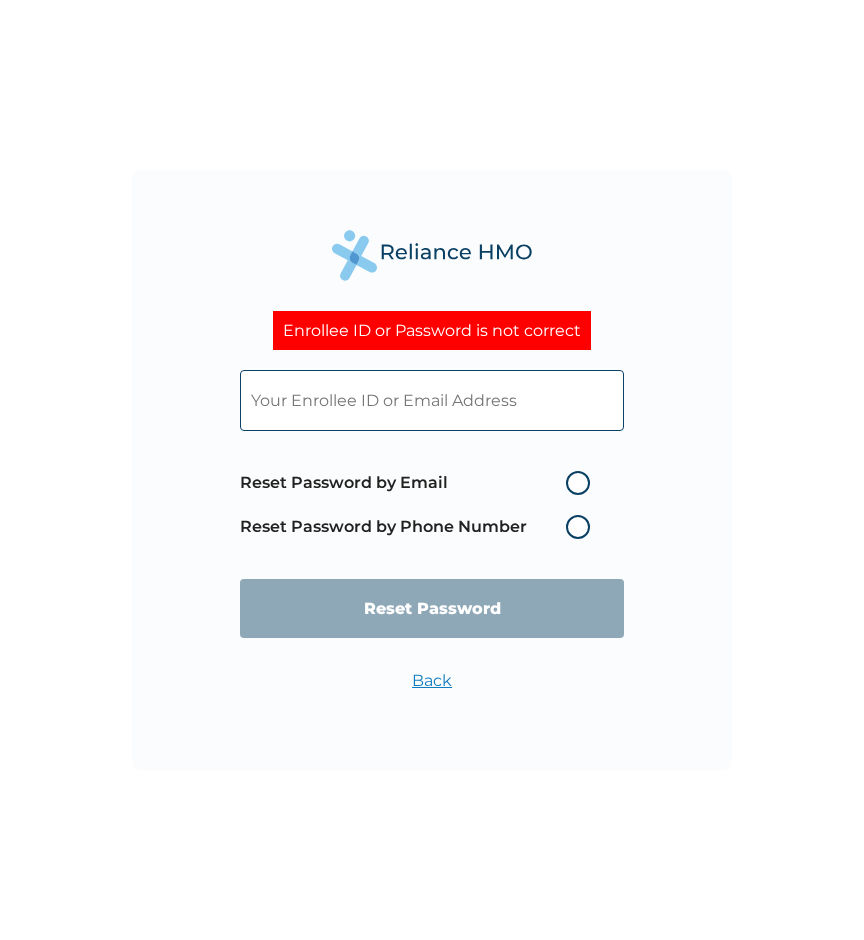 click at bounding box center [432, 400] 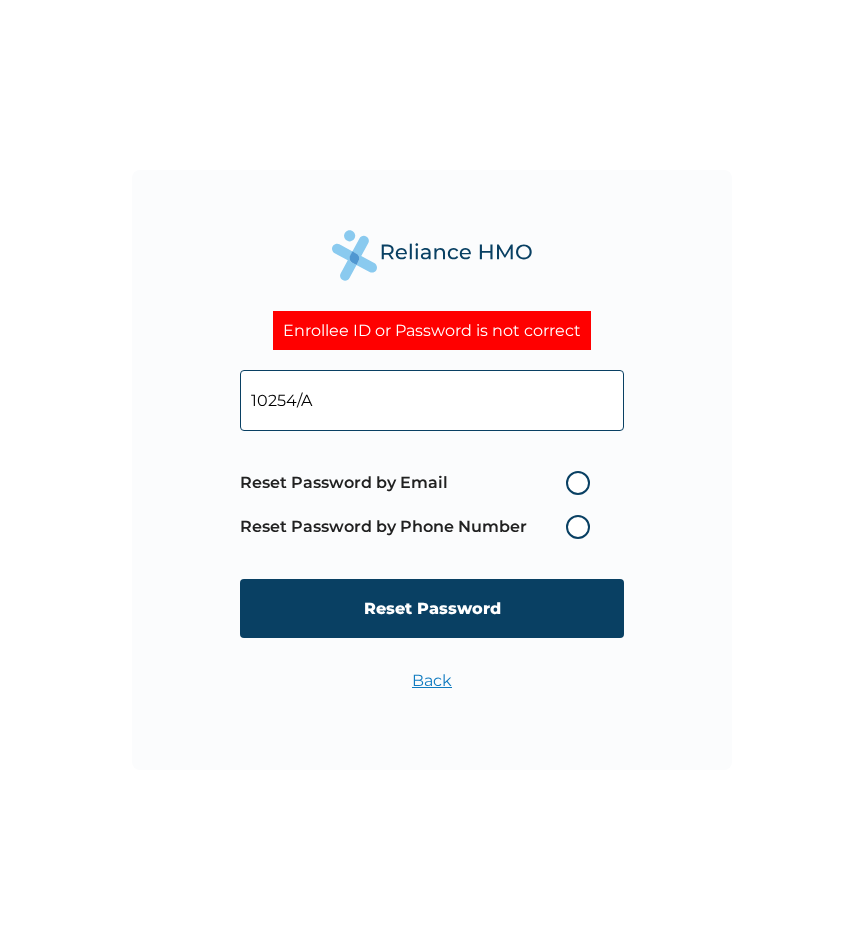 type on "10254/A" 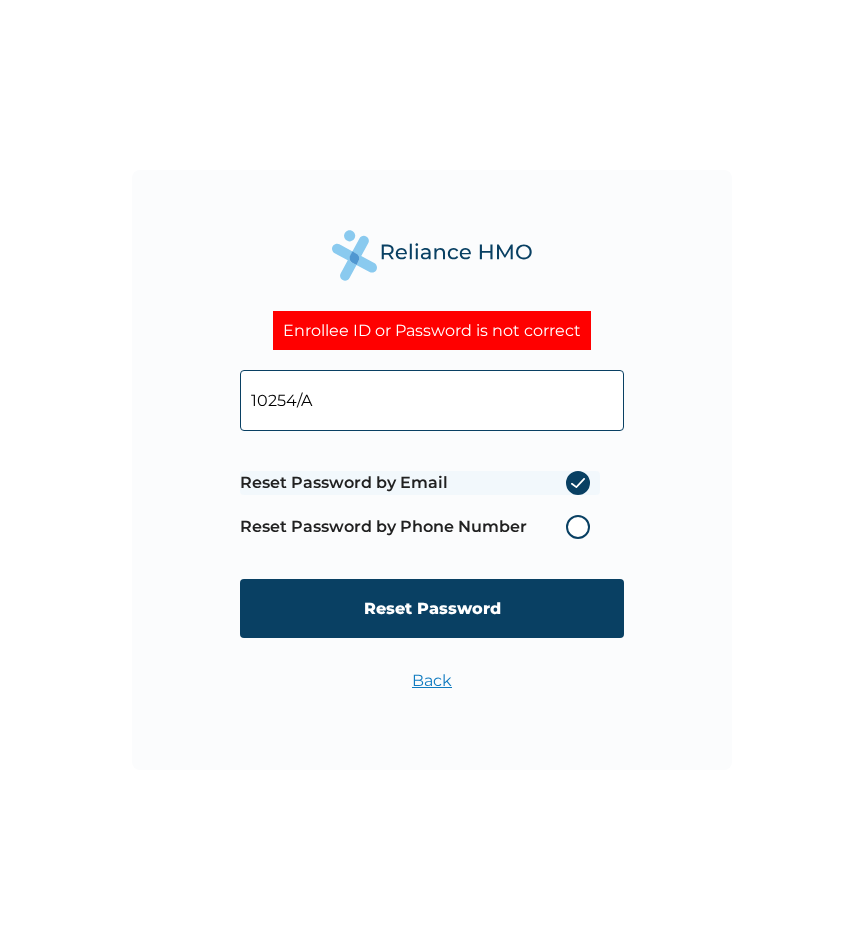 click on "Reset Password" at bounding box center [432, 608] 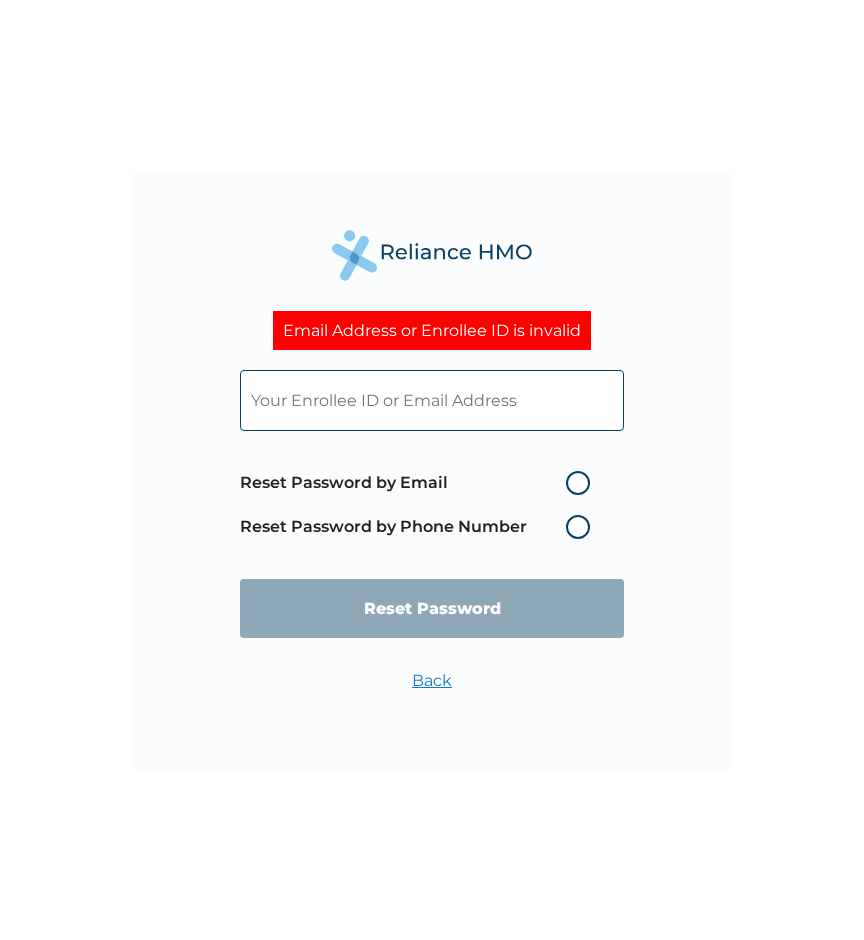 click at bounding box center (432, 400) 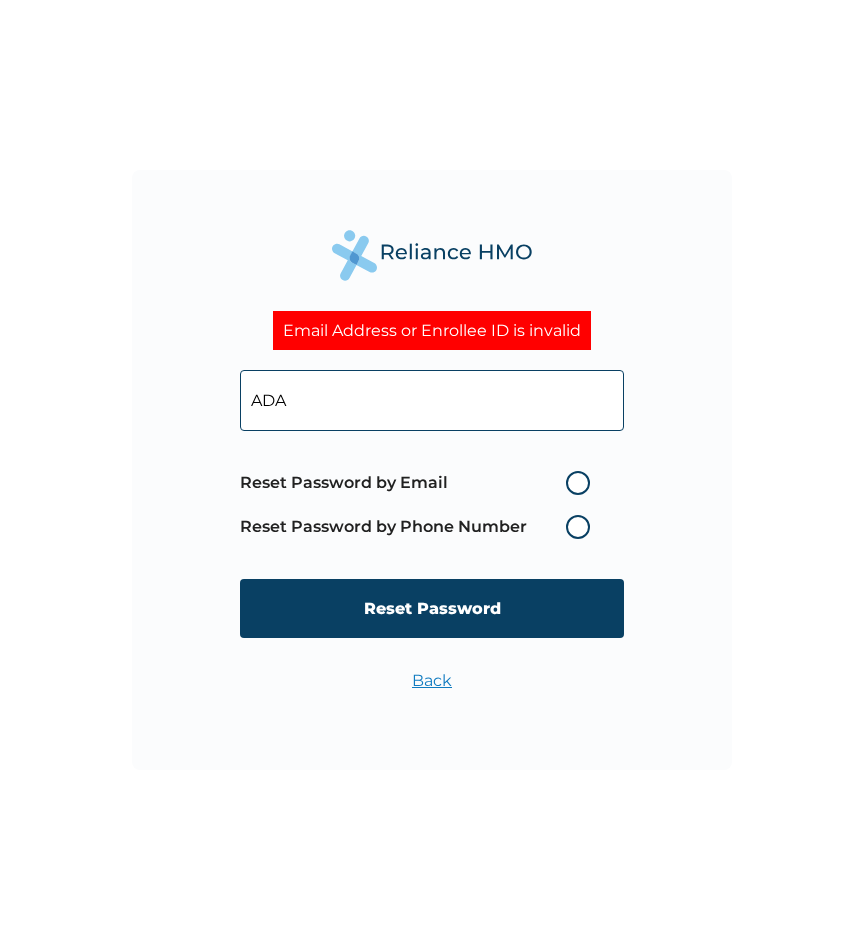 type on "adamu.yusuf@galaxybackbone.com.ng" 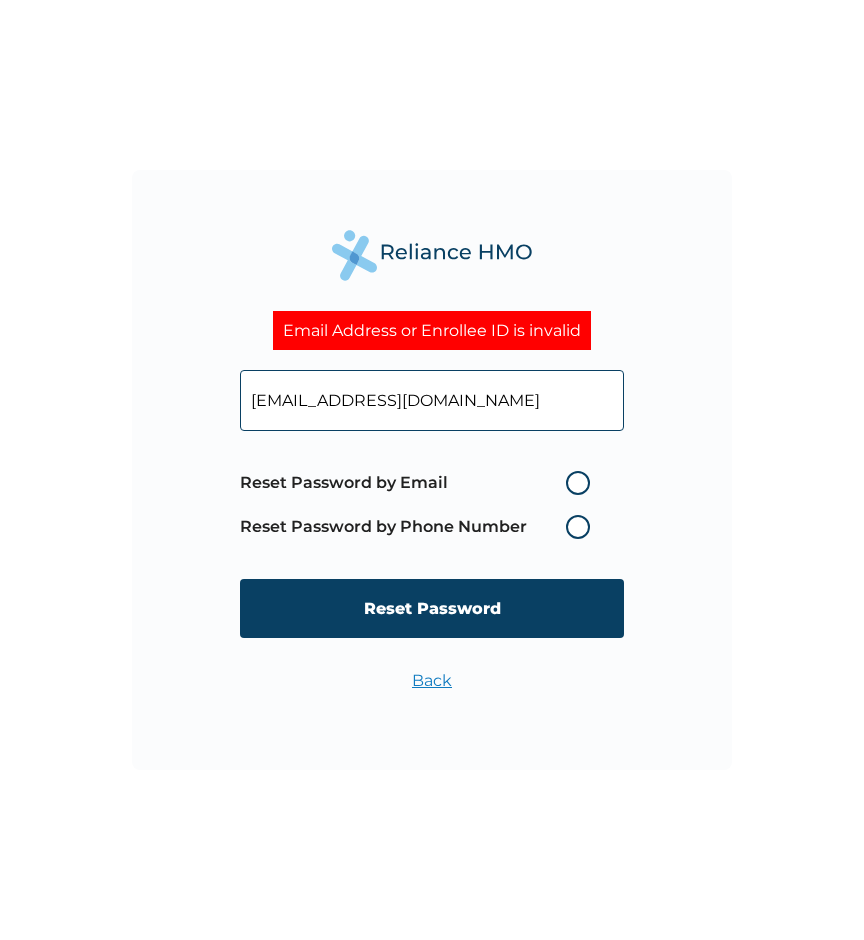 click on "Reset Password by Email" at bounding box center [420, 483] 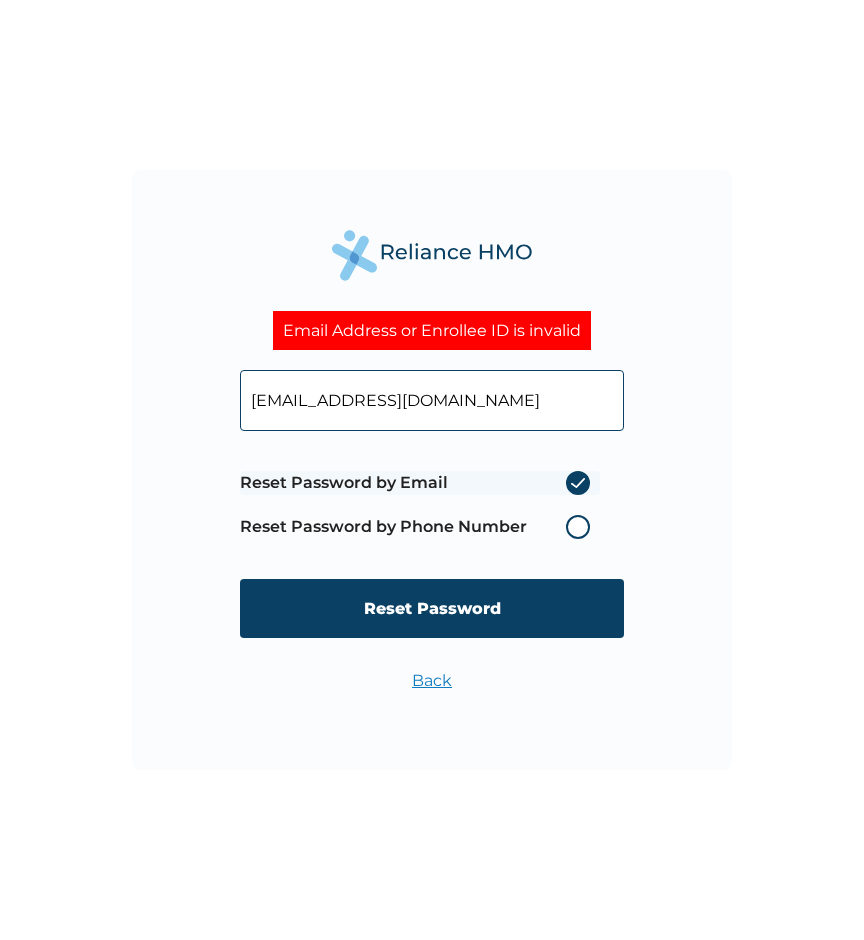 radio on "true" 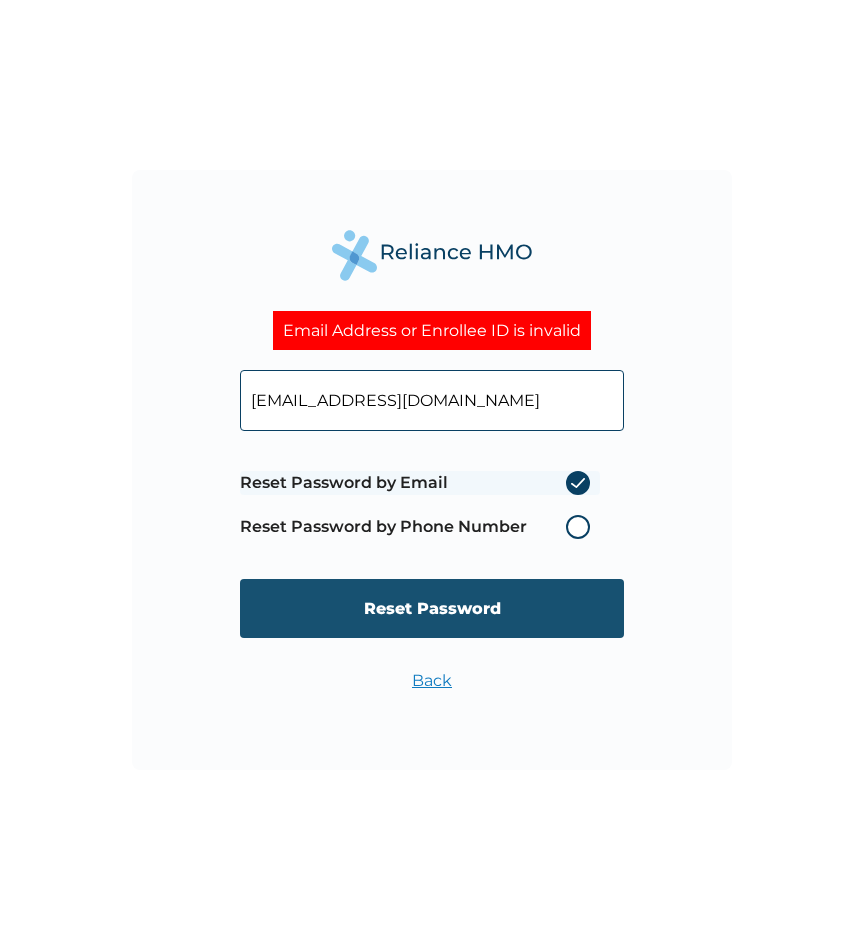 click on "Reset Password" at bounding box center (432, 608) 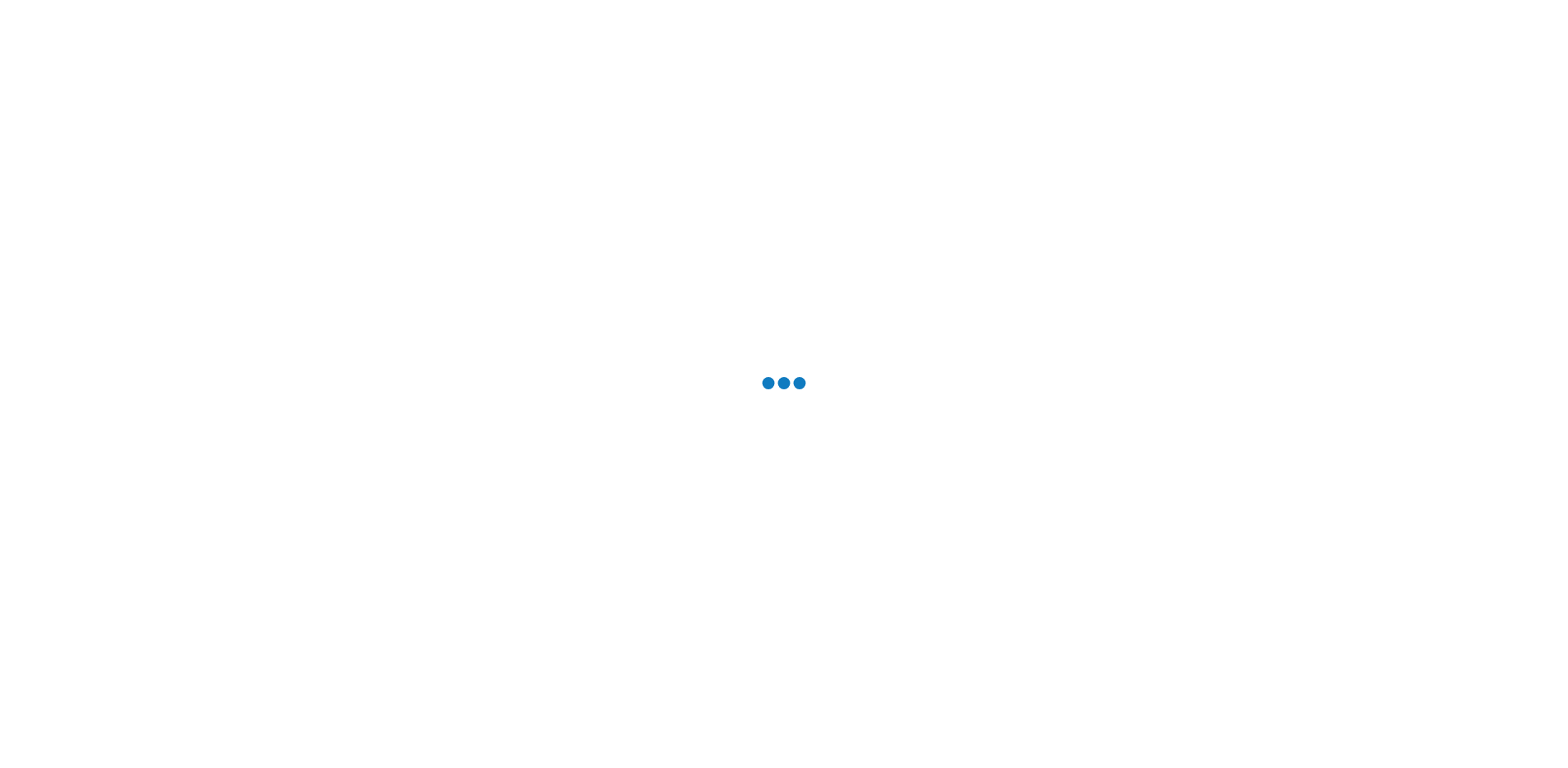 scroll, scrollTop: 0, scrollLeft: 0, axis: both 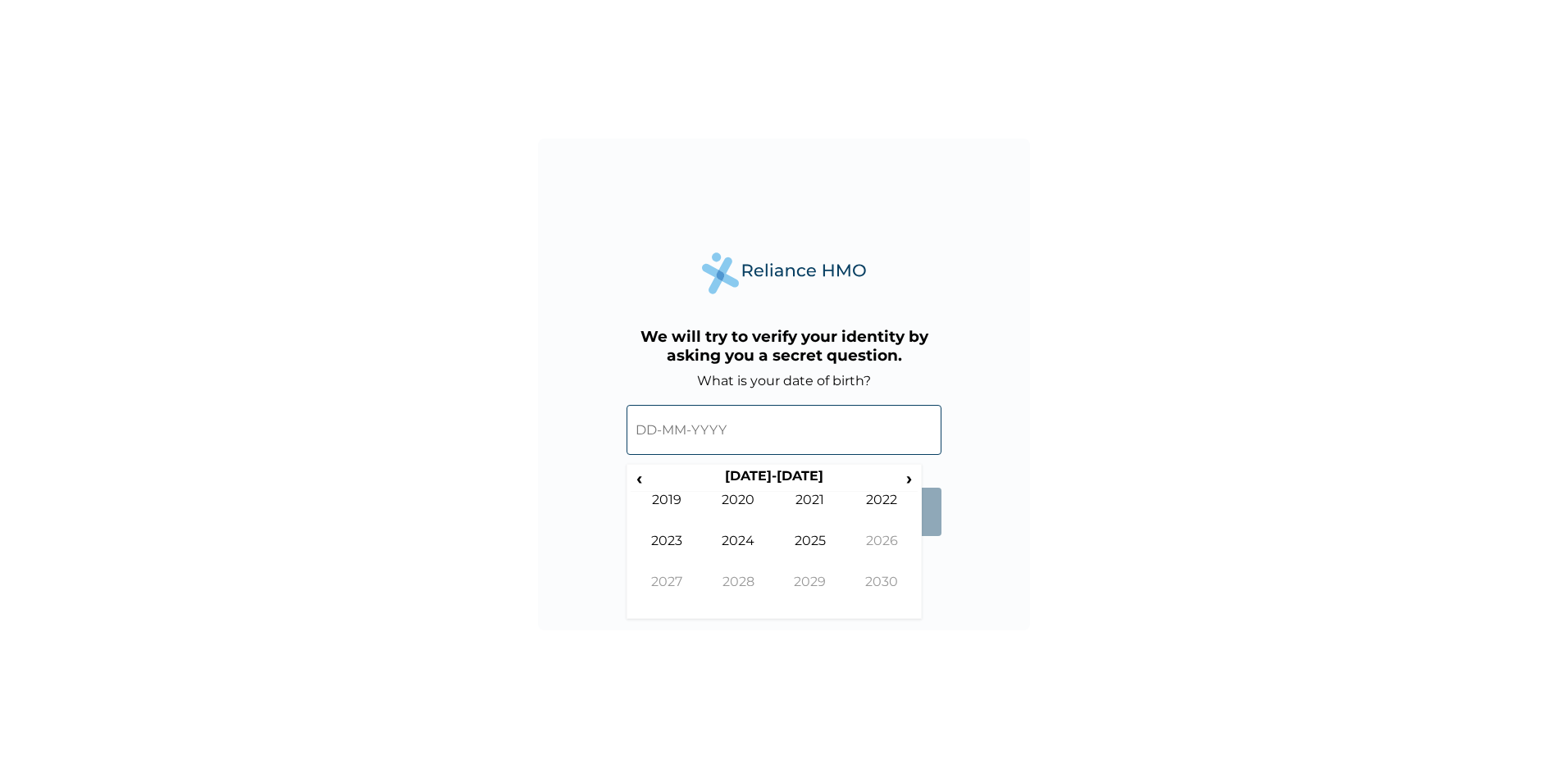 click at bounding box center [784, 429] 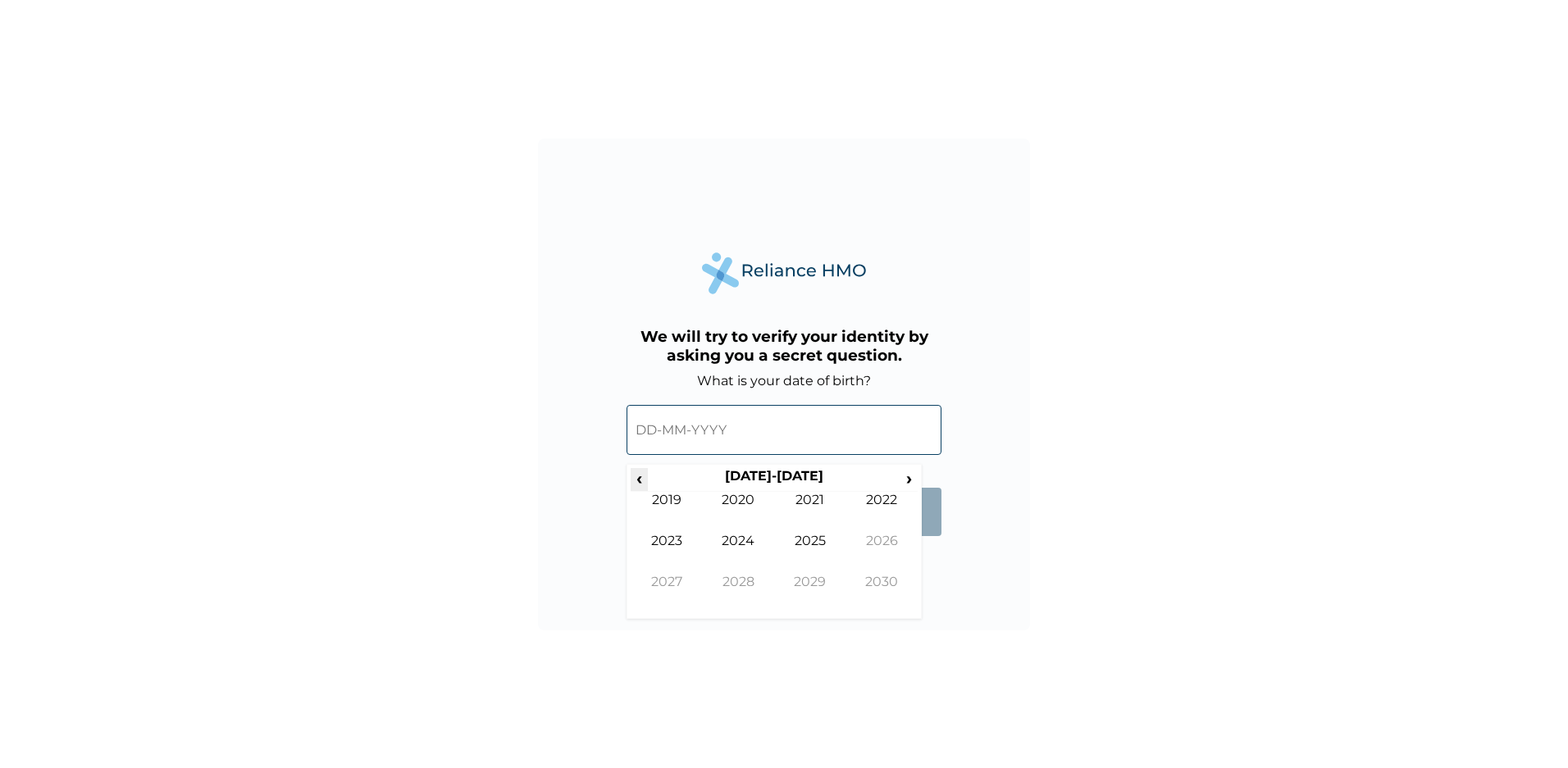 click on "‹" at bounding box center [639, 478] 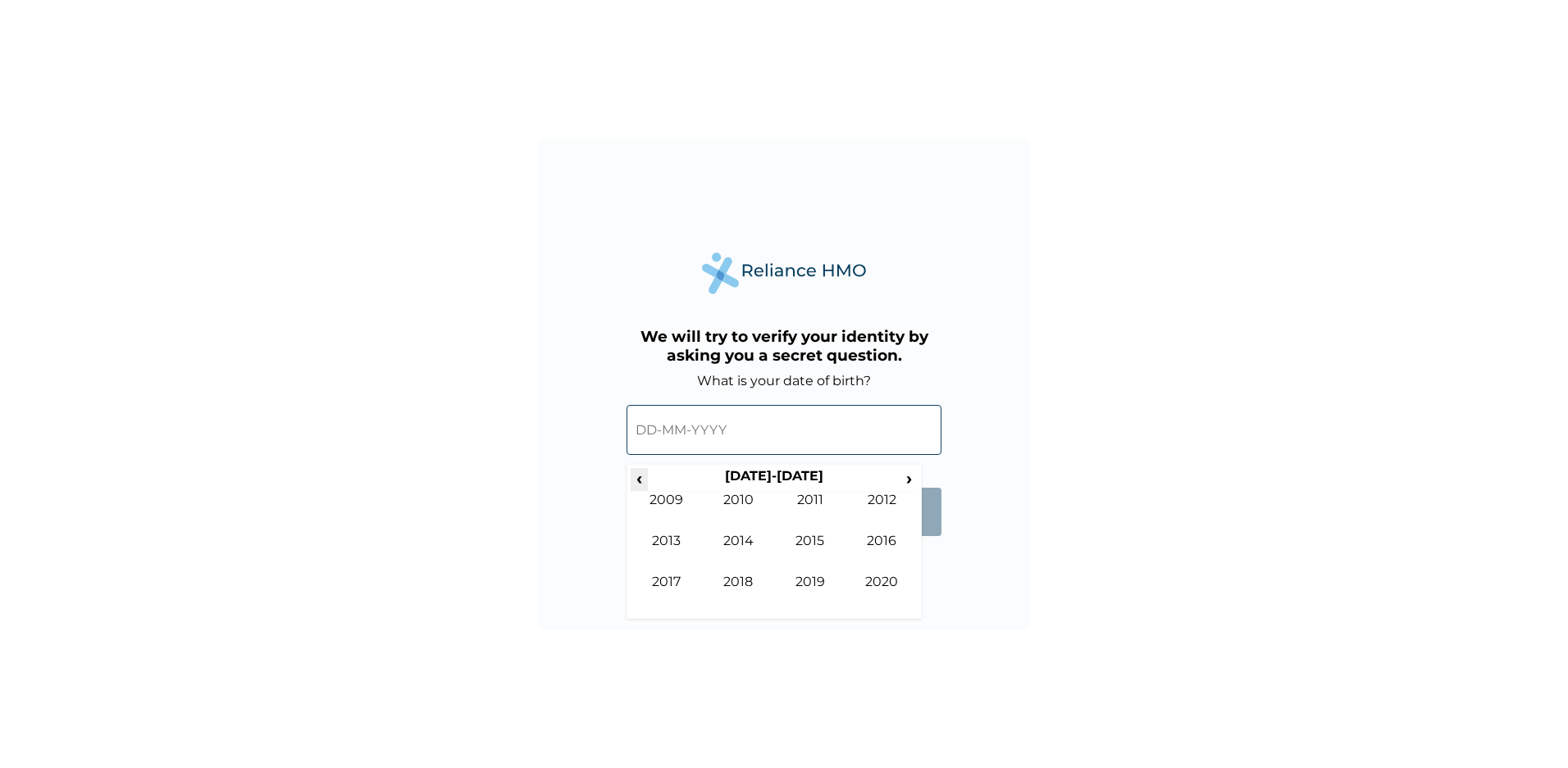 click on "‹" at bounding box center (639, 478) 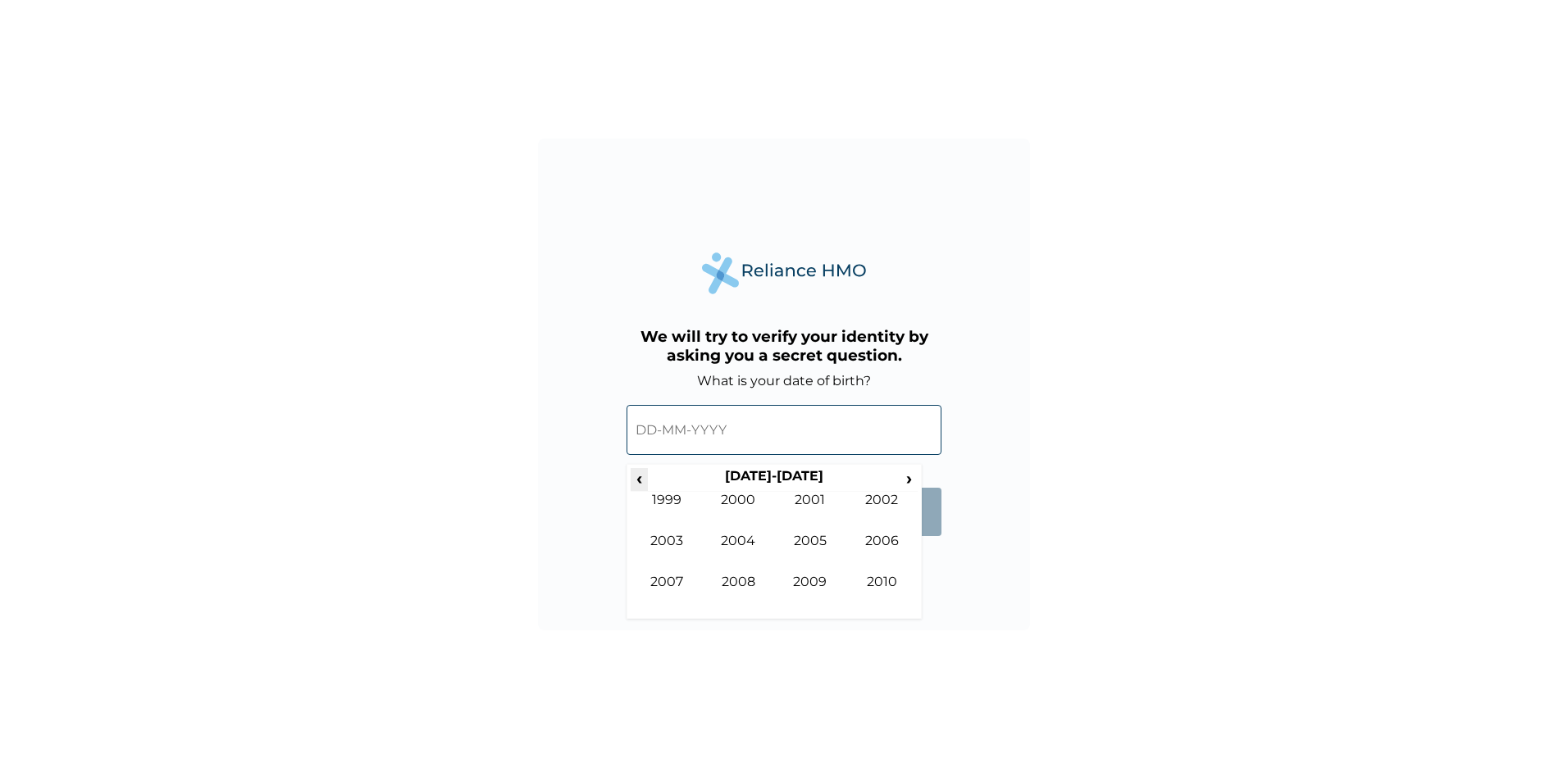 click on "‹" at bounding box center (639, 478) 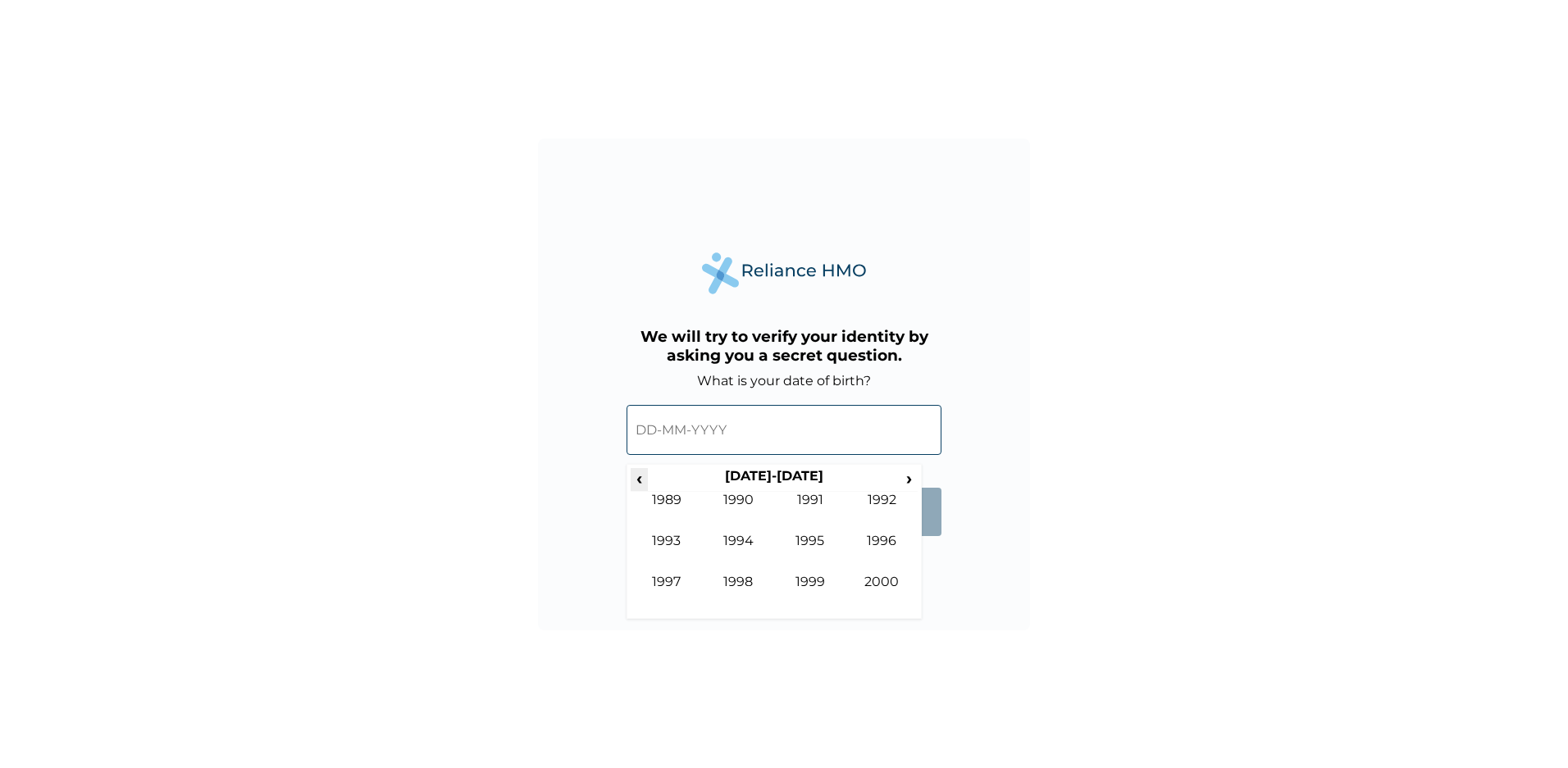 click on "‹" at bounding box center (639, 478) 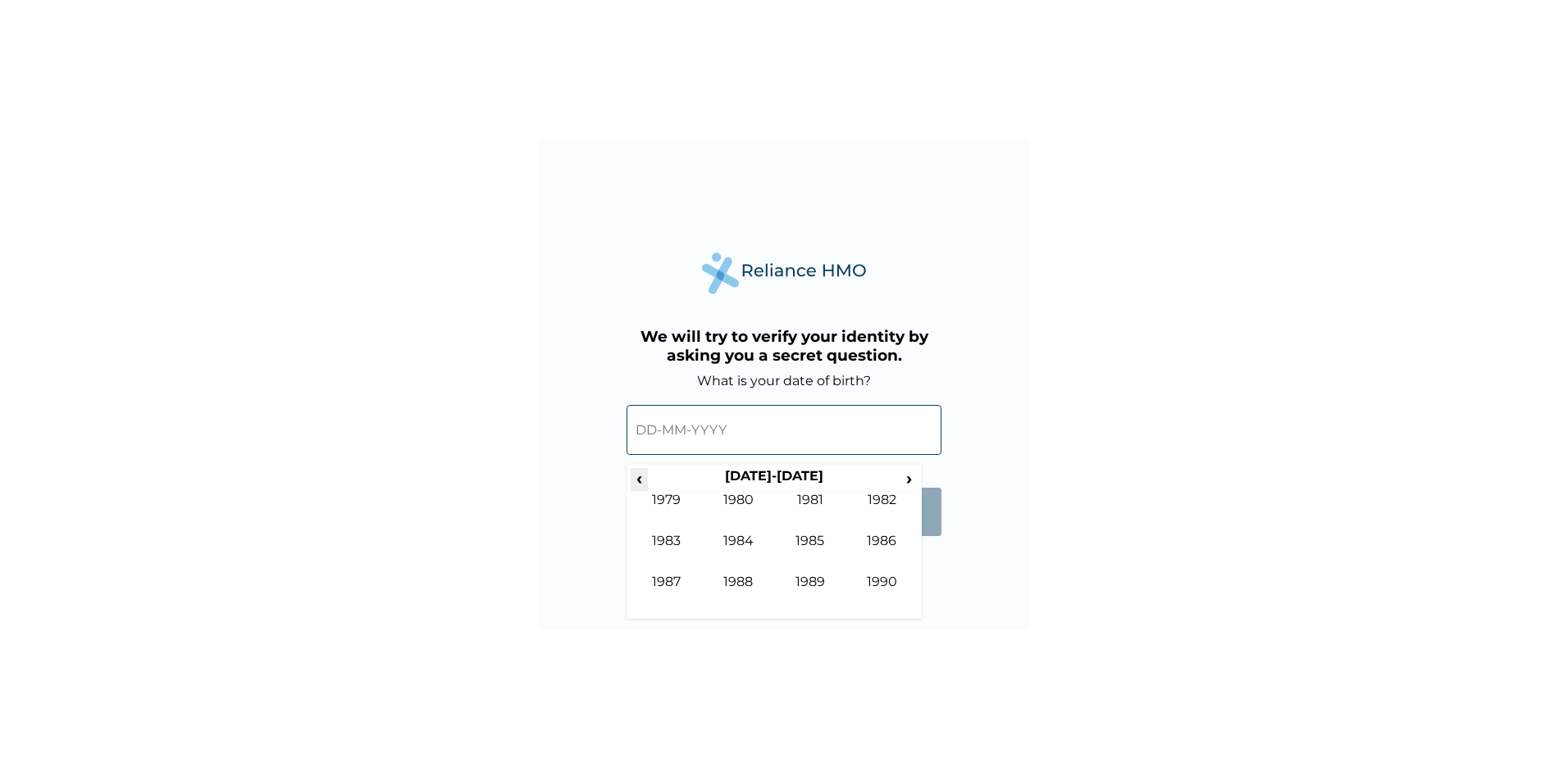 click on "‹" at bounding box center [639, 478] 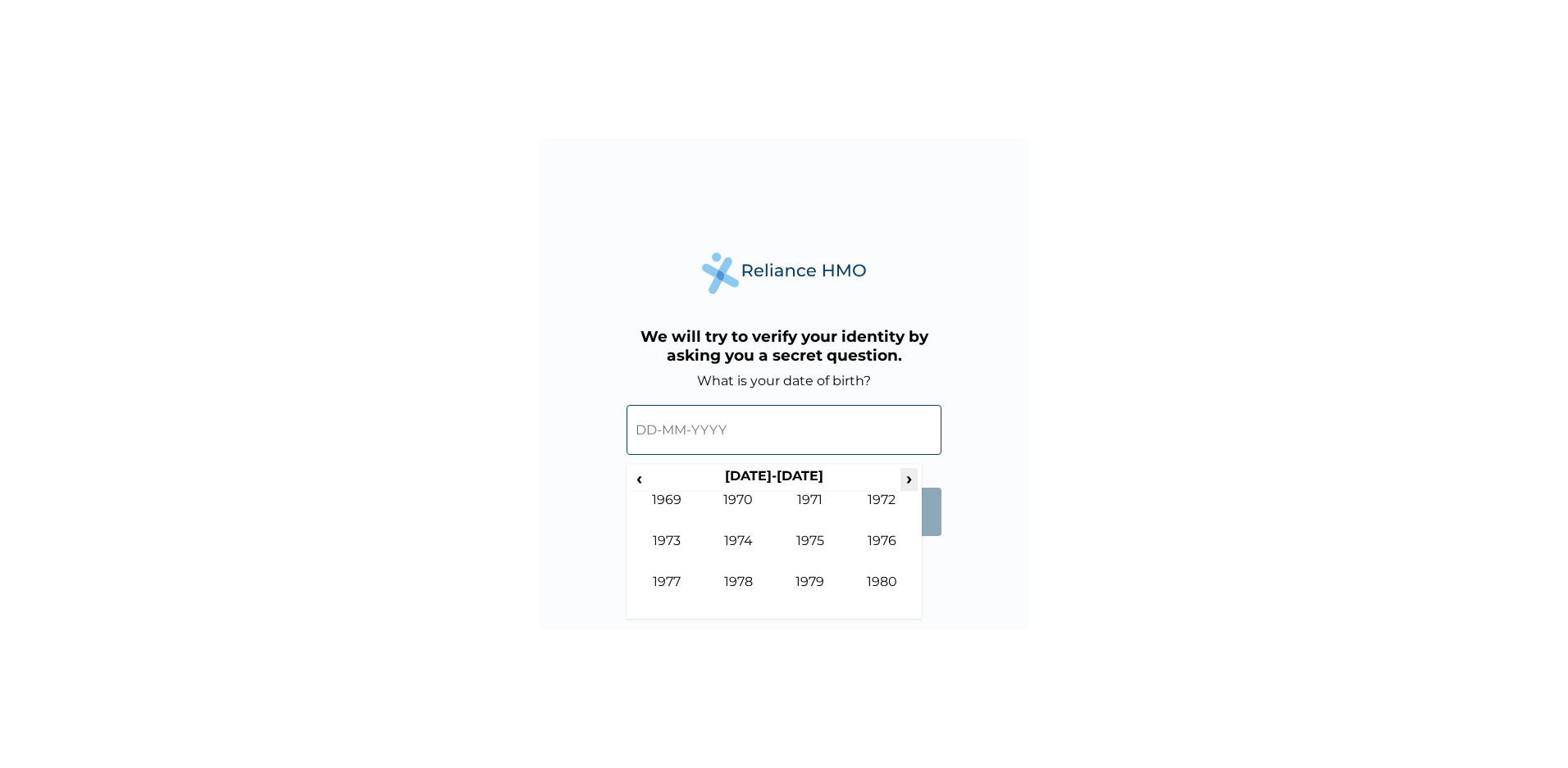 click on "›" at bounding box center [909, 478] 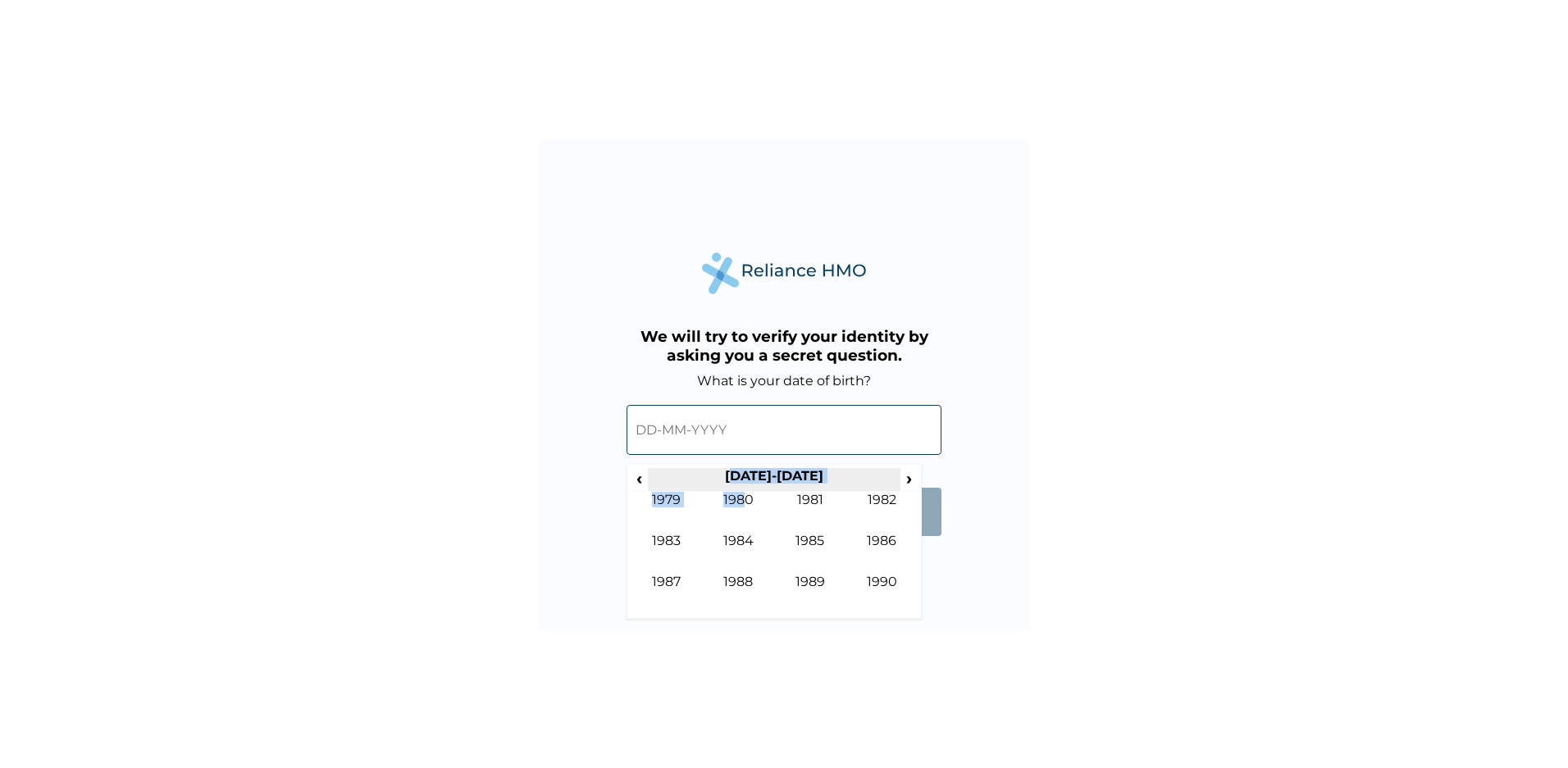 click on "‹ 1980-1989 › 1979 1980 1981 1982 1983 1984 1985 1986 1987 1988 1989 1990" at bounding box center [774, 541] 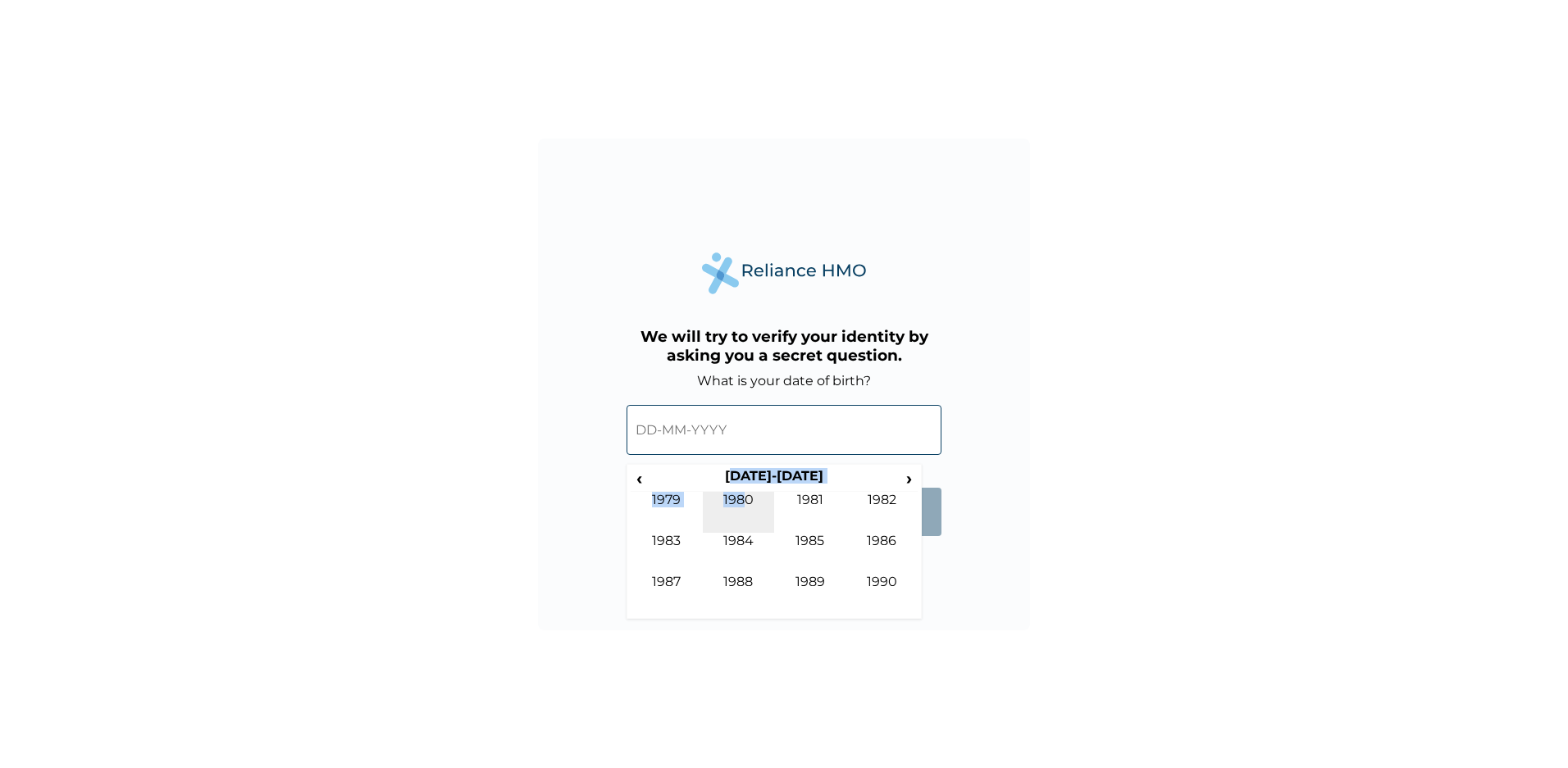 click on "1980" at bounding box center [739, 512] 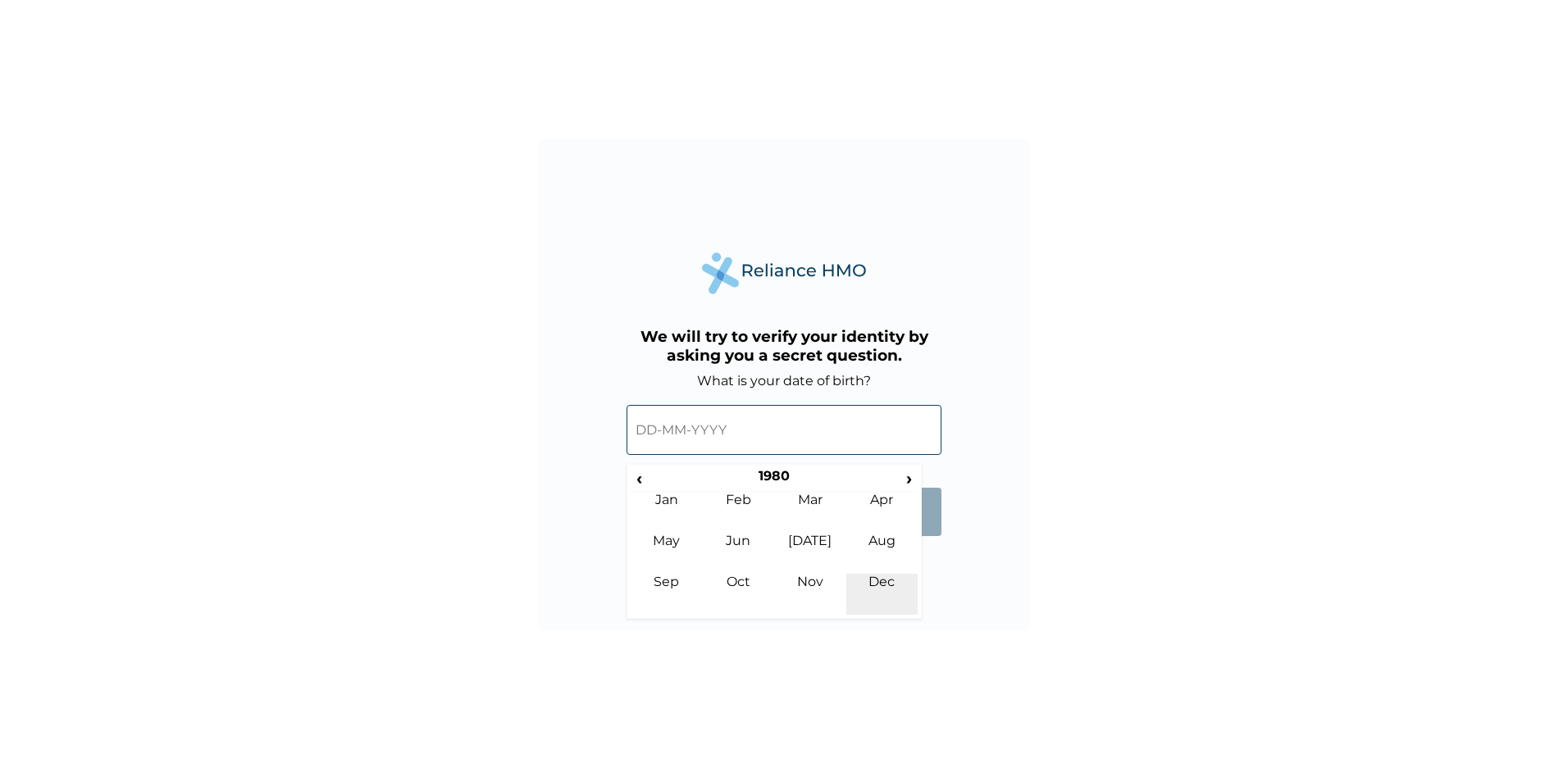 click on "Dec" at bounding box center (882, 594) 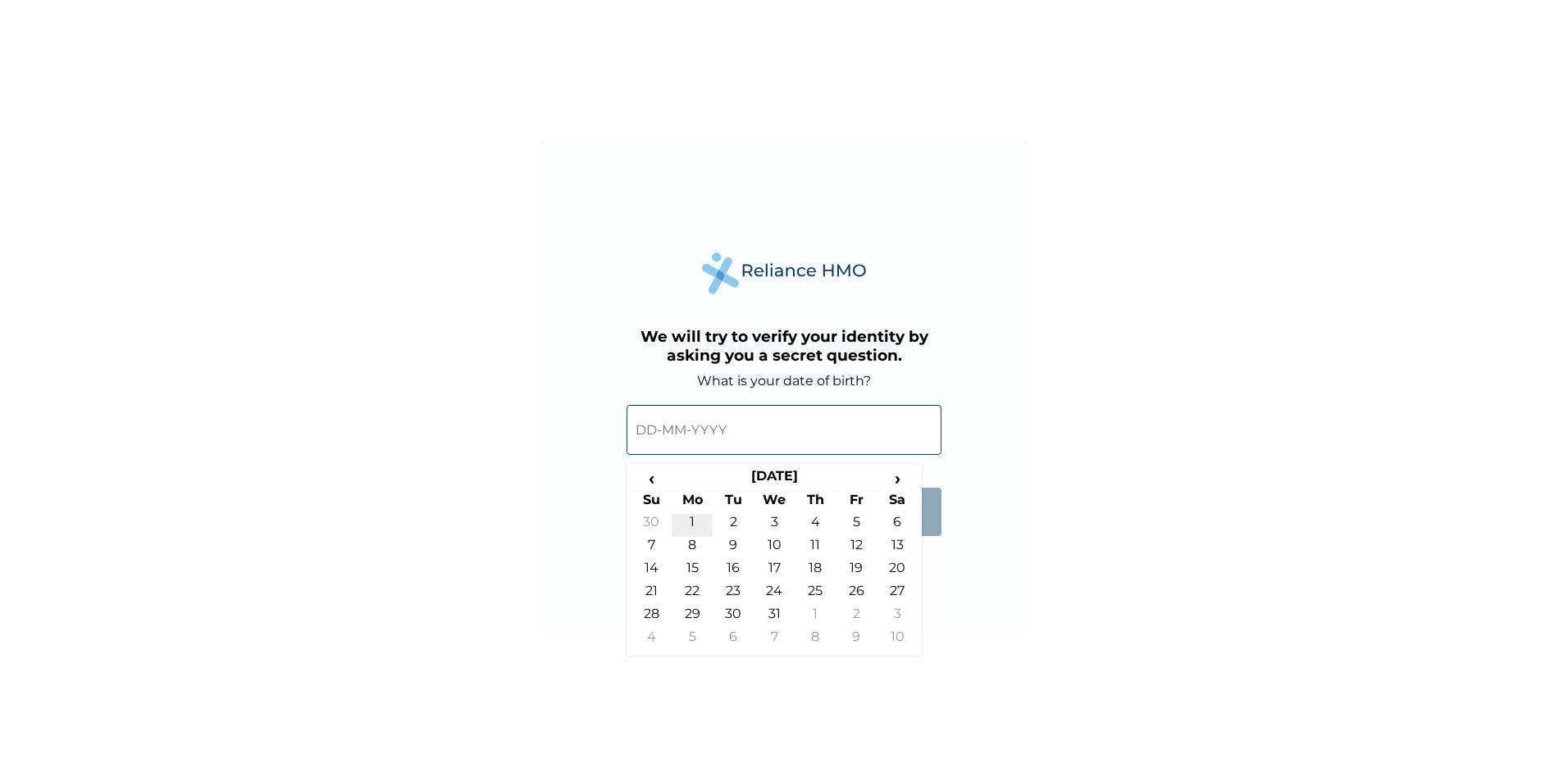 click on "1" at bounding box center (692, 525) 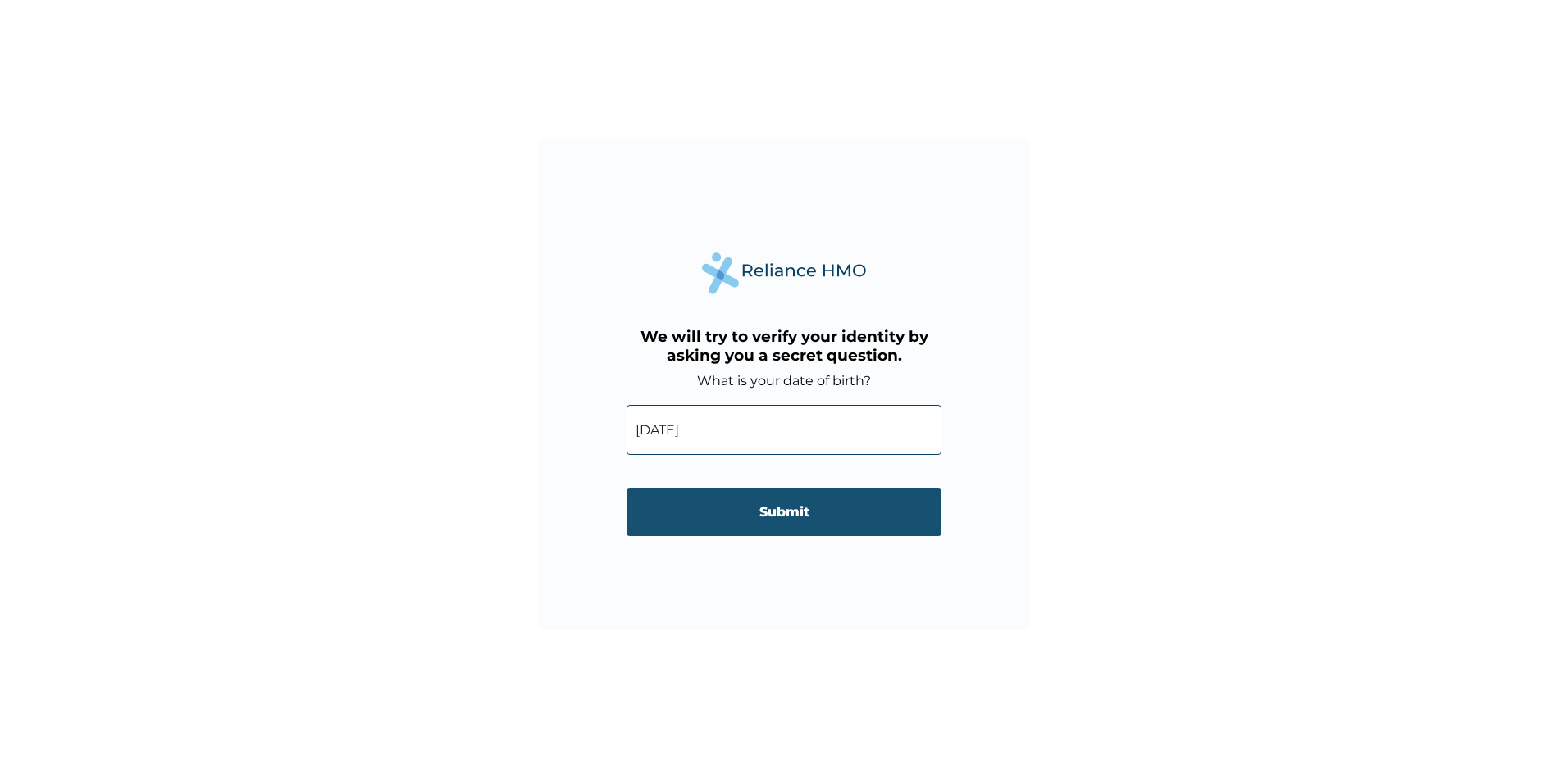 click on "Submit" at bounding box center (784, 511) 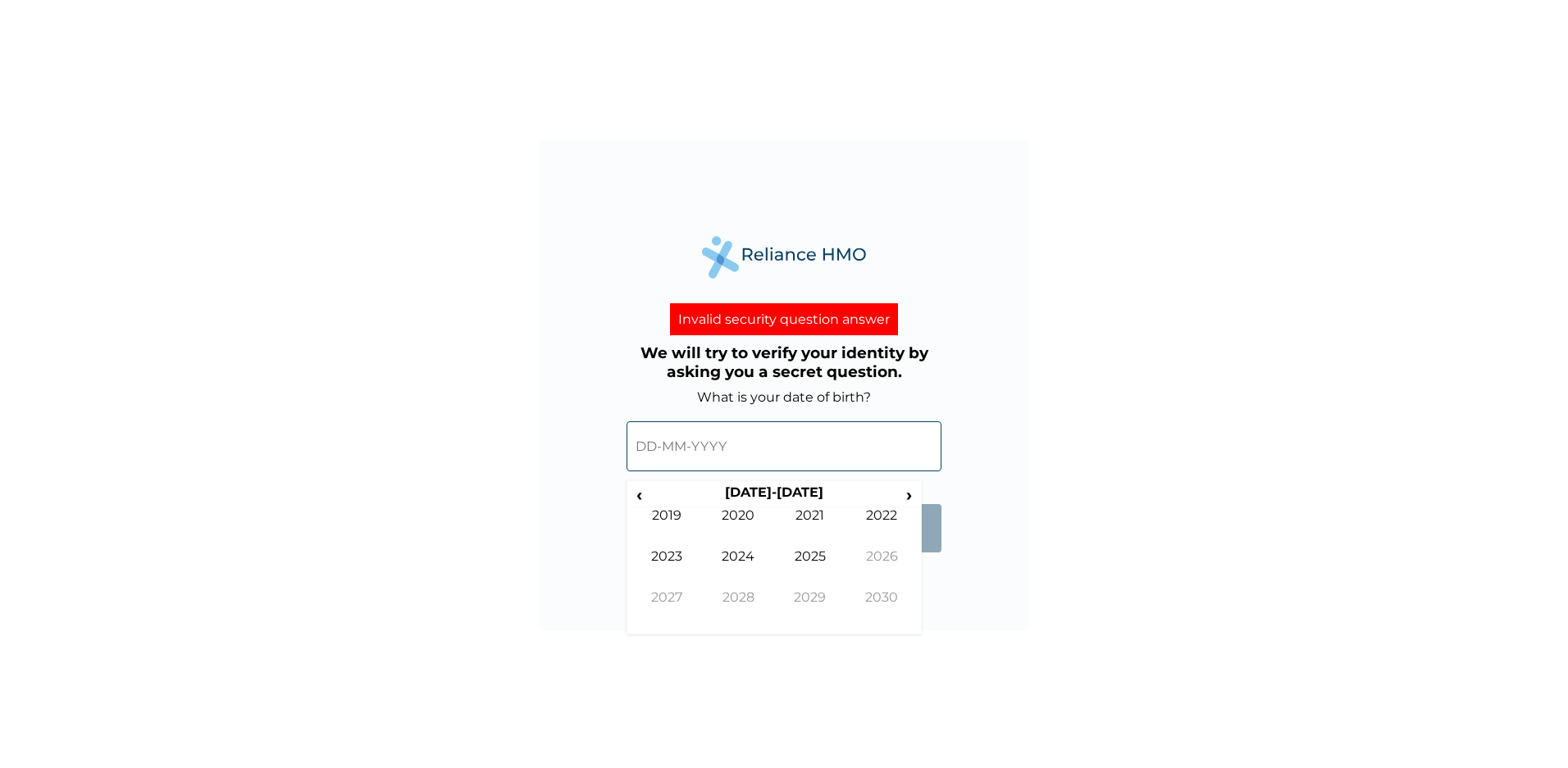 click at bounding box center (784, 446) 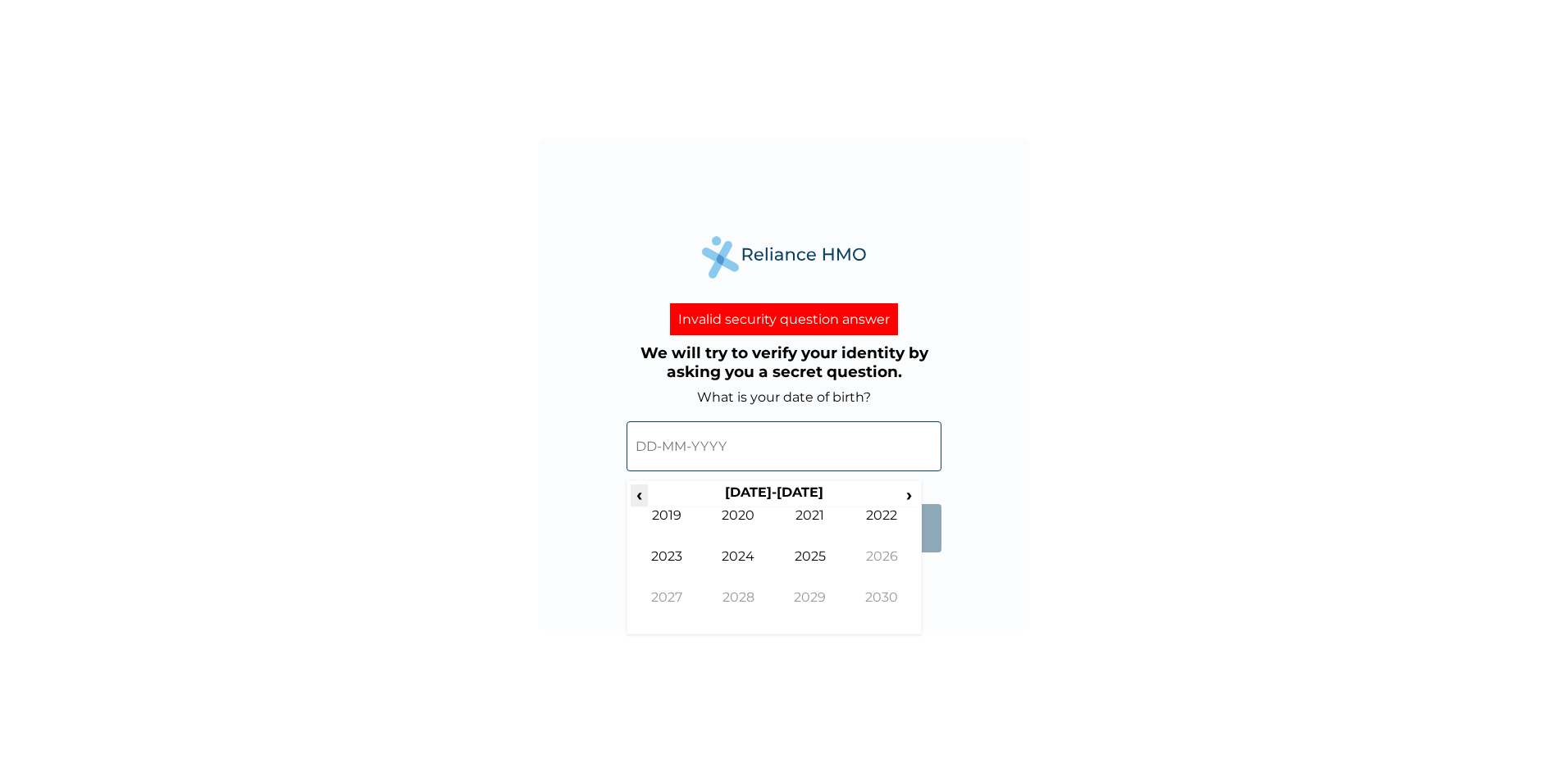 click on "‹" at bounding box center [639, 494] 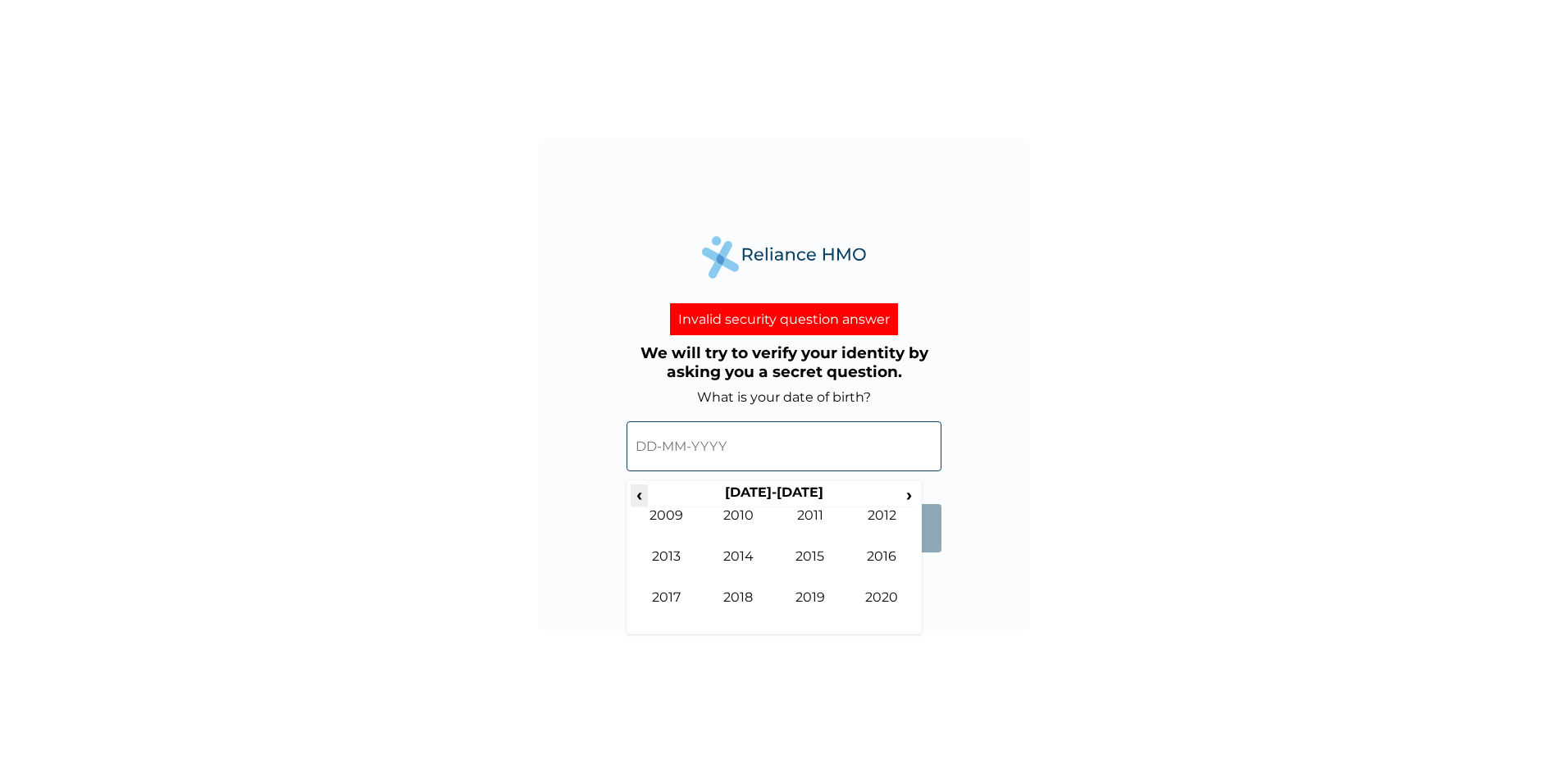 click on "‹" at bounding box center [639, 494] 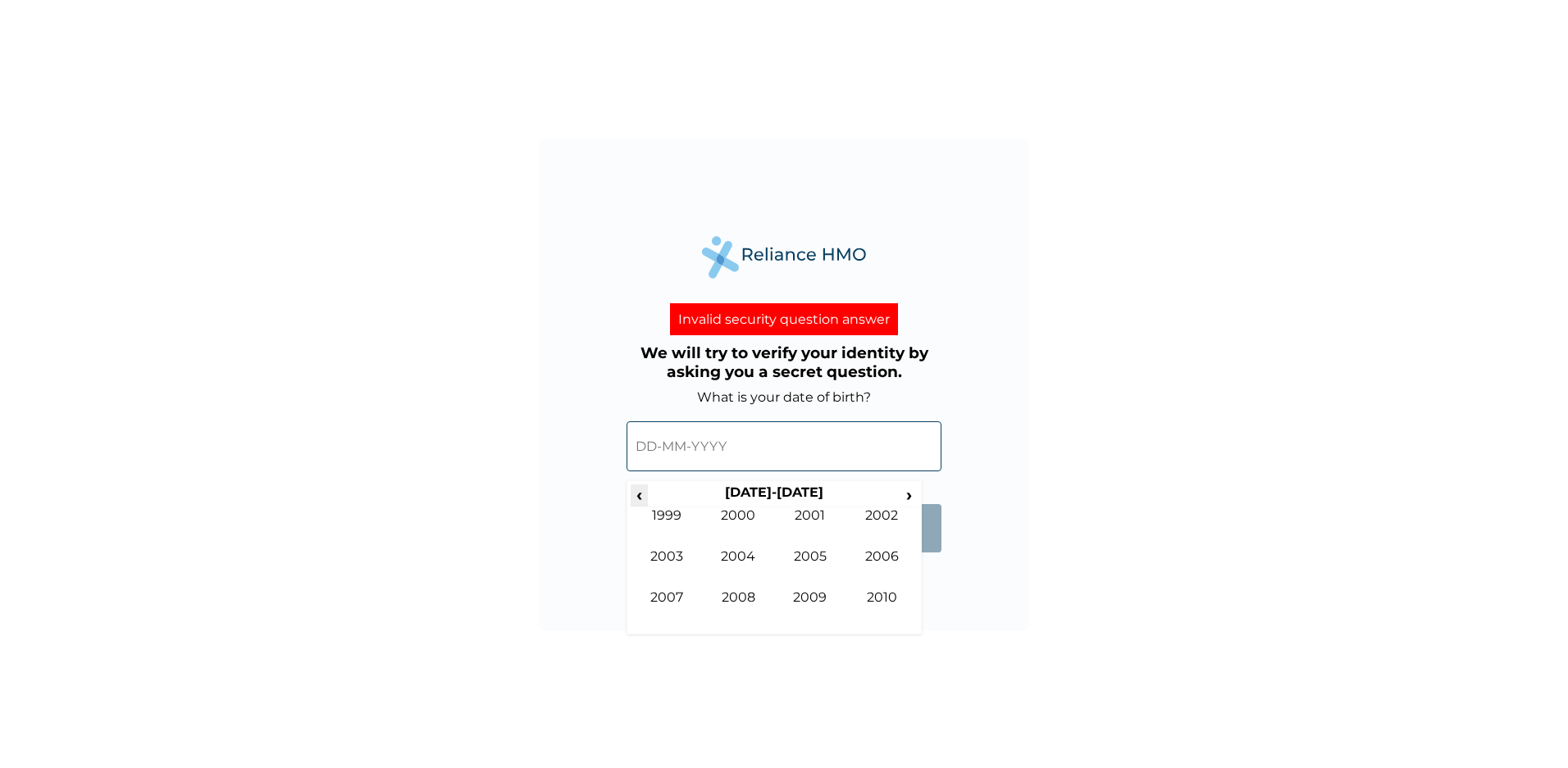 click on "‹" at bounding box center [639, 494] 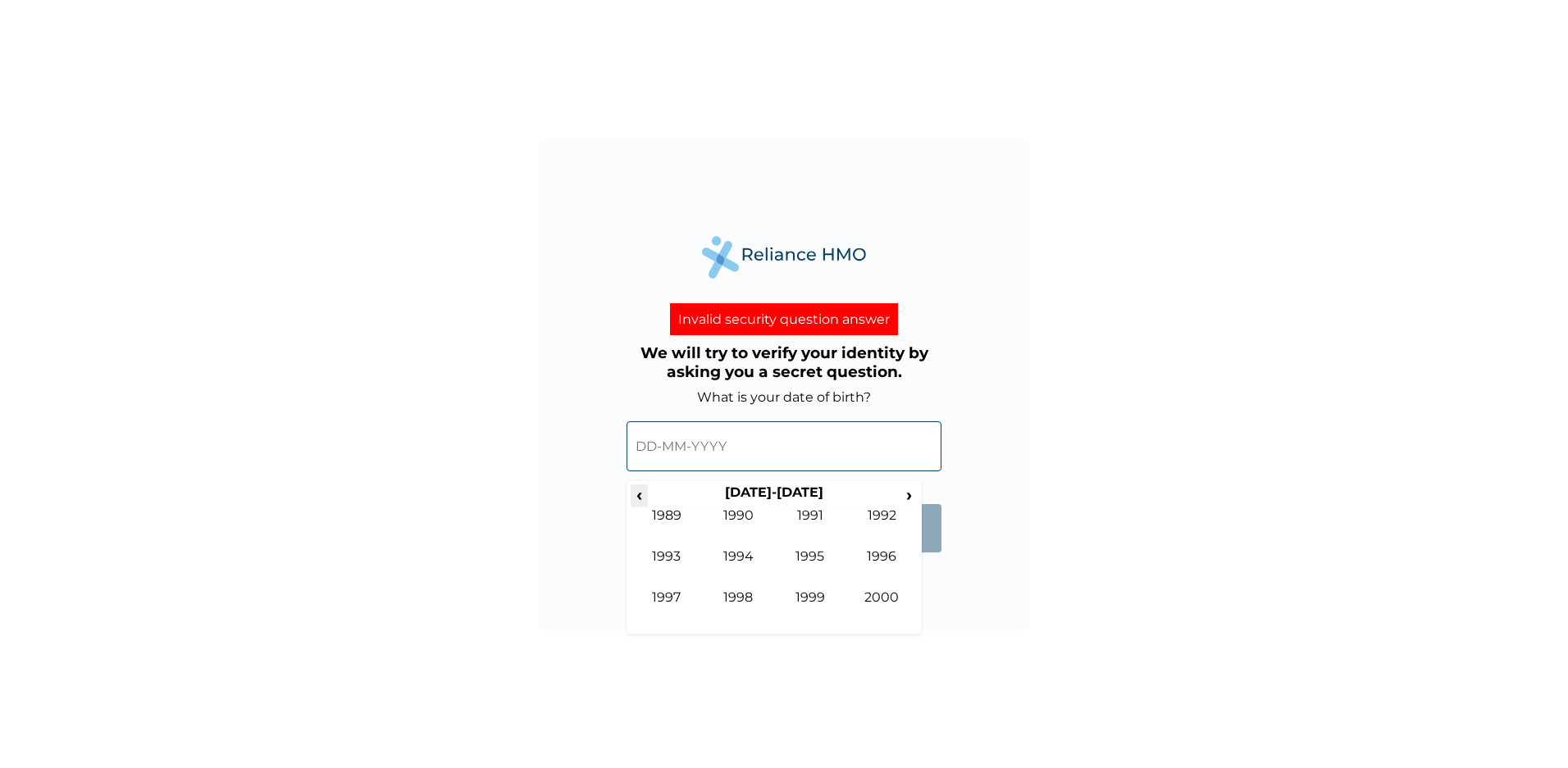 click on "‹" at bounding box center (639, 494) 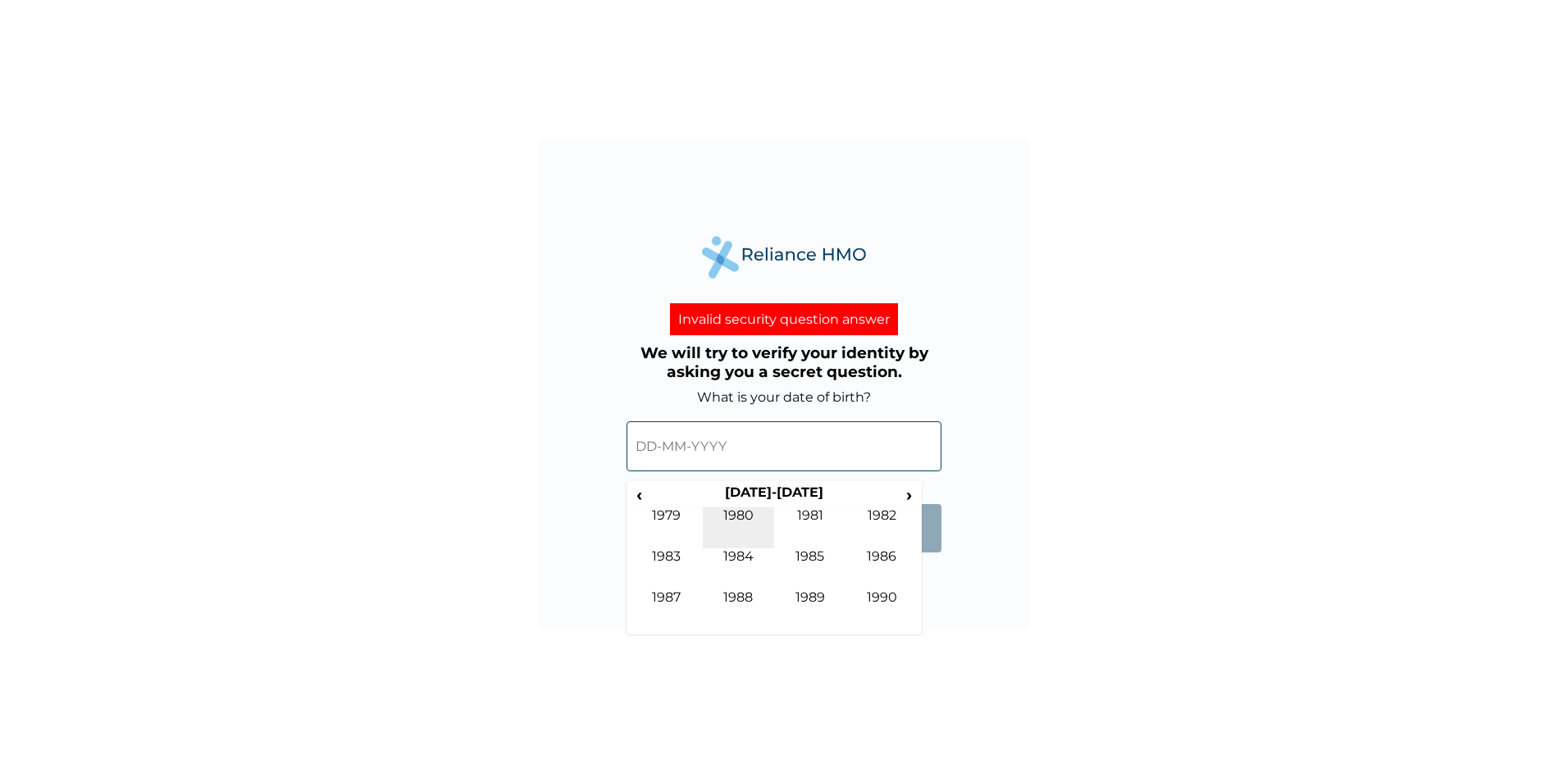 click on "1980" at bounding box center [739, 528] 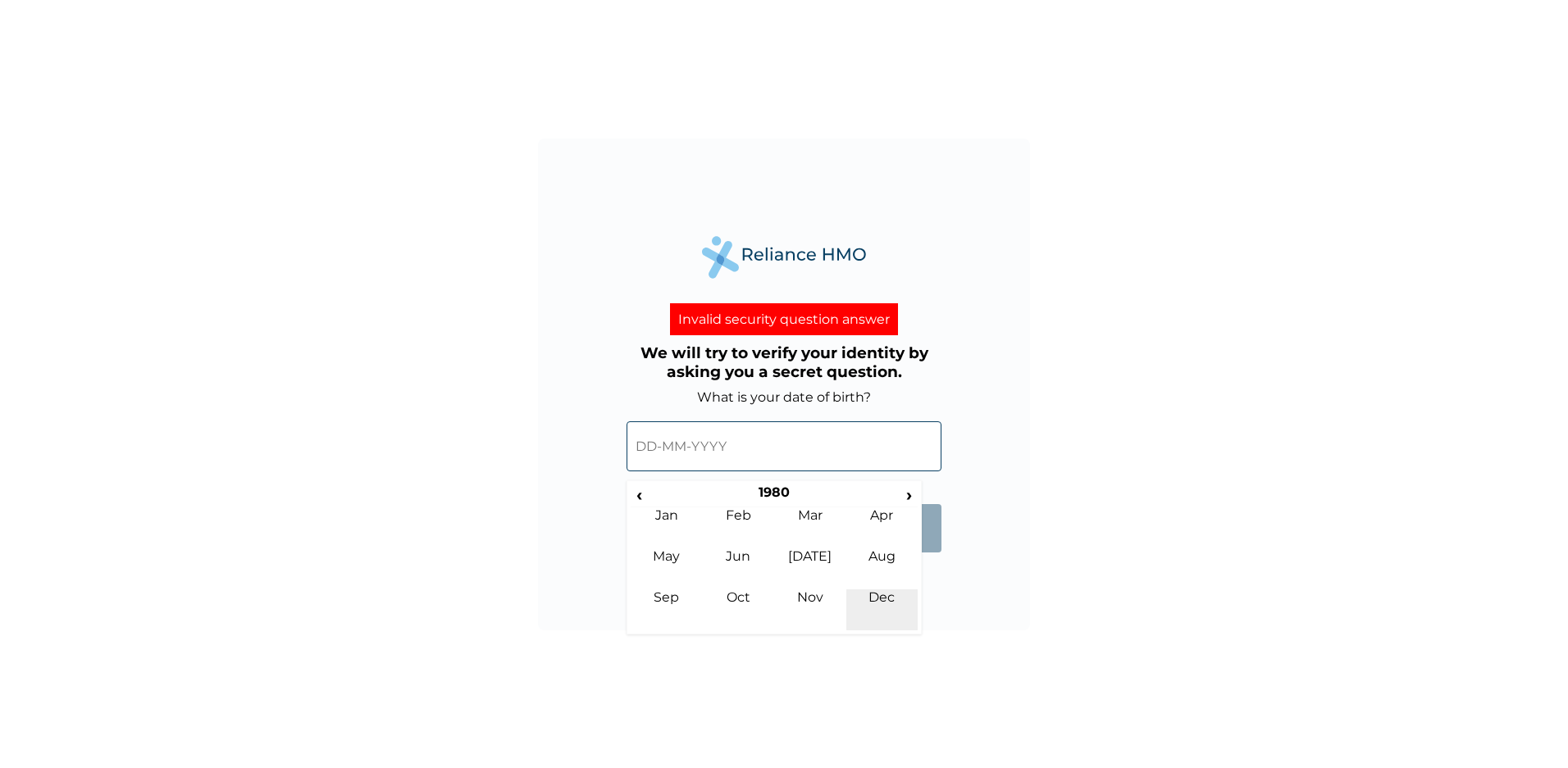 click on "Dec" at bounding box center [882, 610] 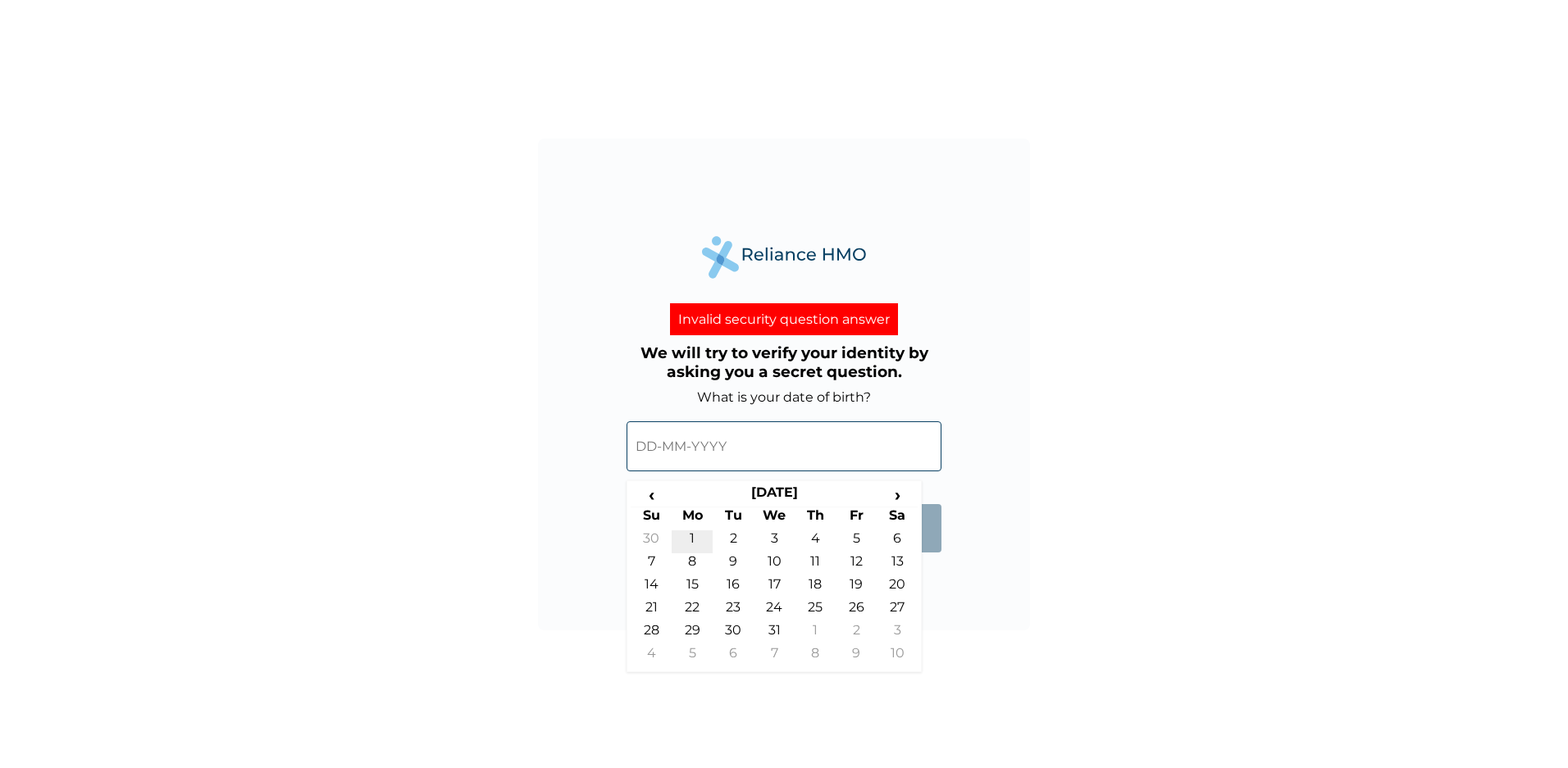 click on "1" at bounding box center [692, 542] 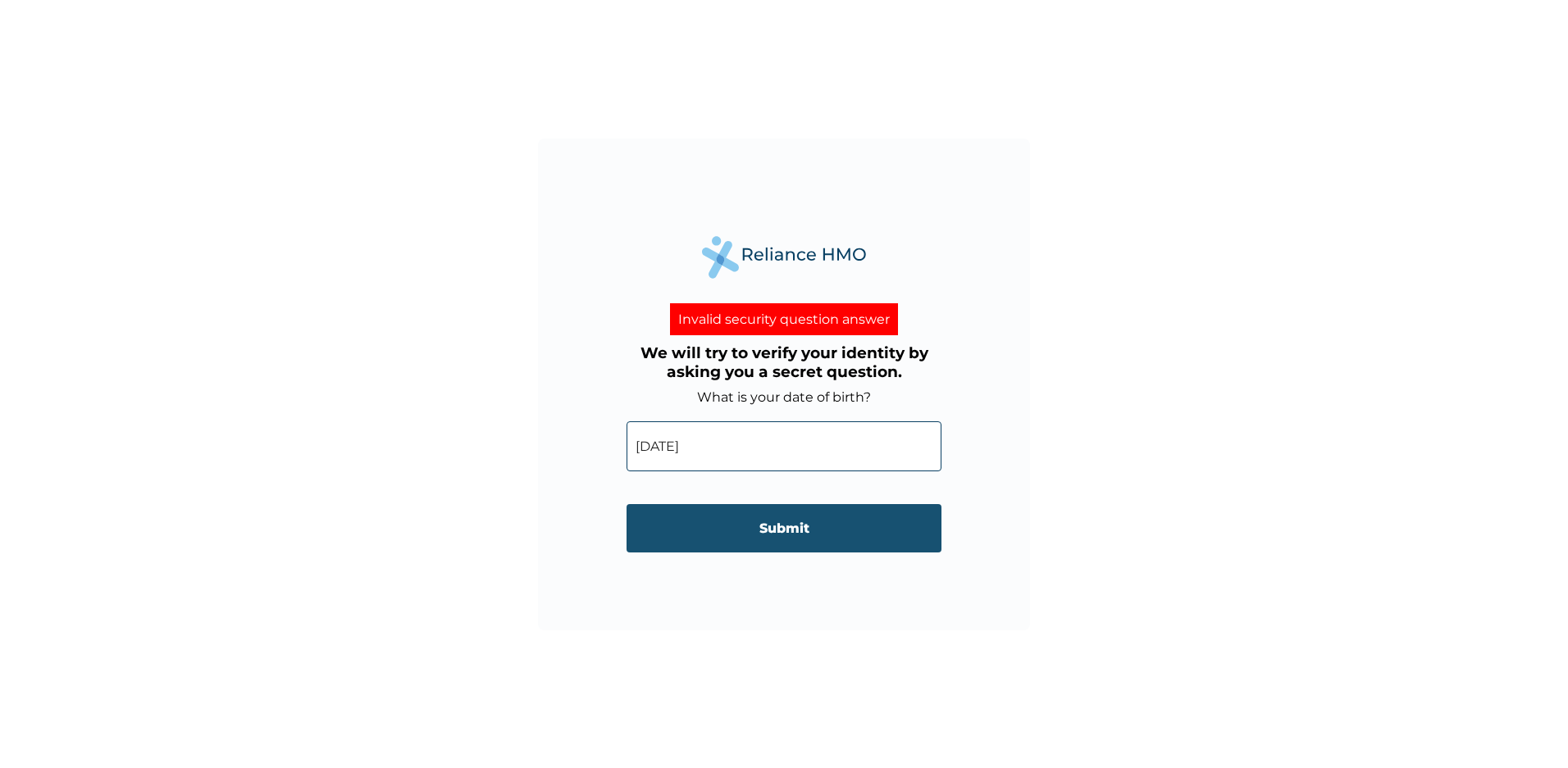 click on "Submit" at bounding box center [784, 528] 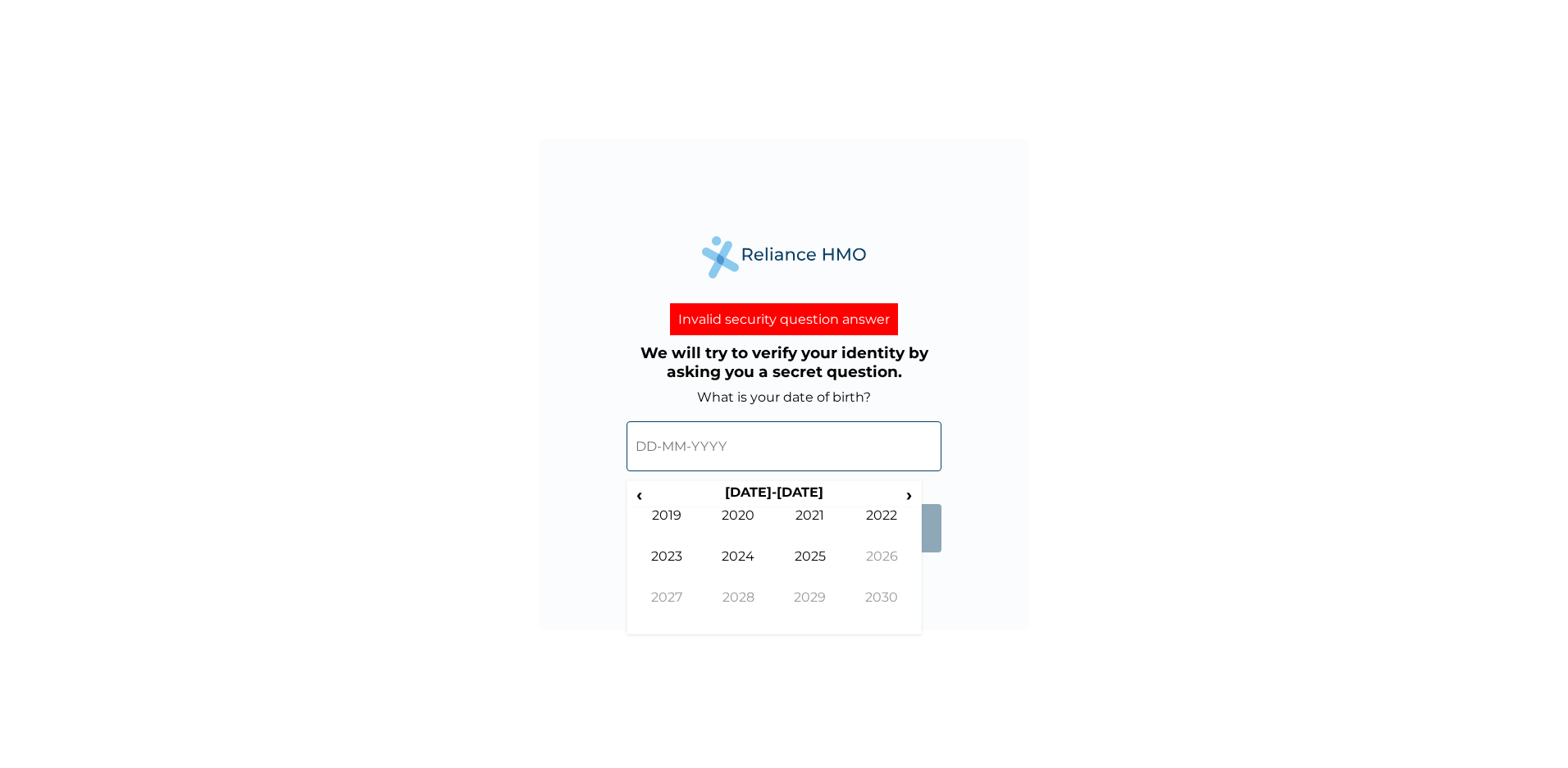 click at bounding box center [784, 446] 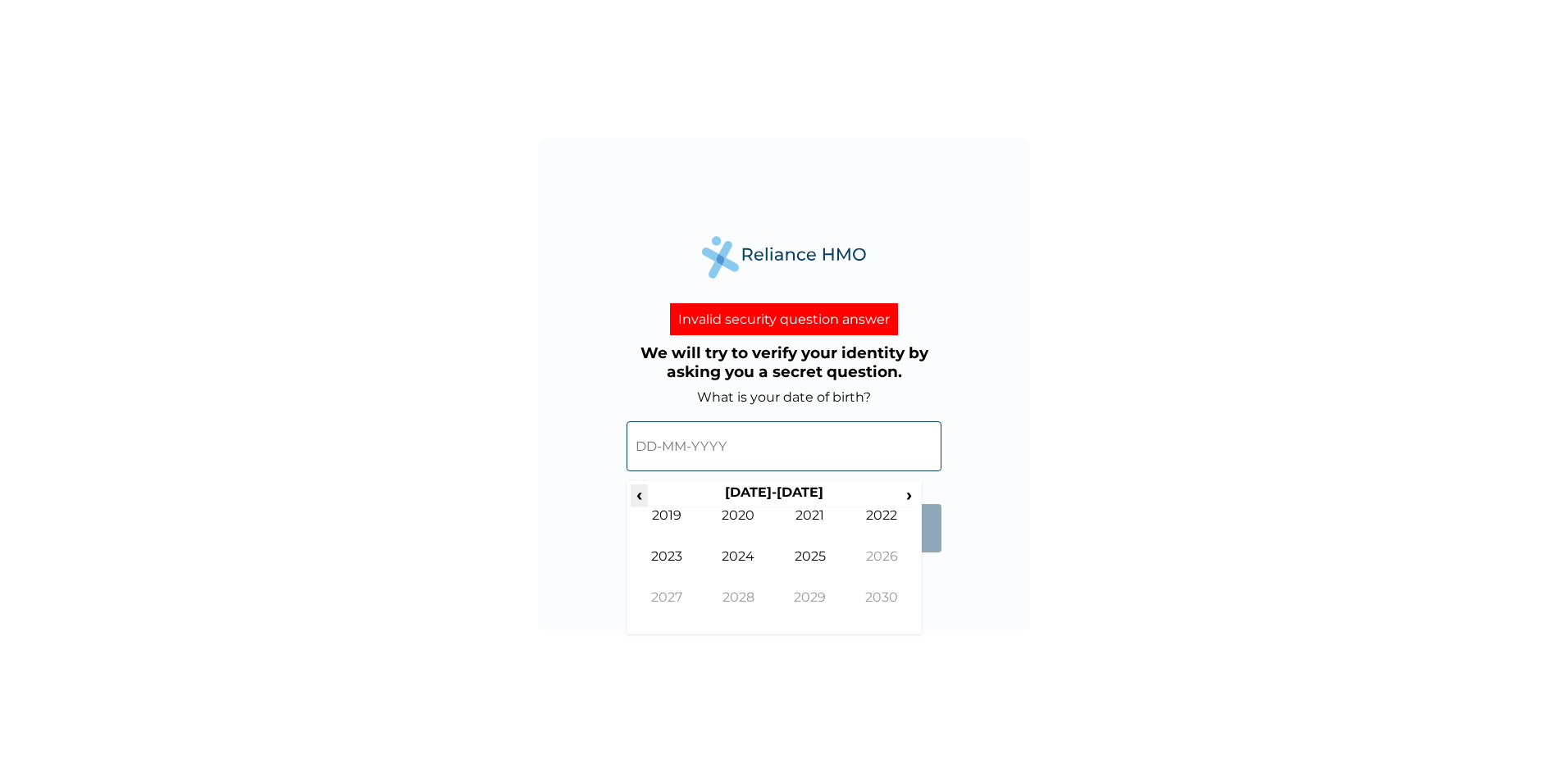 click on "‹" at bounding box center [639, 494] 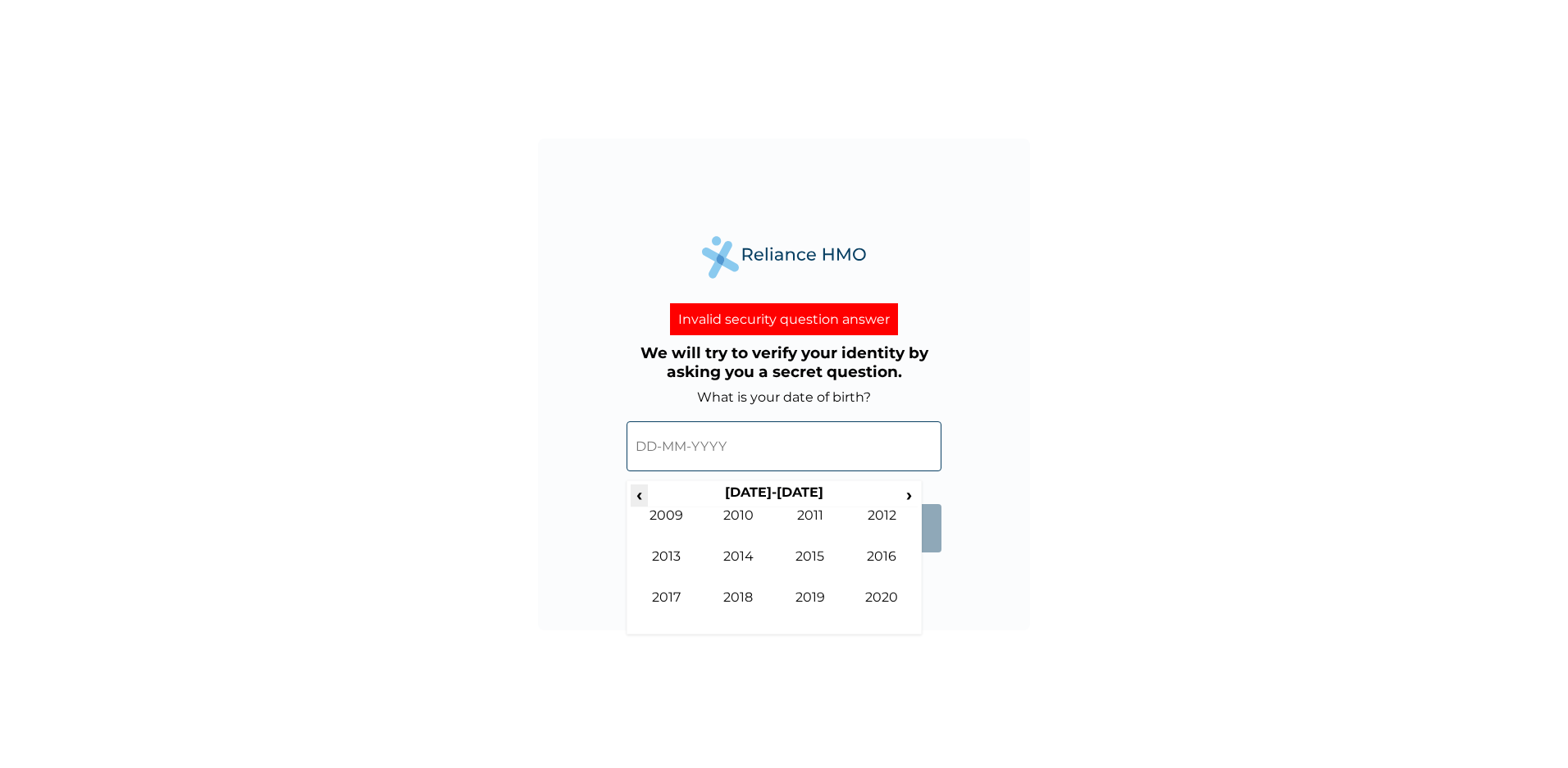 click on "‹" at bounding box center [639, 494] 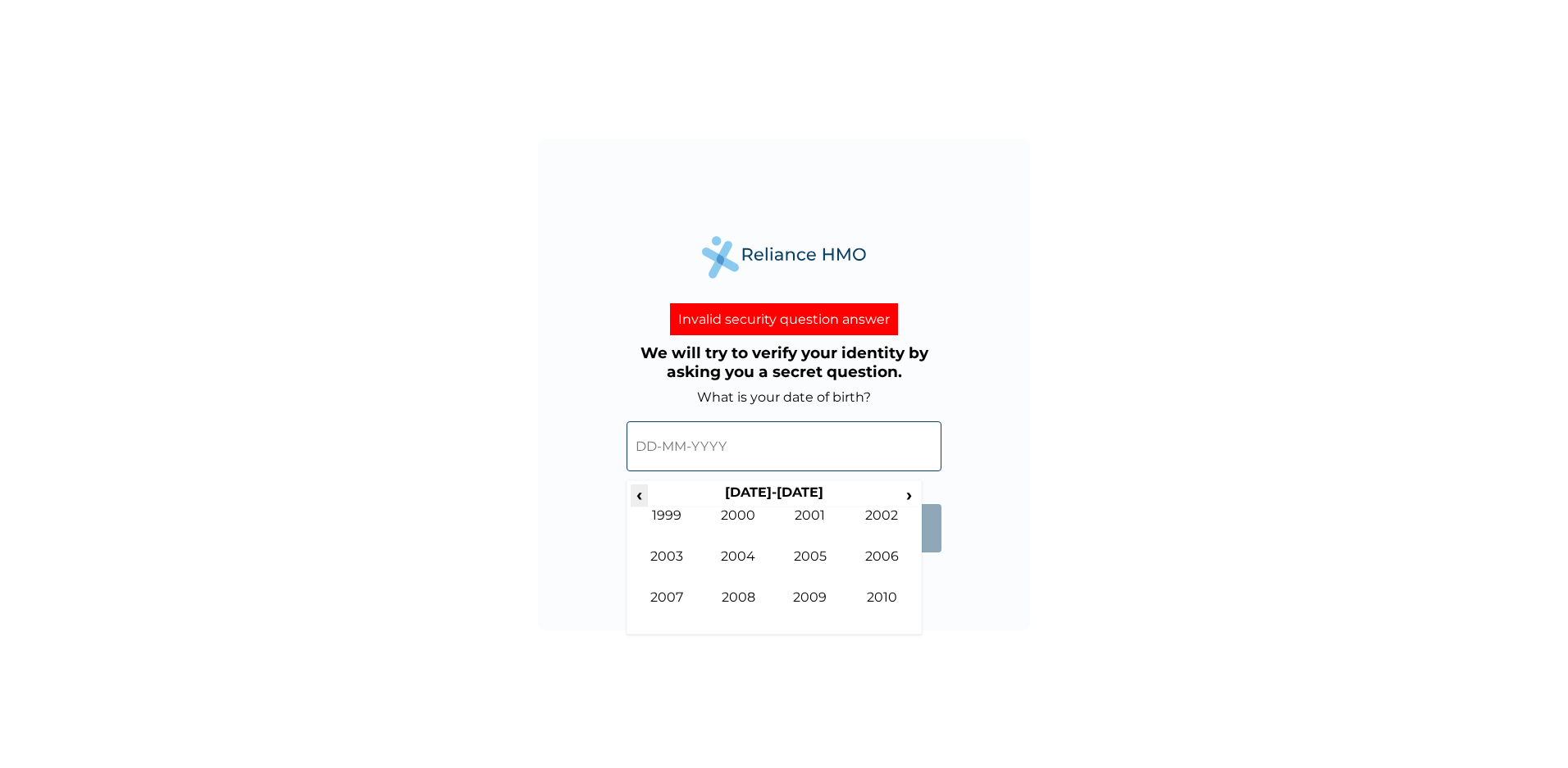 click on "‹" at bounding box center (639, 494) 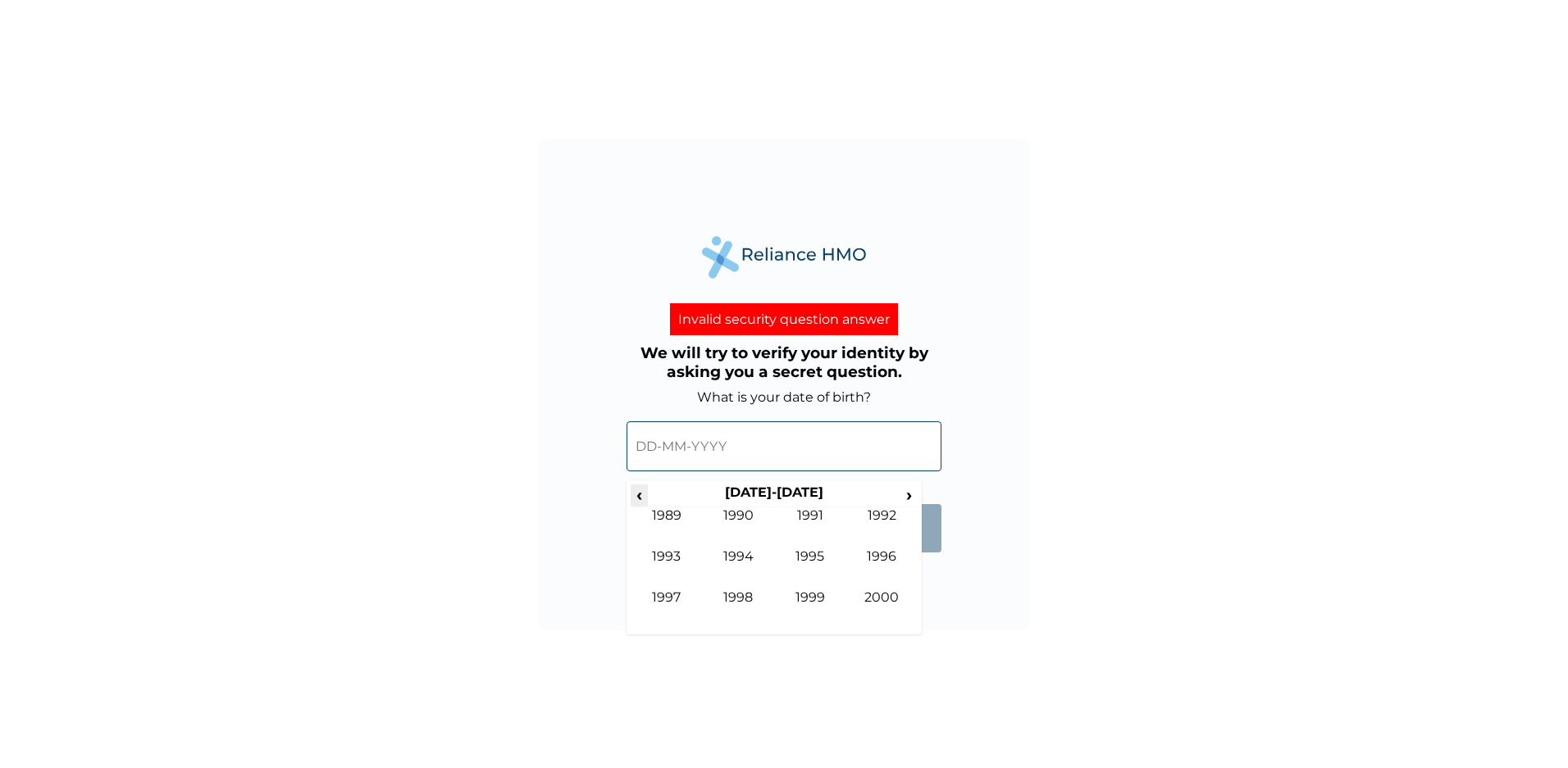 click on "‹" at bounding box center [639, 494] 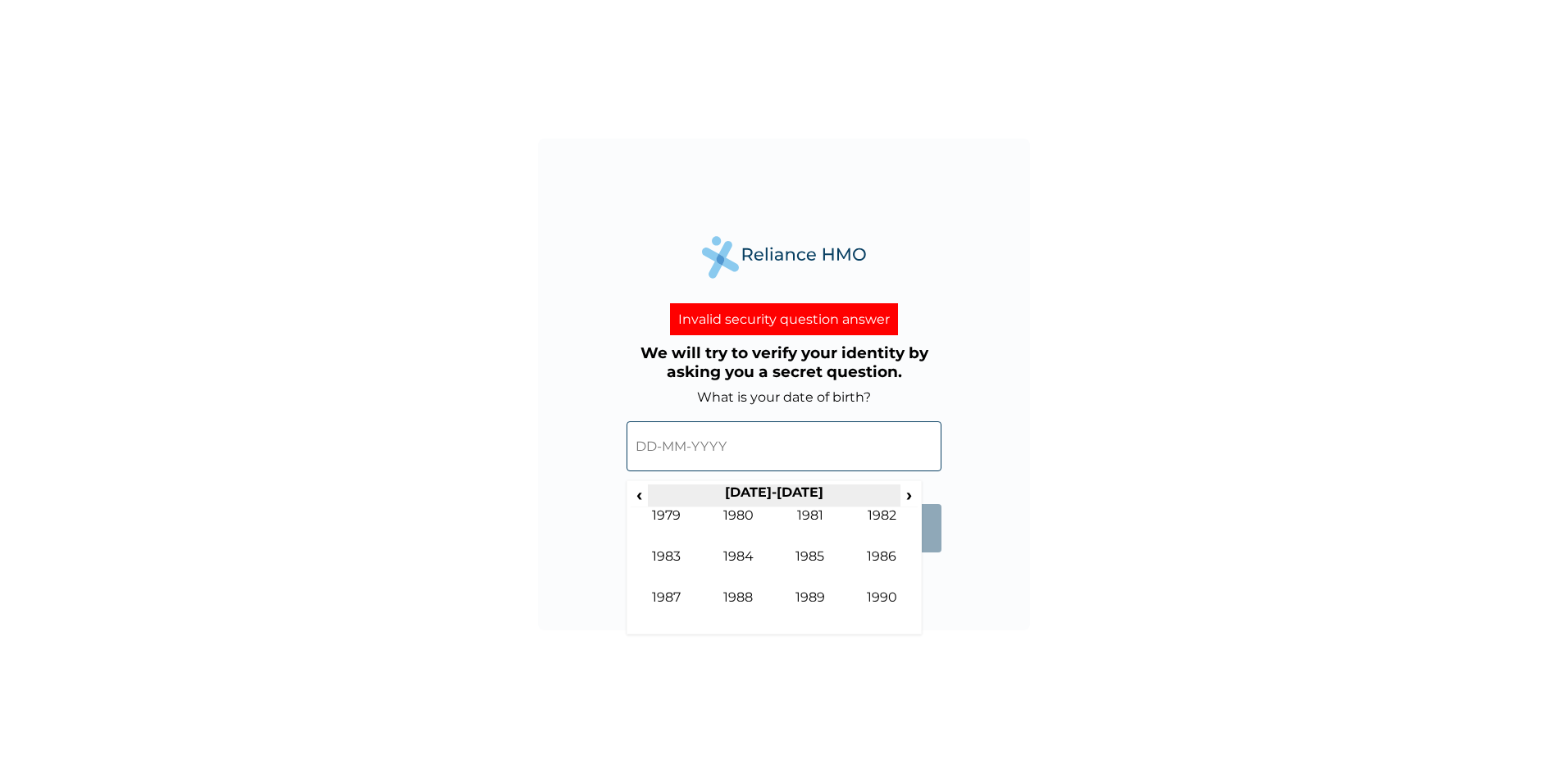 click on "[DATE]-[DATE]" at bounding box center [773, 496] 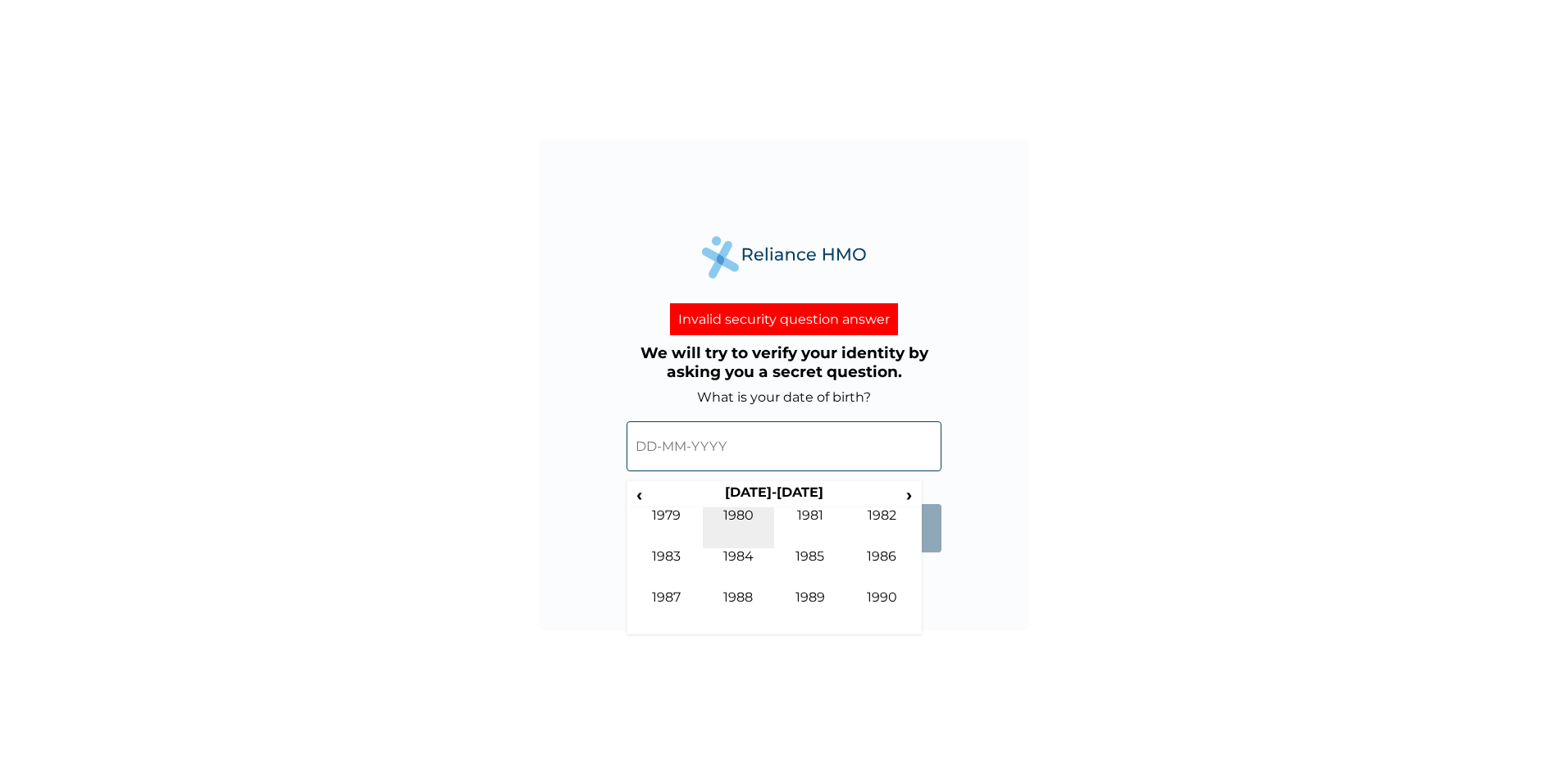 click on "1980" at bounding box center [739, 528] 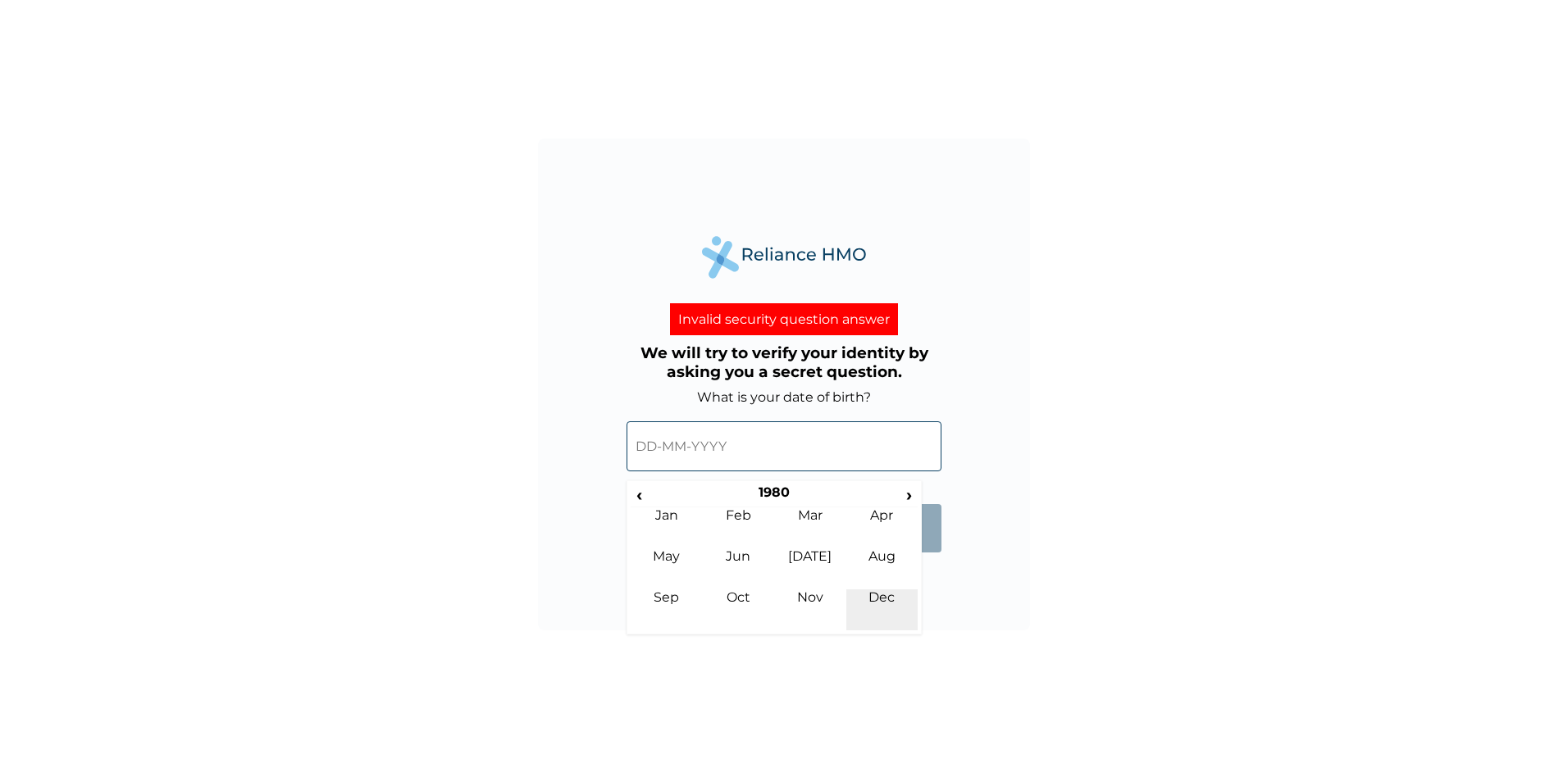 click on "Dec" at bounding box center (882, 610) 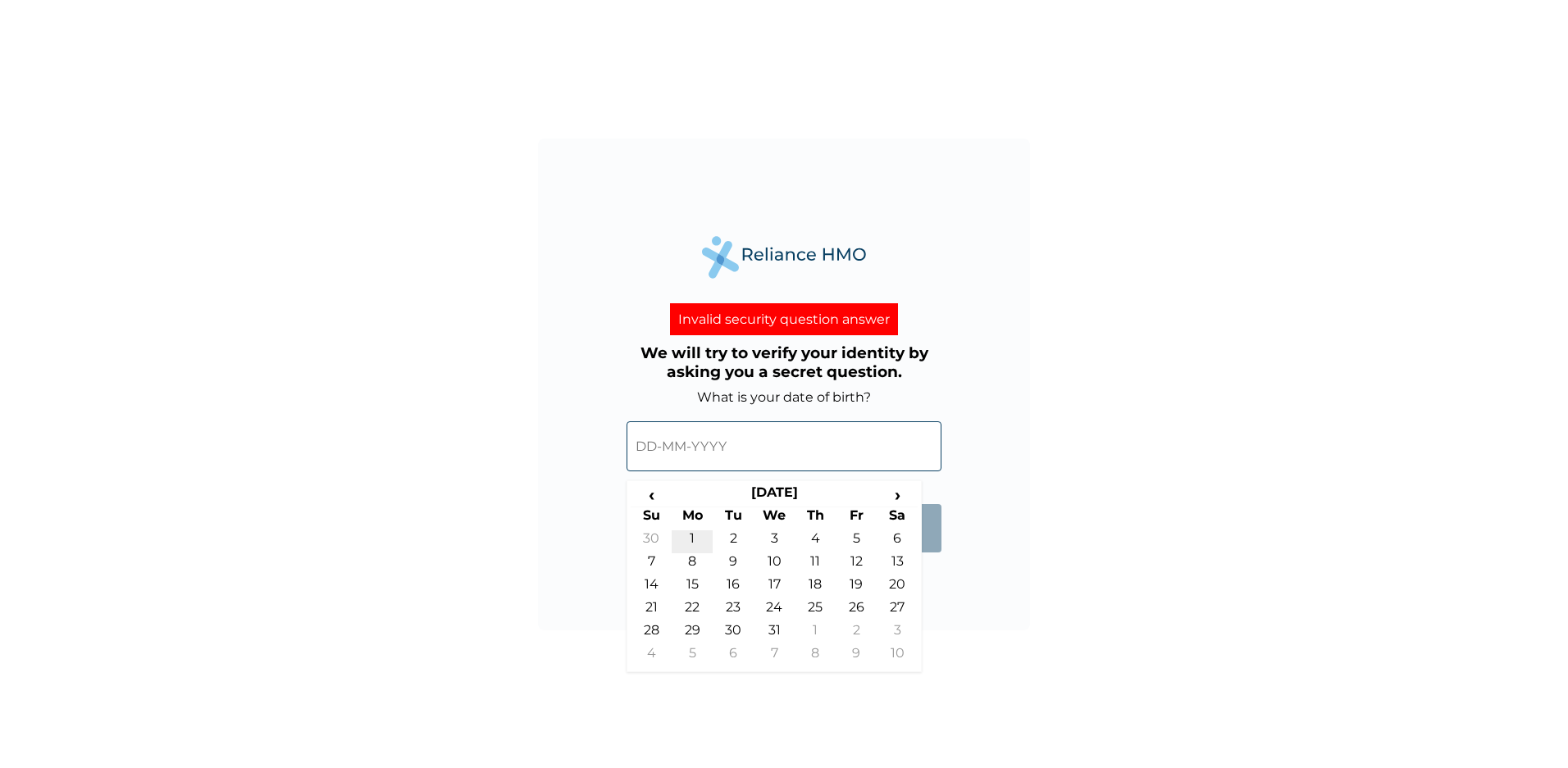 click on "1" at bounding box center [692, 542] 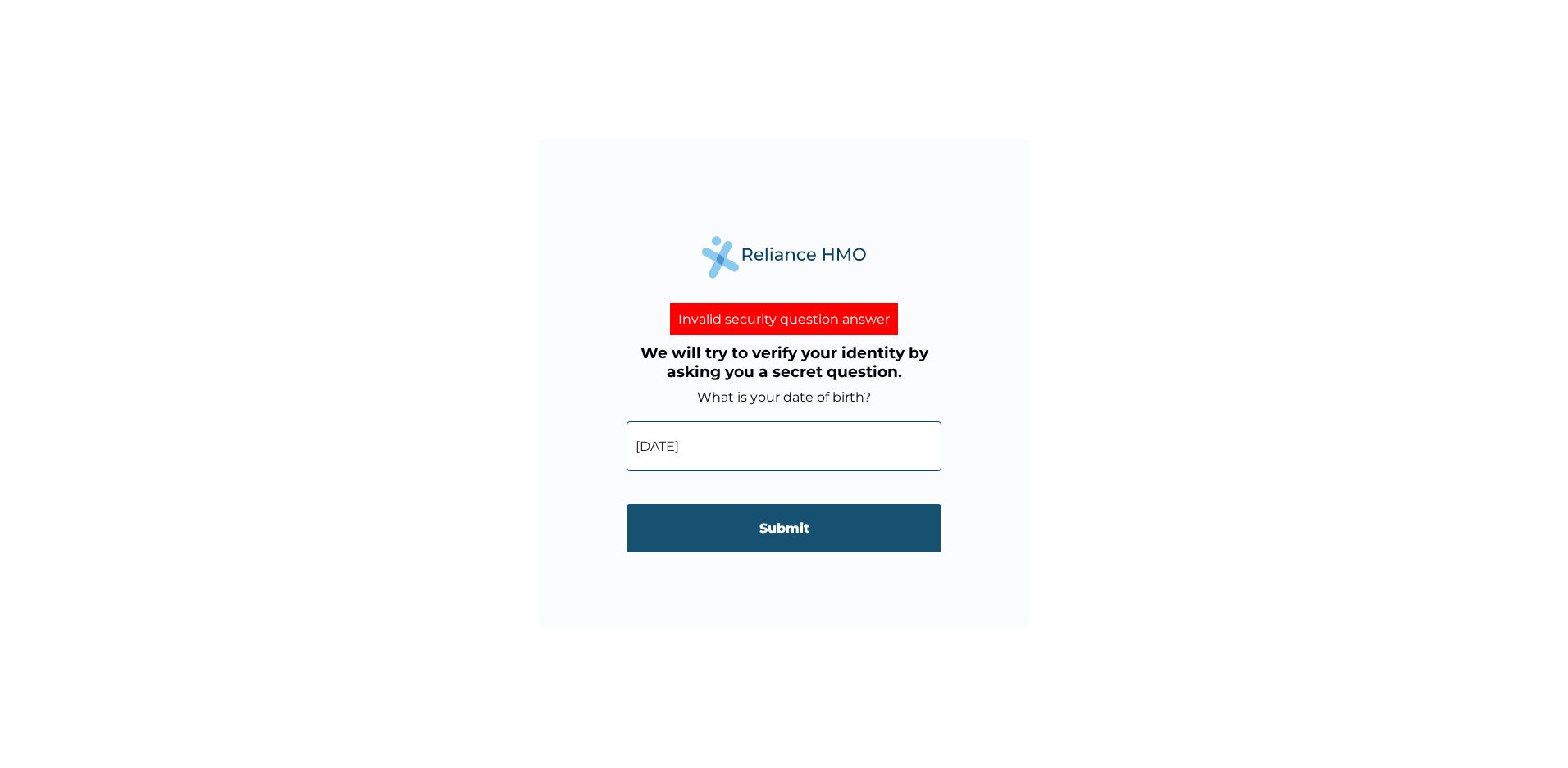 click on "Submit" at bounding box center (784, 528) 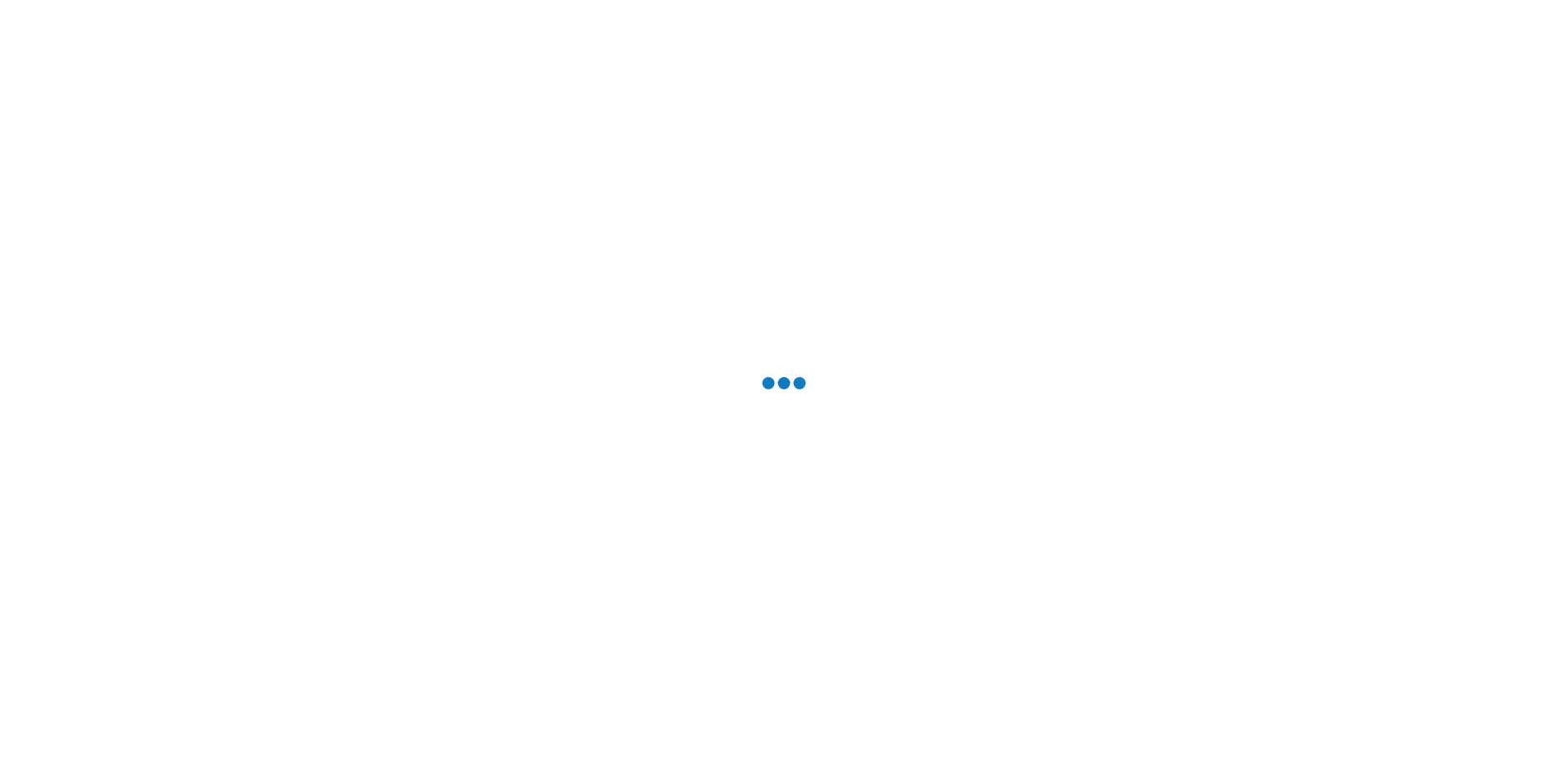 scroll, scrollTop: 0, scrollLeft: 0, axis: both 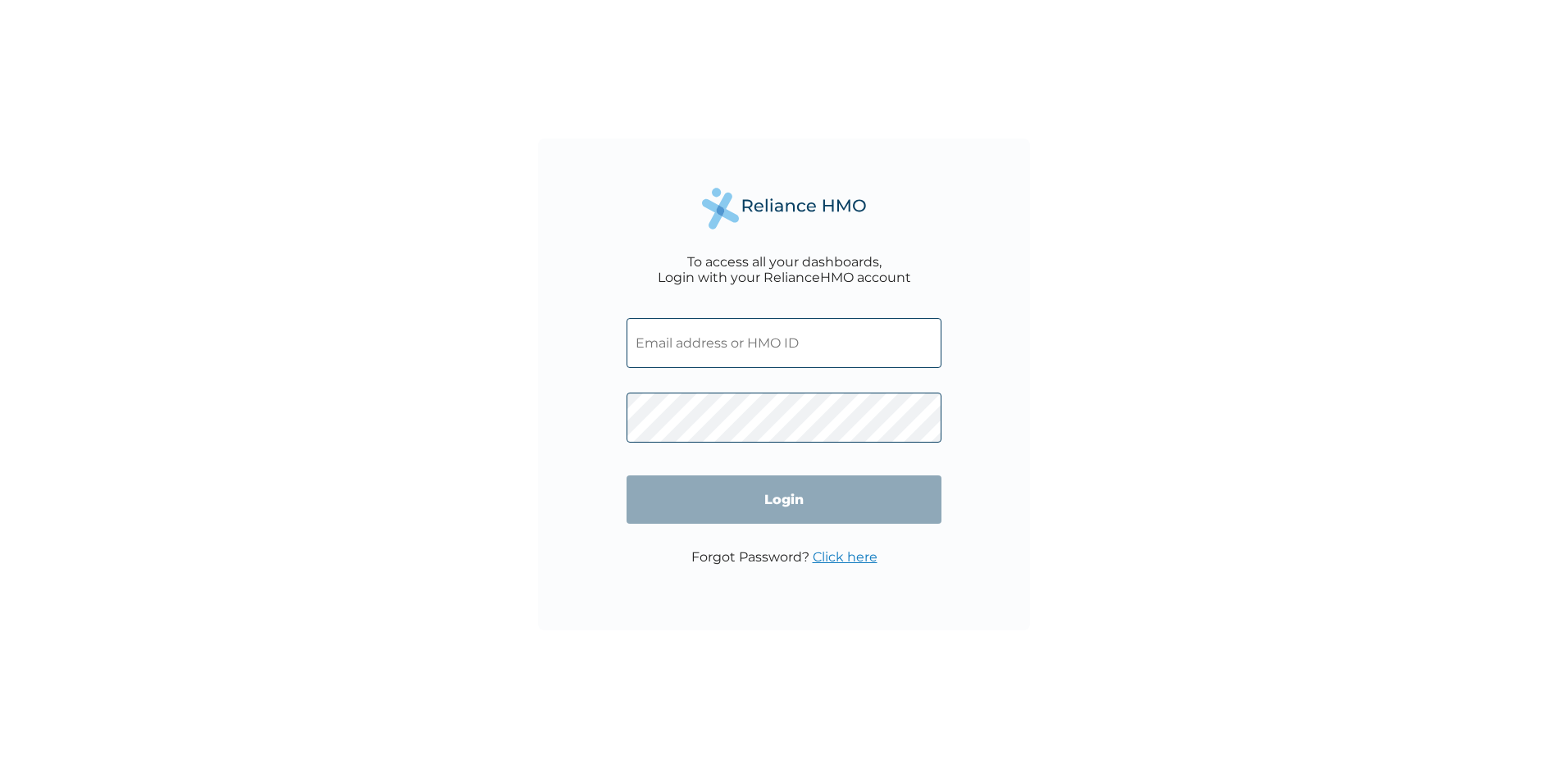 type on "GBI/10254/A" 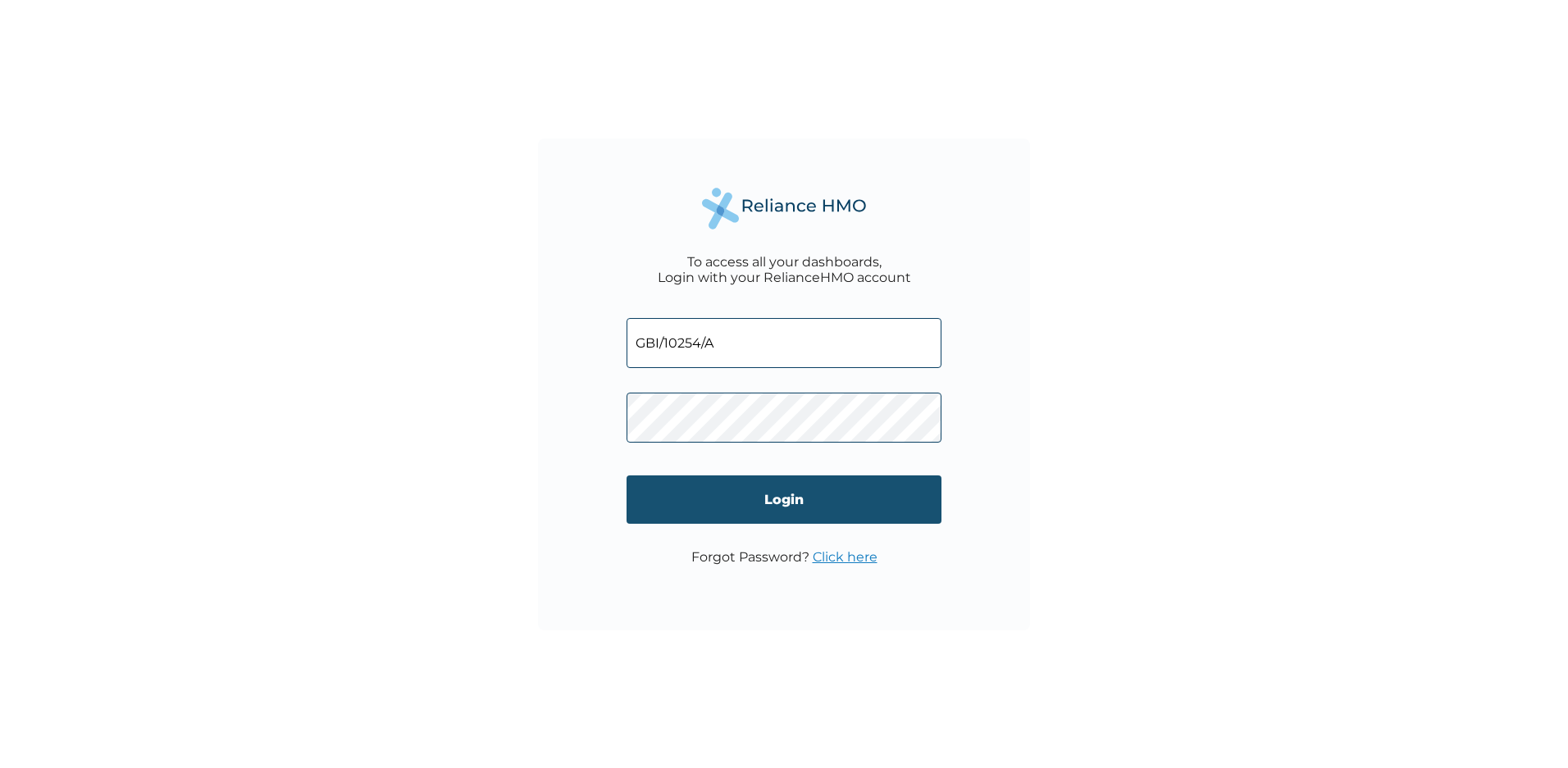 click on "Login" at bounding box center [784, 499] 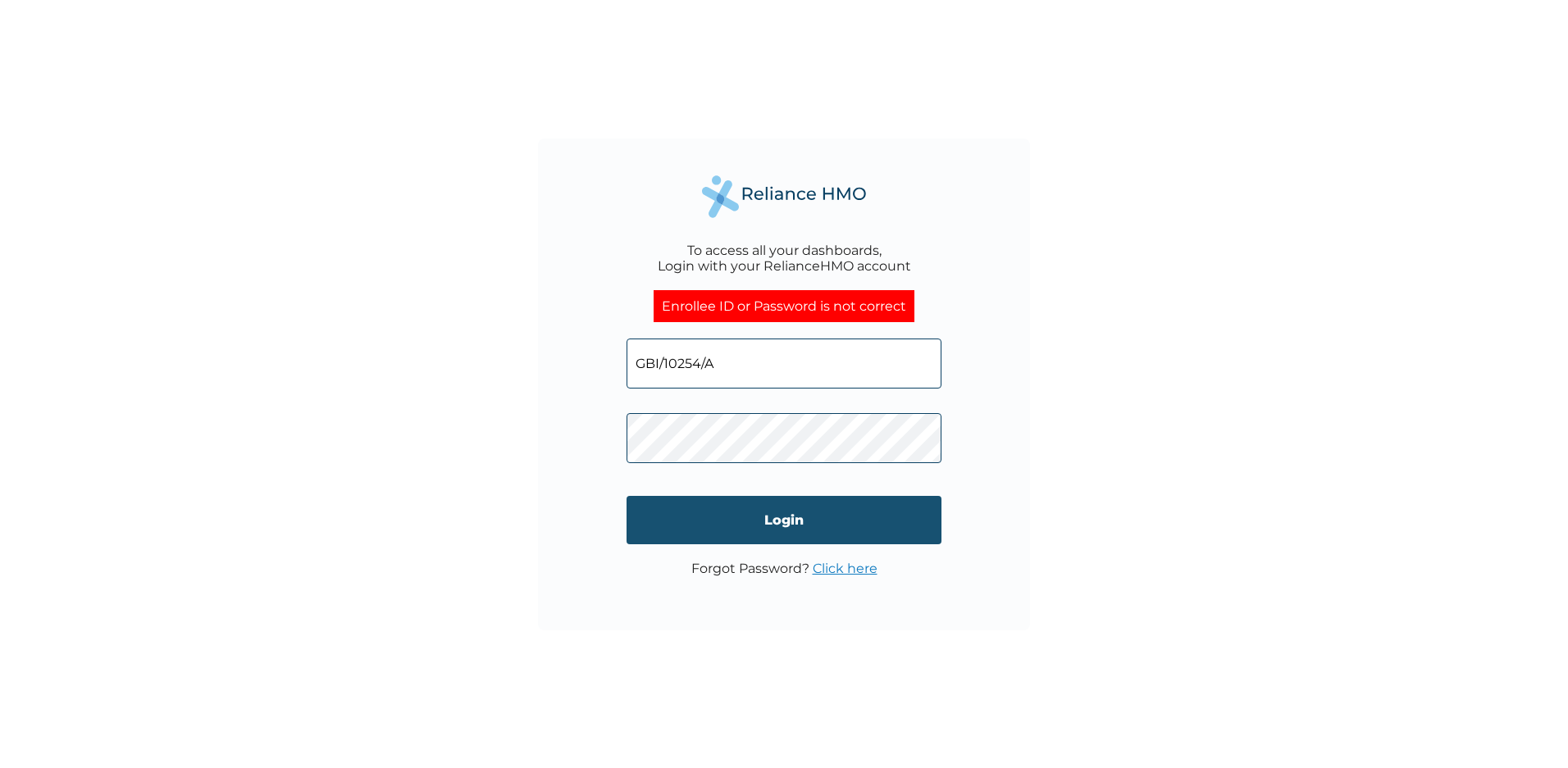 click on "Login" at bounding box center [784, 520] 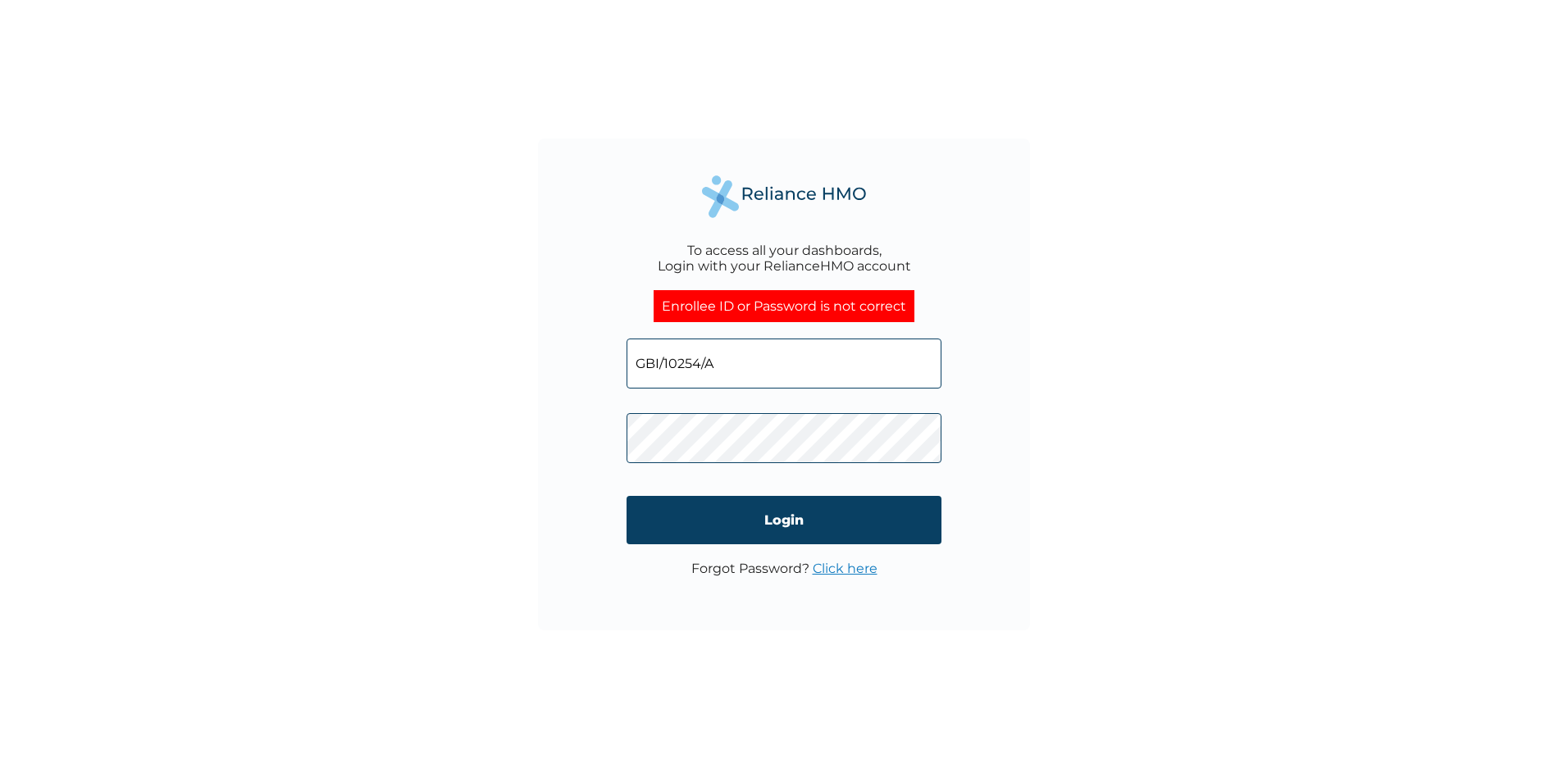 click on "To access all your dashboards, Login with your RelianceHMO account Enrollee ID or Password is not correct GBI/10254/A Login Forgot Password?   Click here" at bounding box center (784, 384) 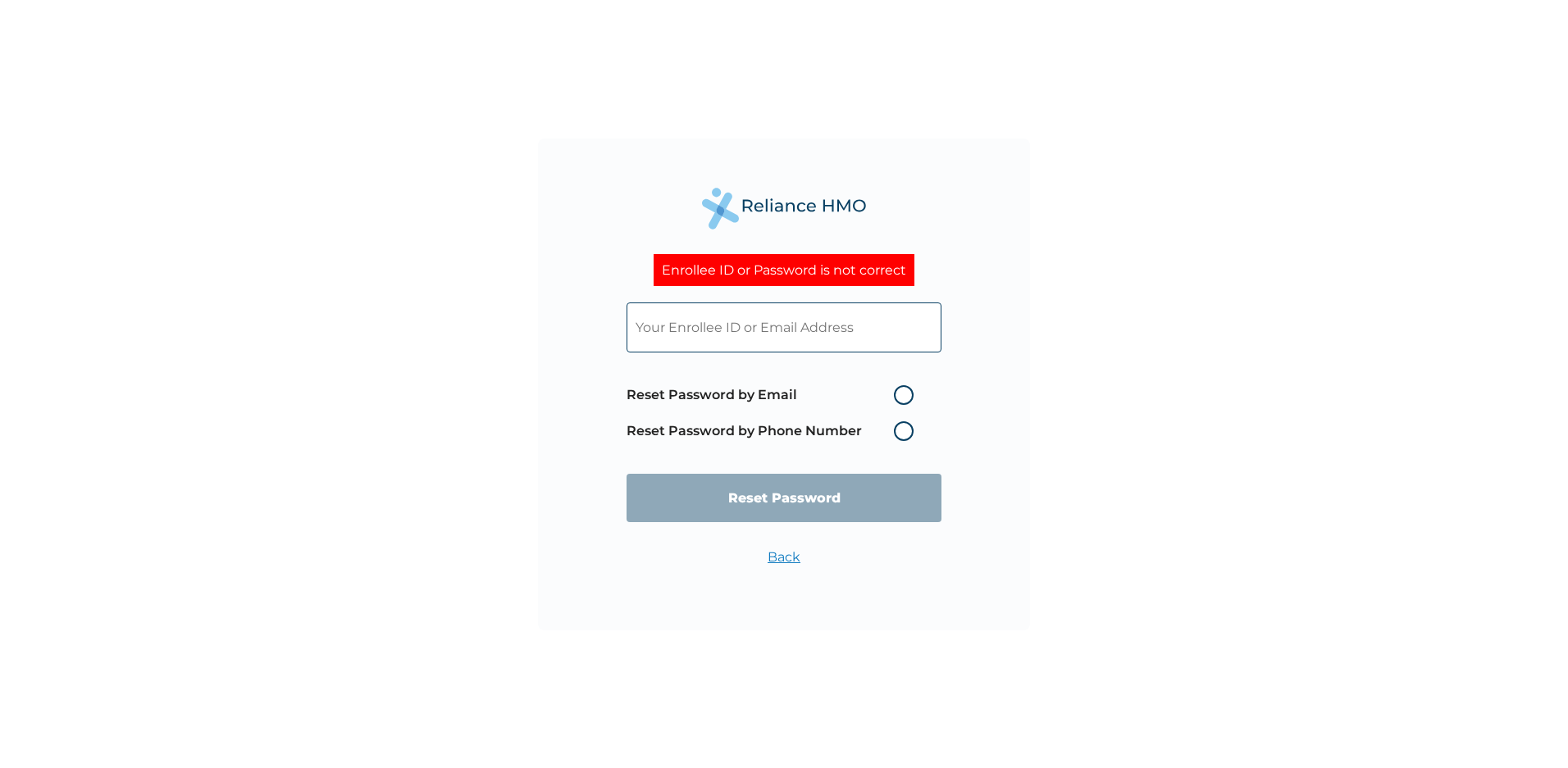 click at bounding box center [784, 327] 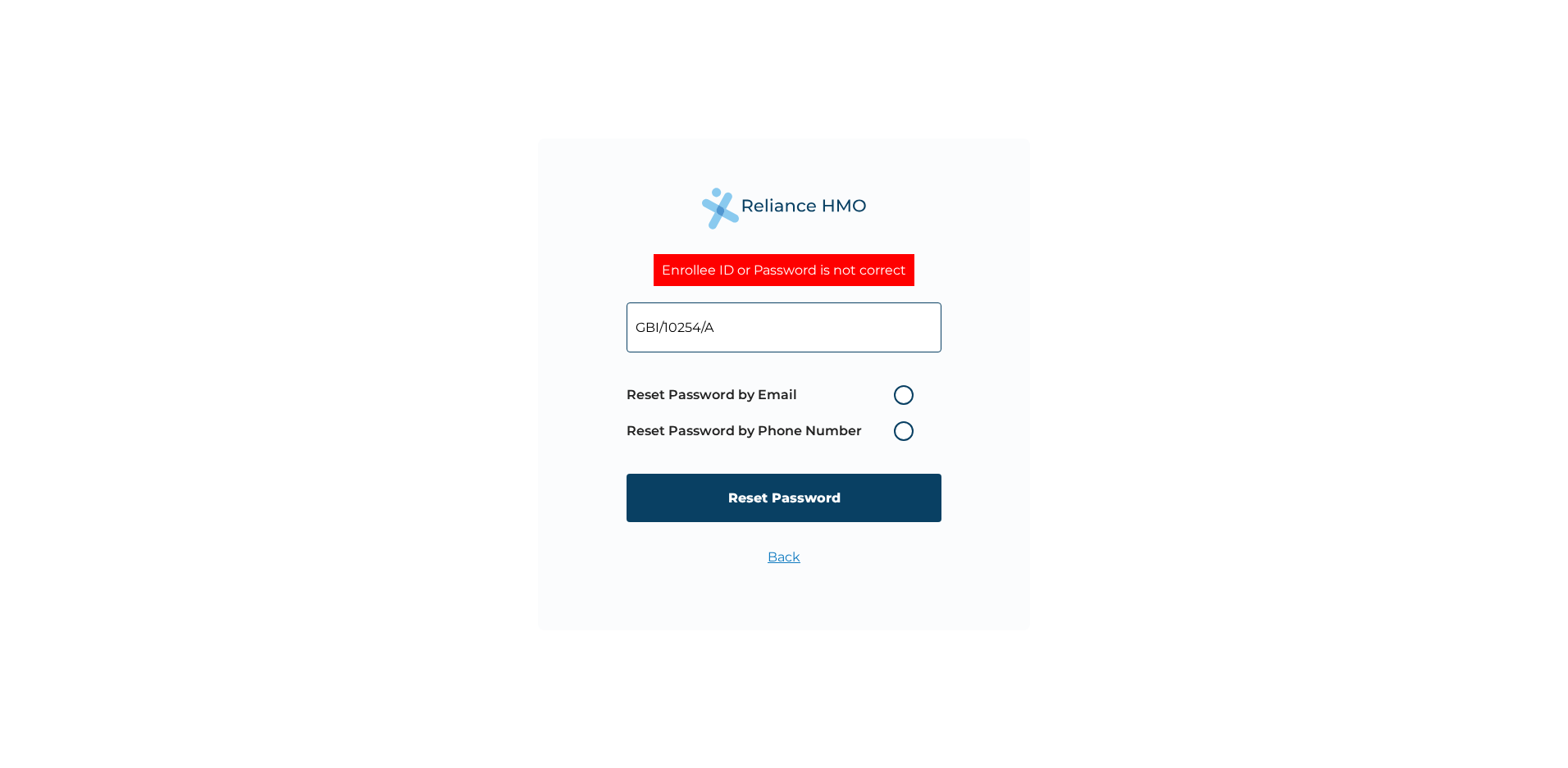 click on "Reset Password by Email" at bounding box center [774, 395] 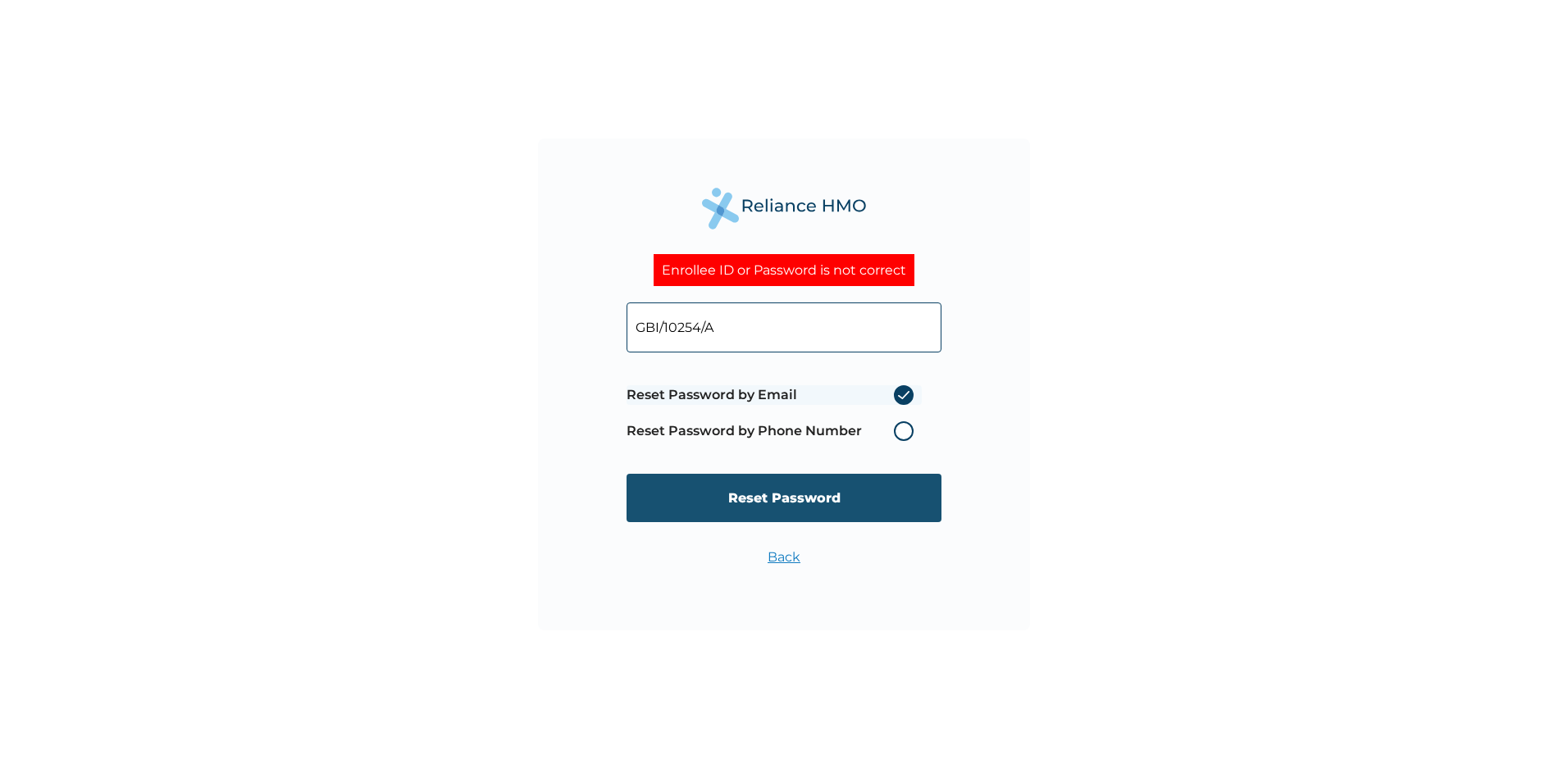 click on "Reset Password" at bounding box center [784, 498] 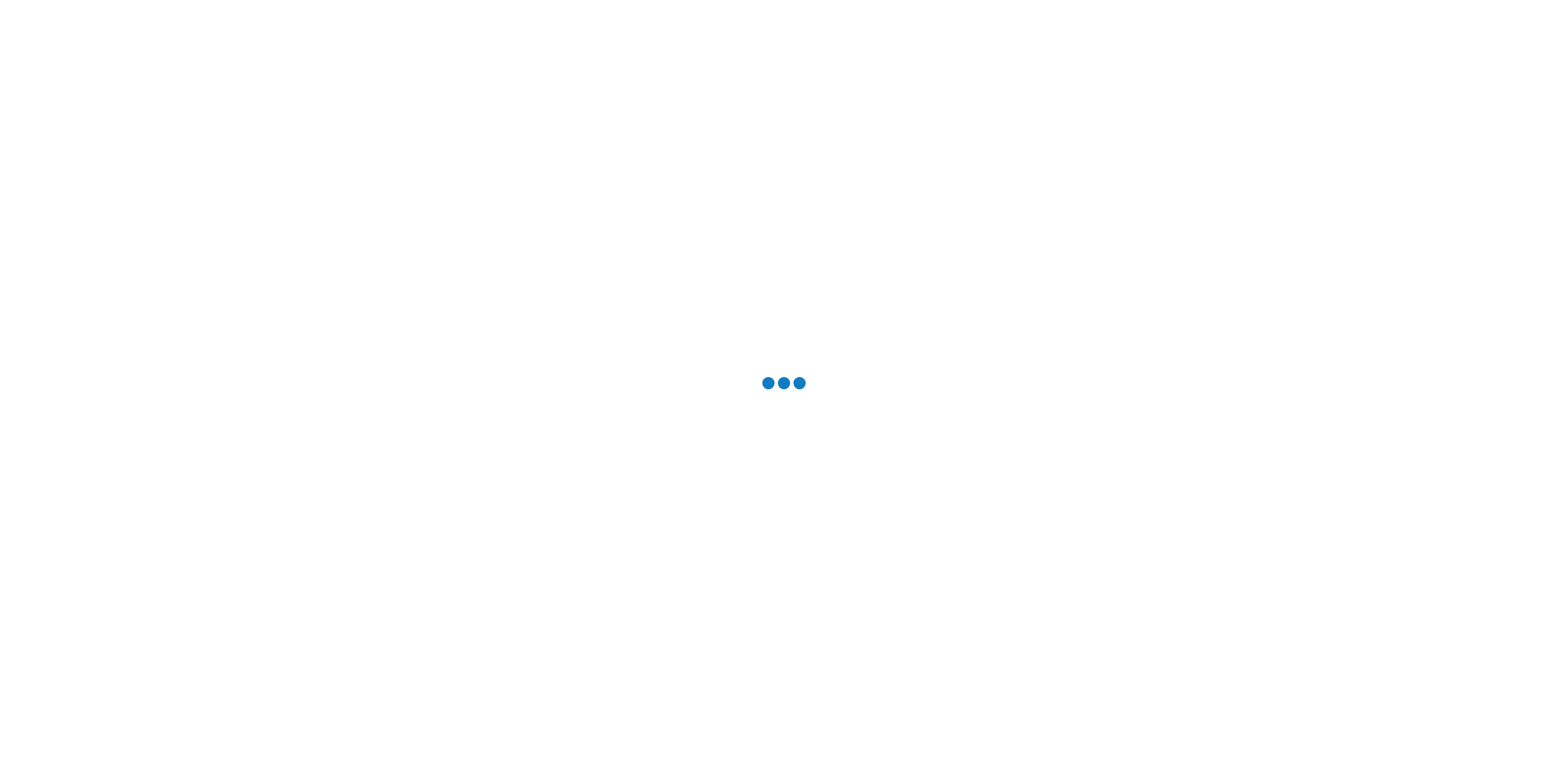 scroll, scrollTop: 0, scrollLeft: 0, axis: both 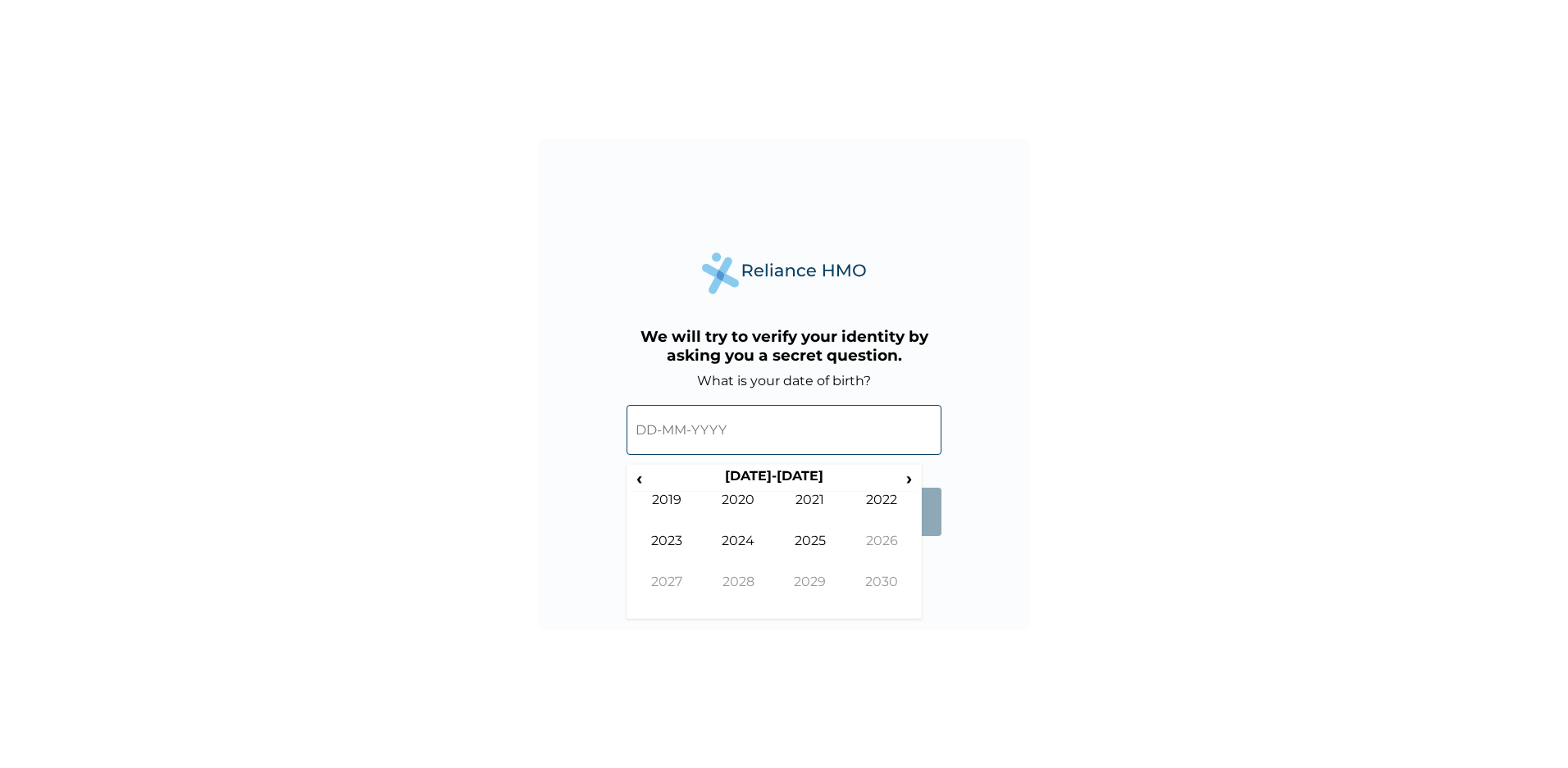 click at bounding box center (784, 429) 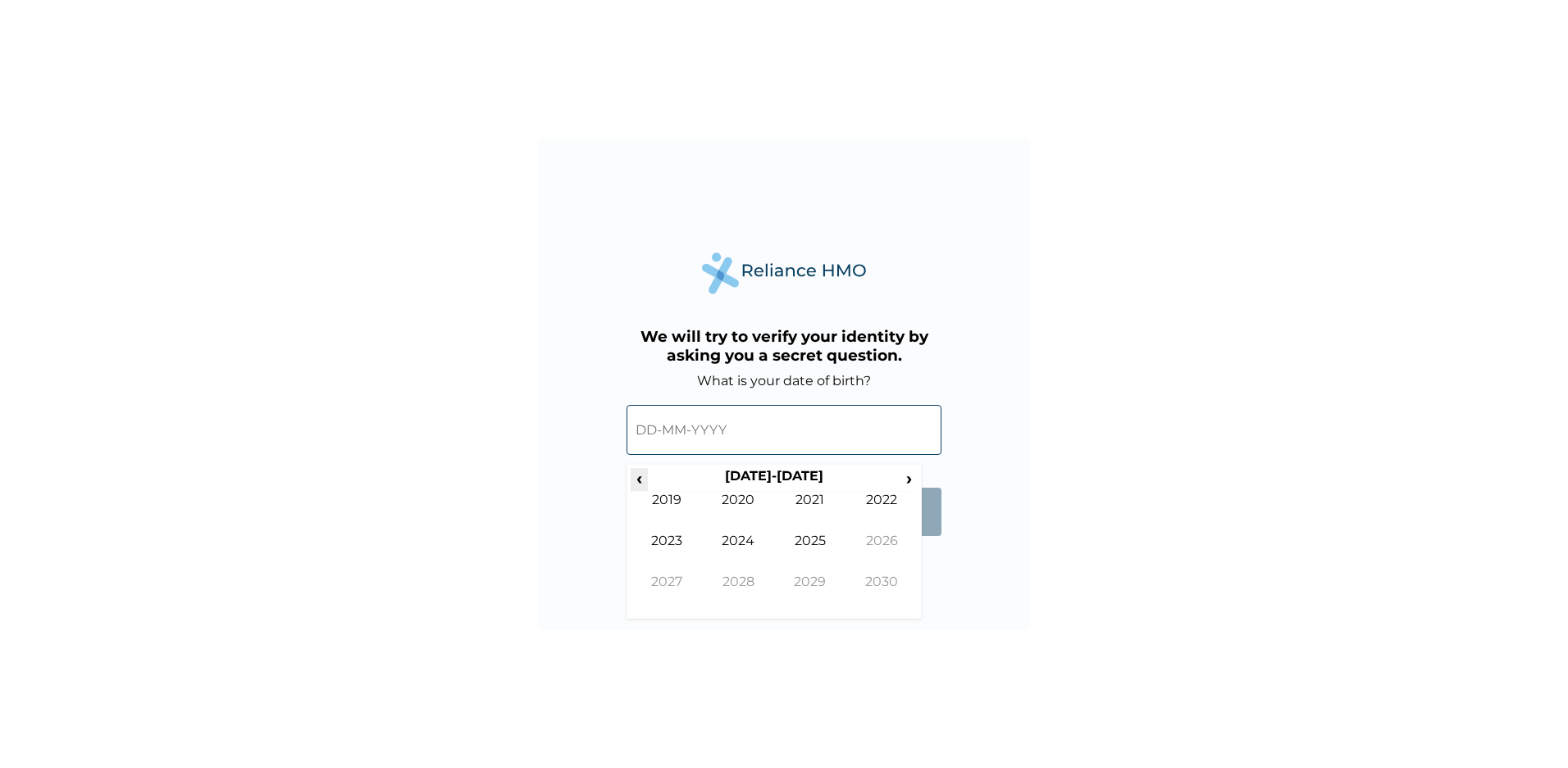 click on "‹" at bounding box center [639, 478] 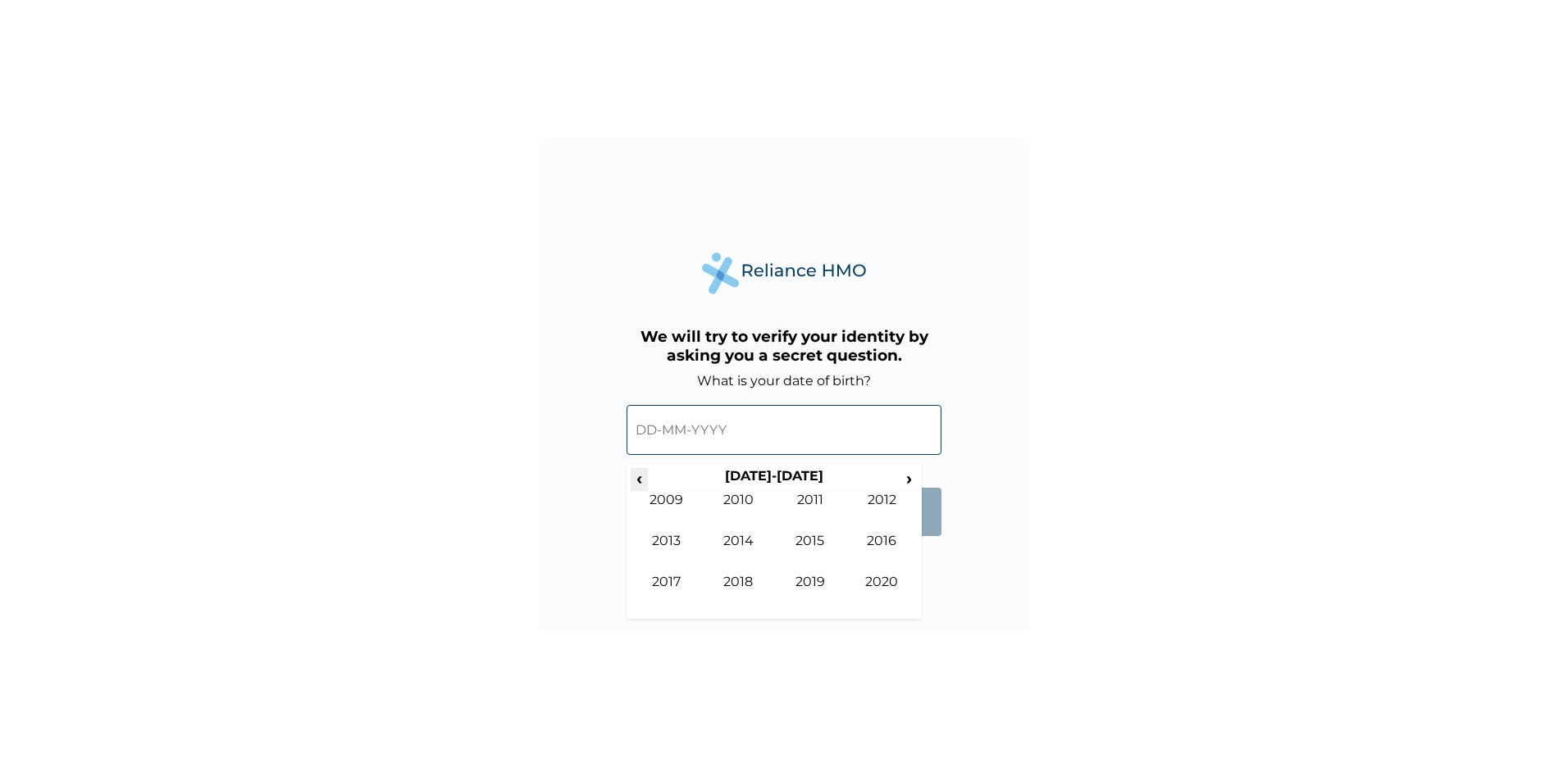 click on "‹" at bounding box center (639, 478) 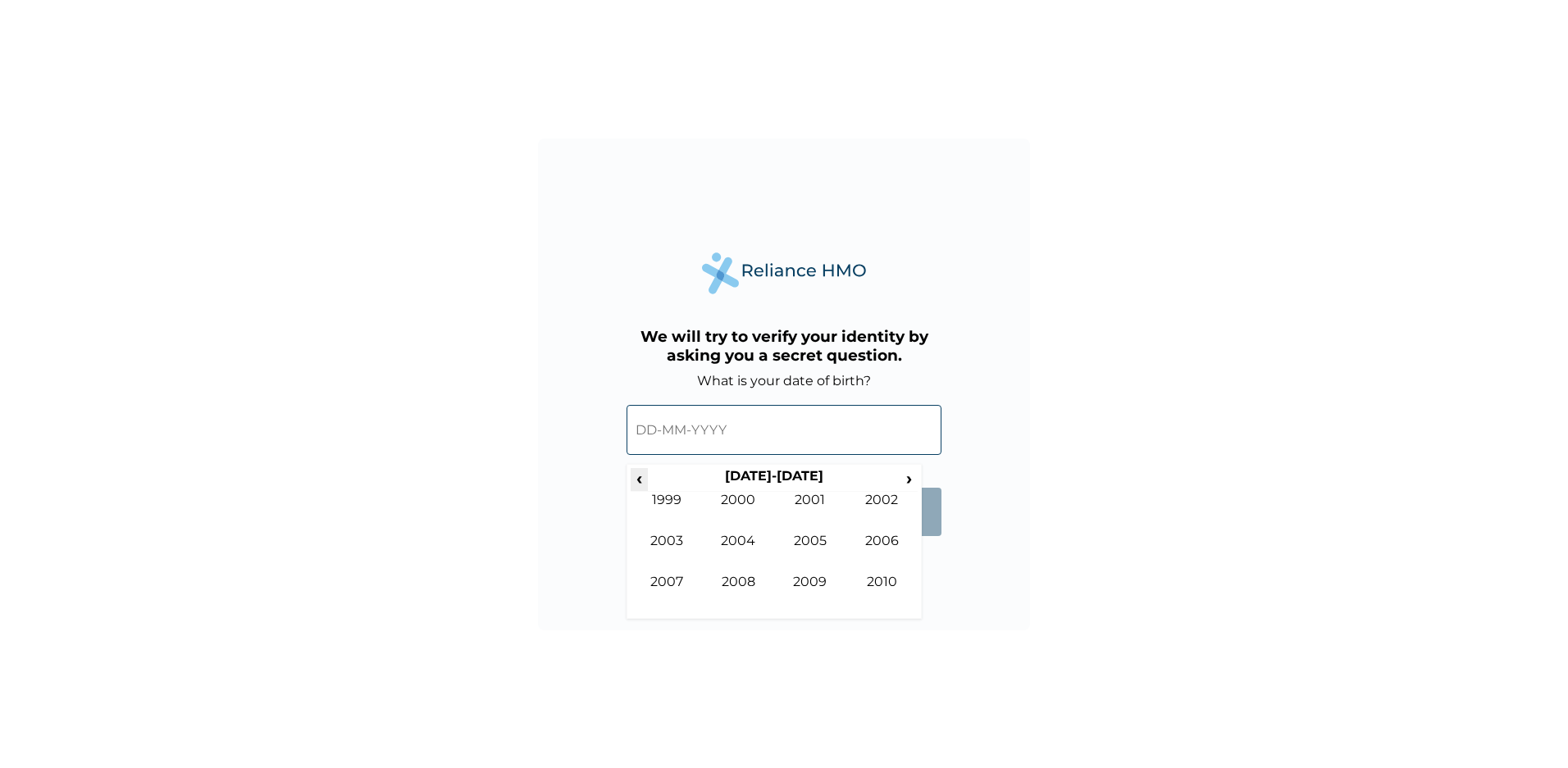 click on "‹" at bounding box center (639, 478) 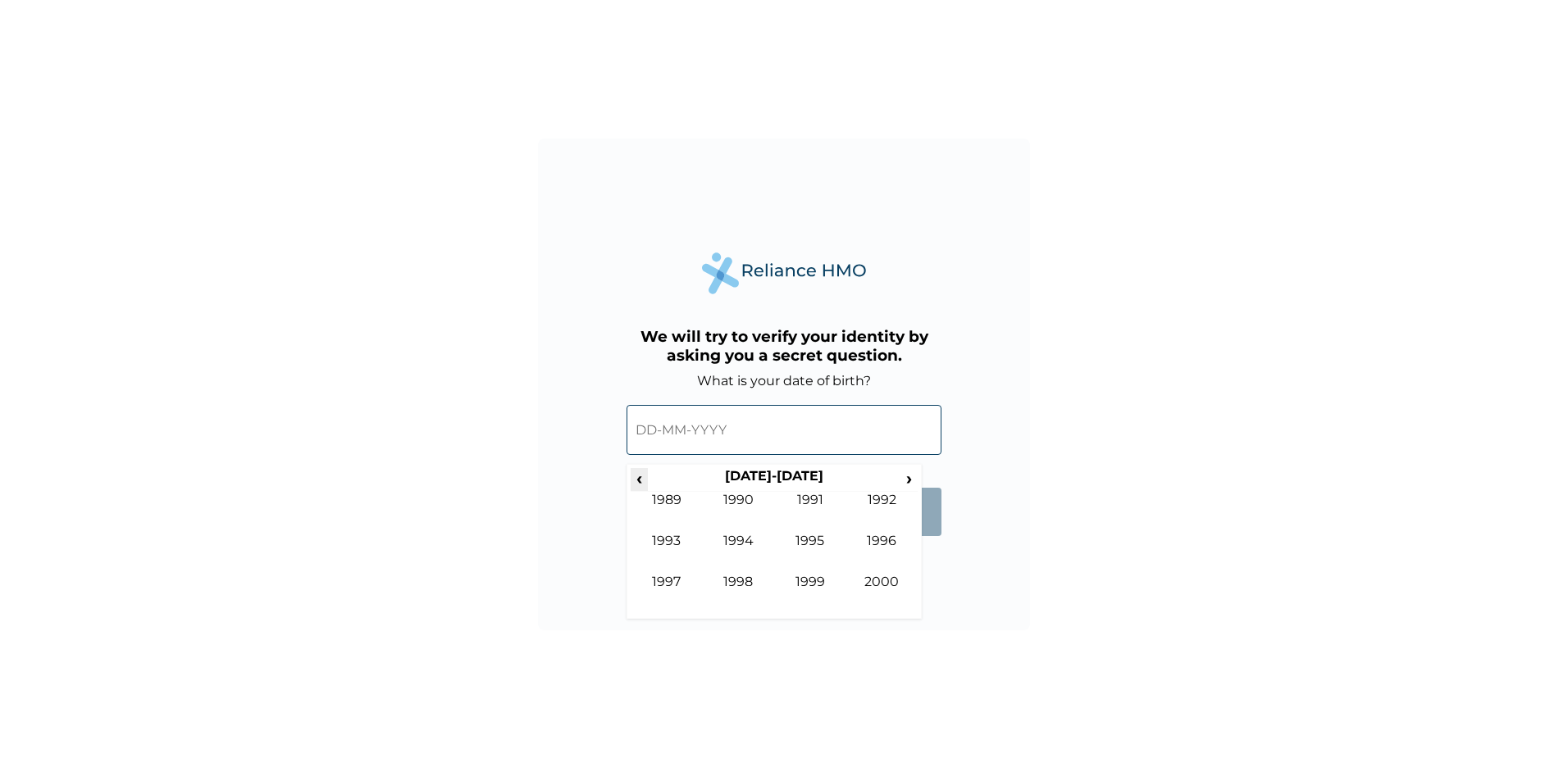 click on "‹" at bounding box center [639, 478] 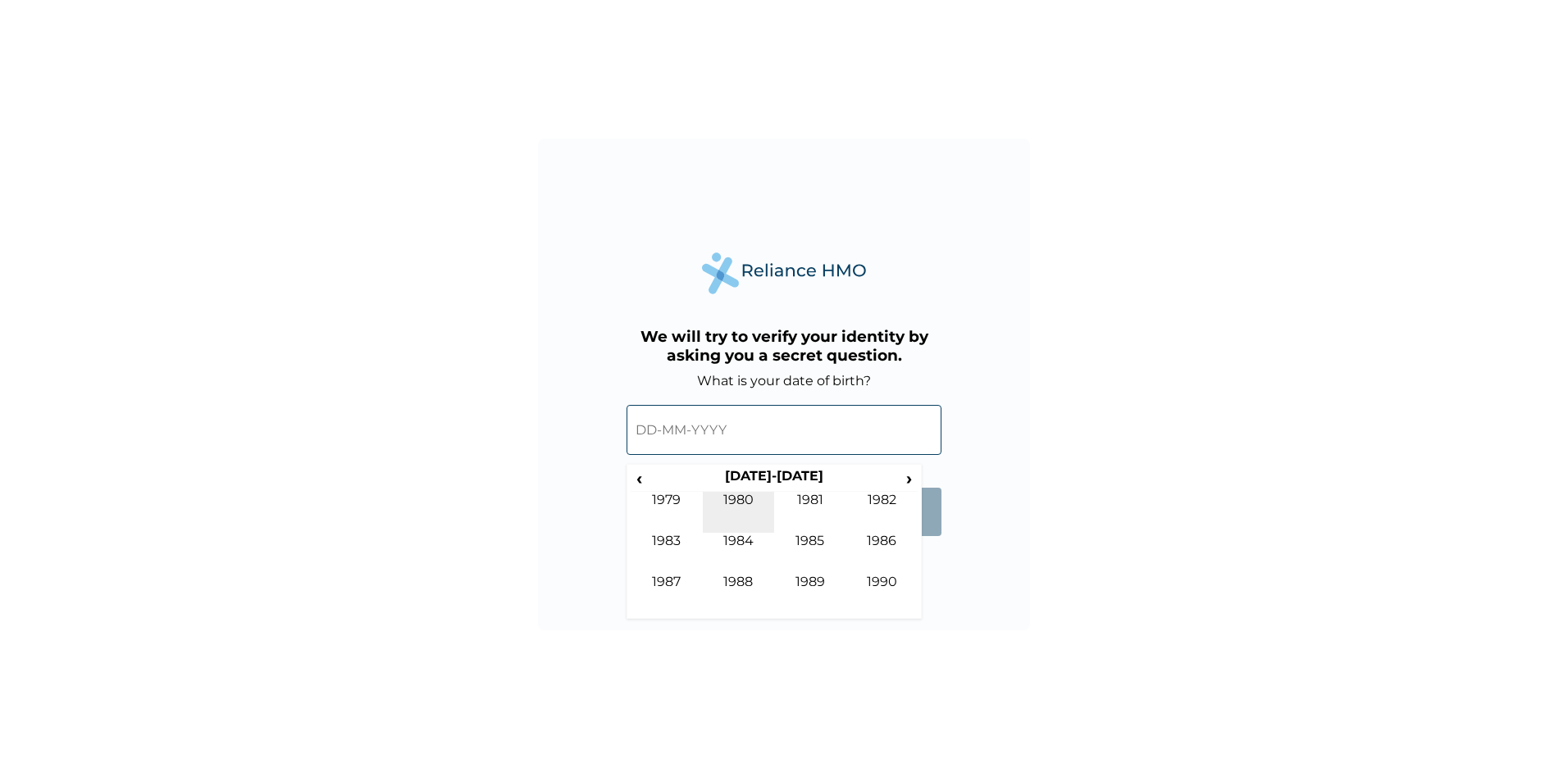 click on "1980" at bounding box center (739, 512) 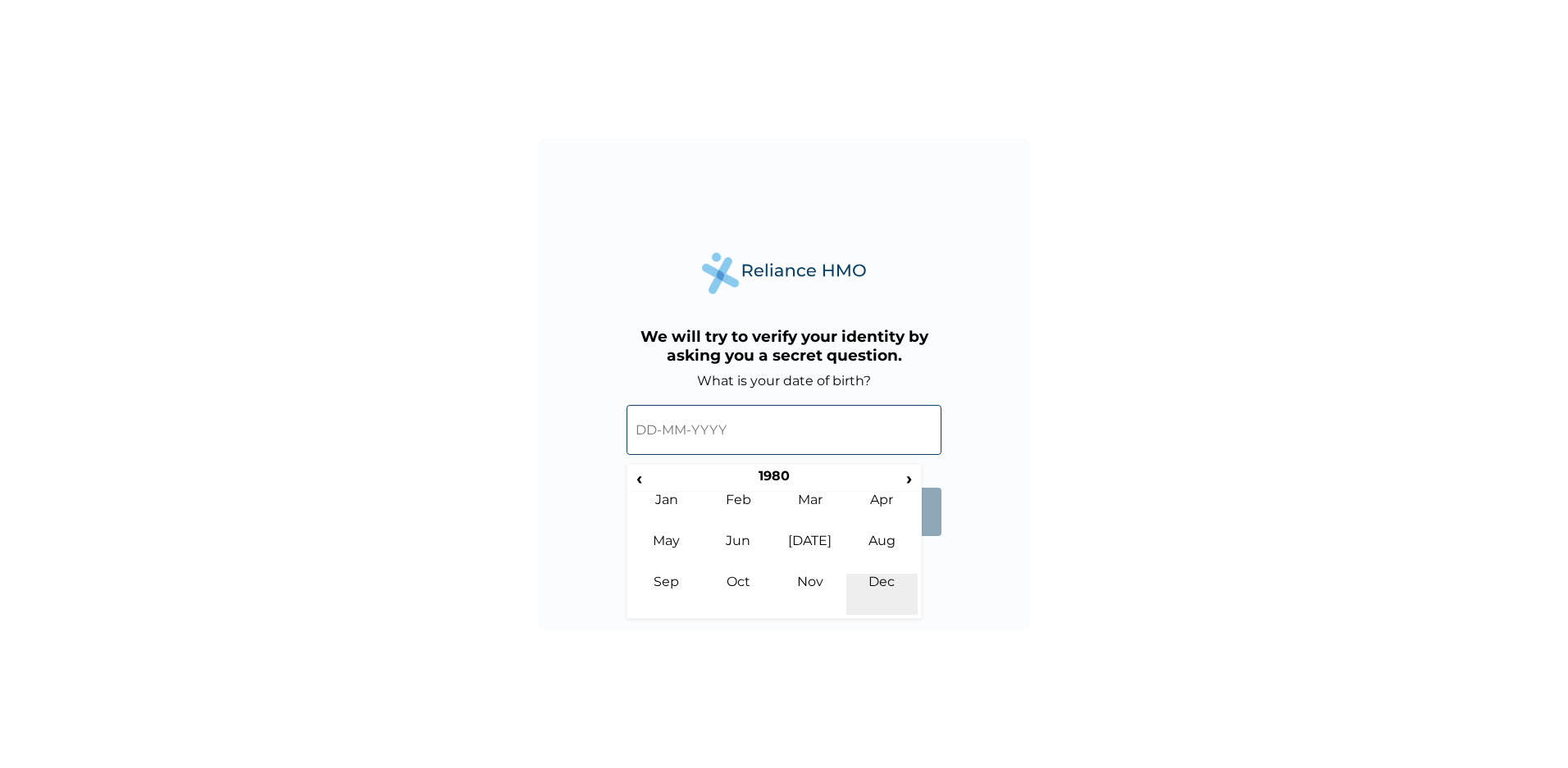click on "Dec" at bounding box center [882, 594] 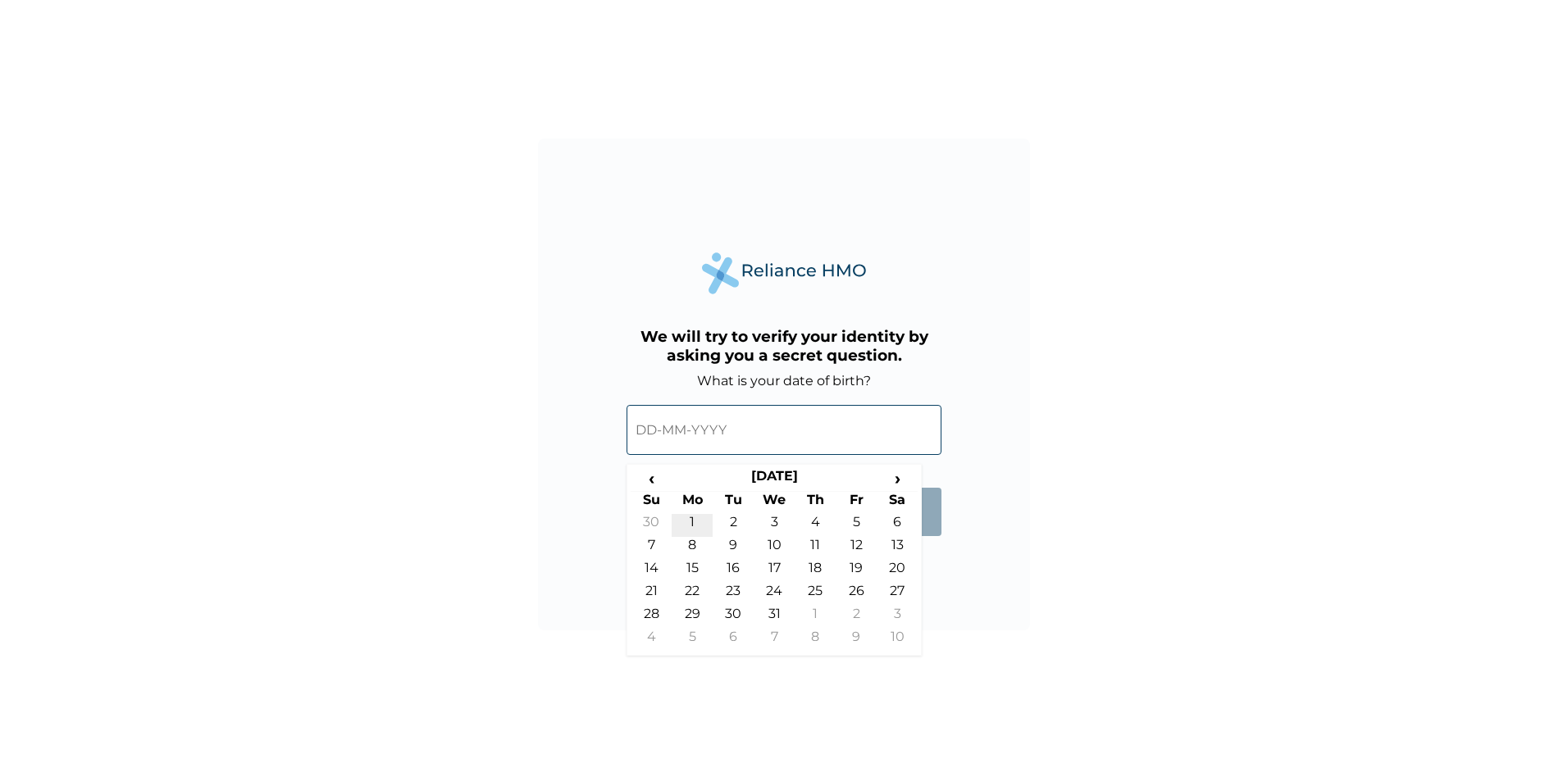 click on "1" at bounding box center (692, 525) 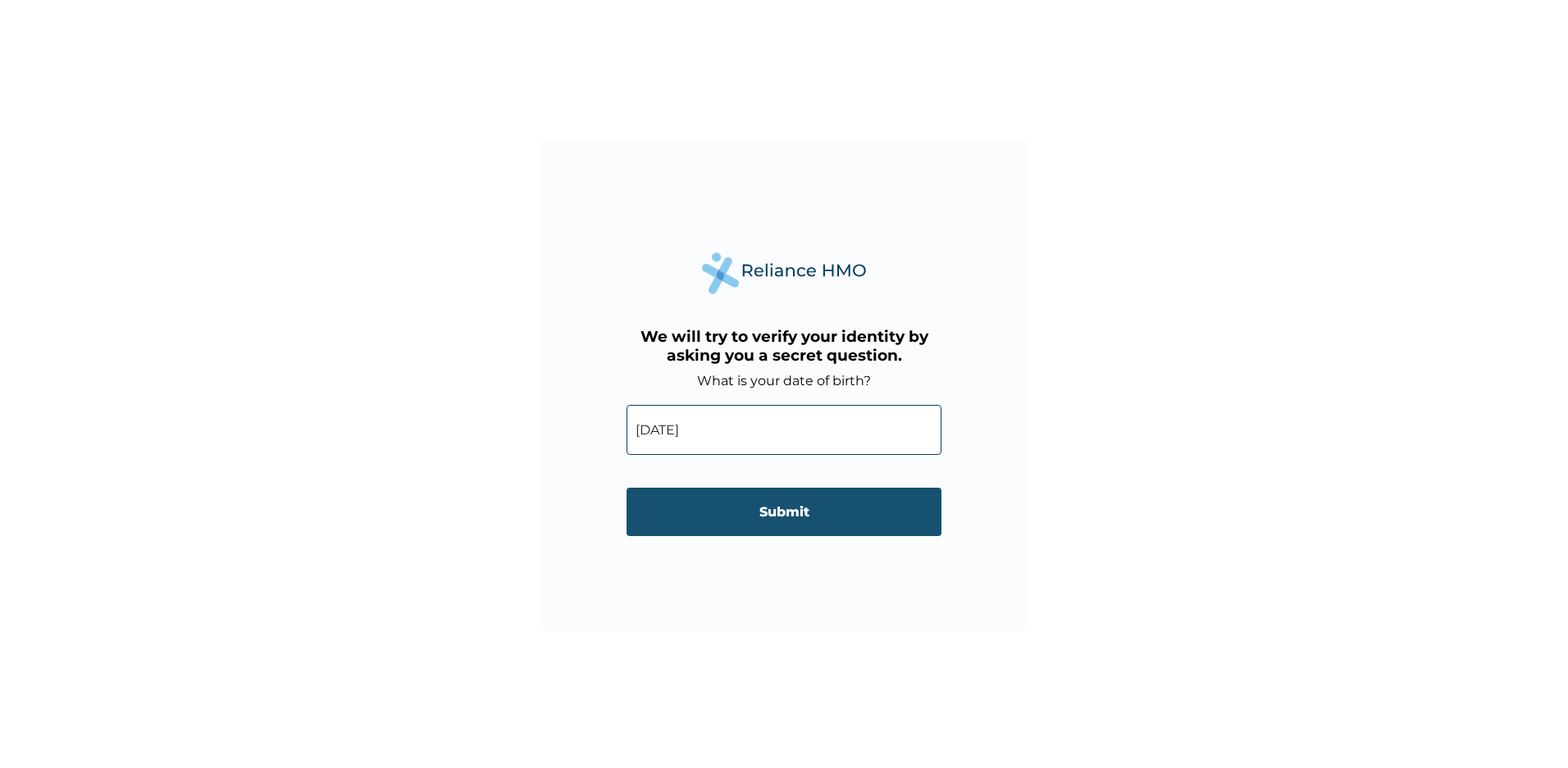 click on "Submit" at bounding box center [784, 511] 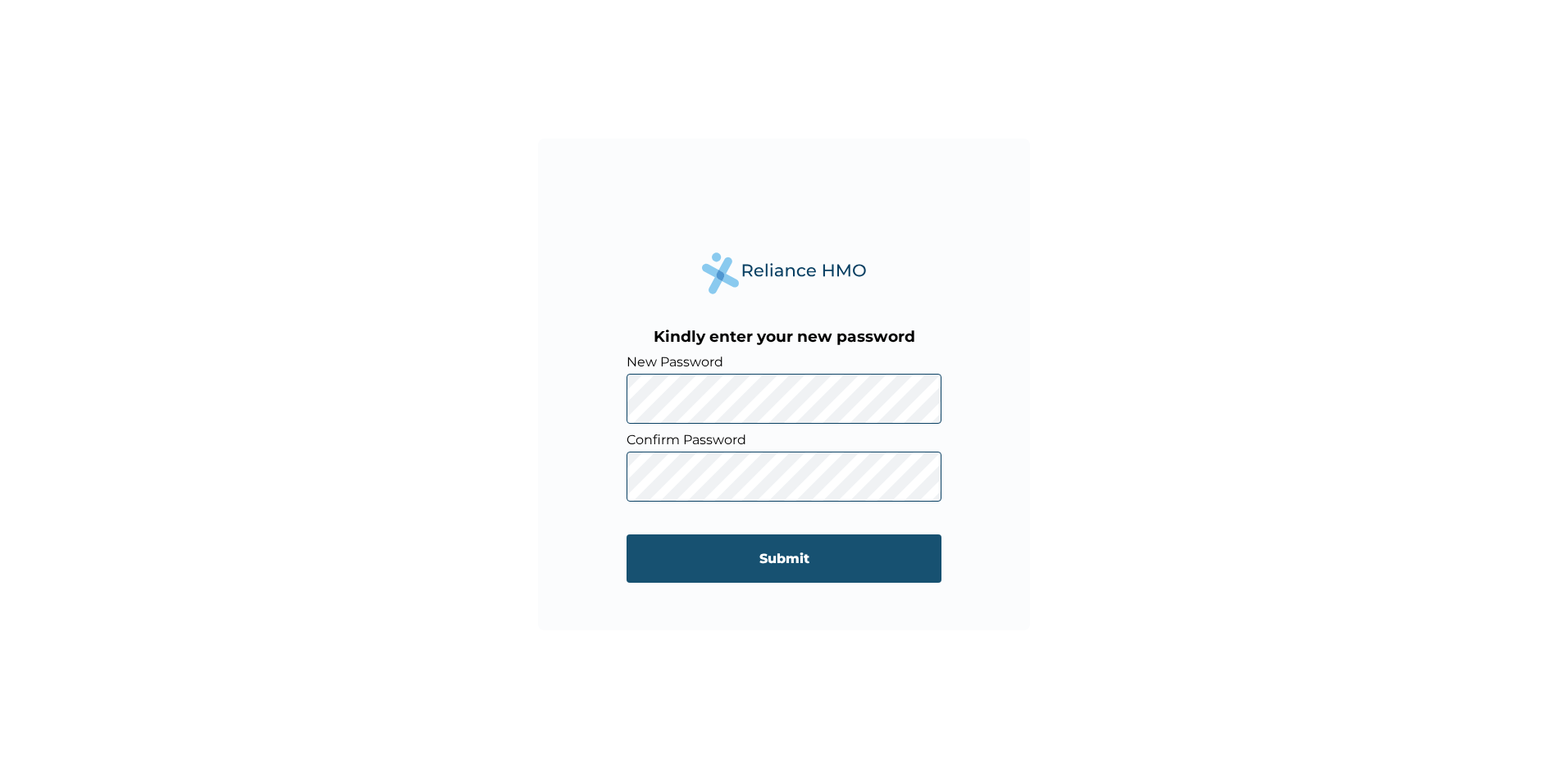 click on "Submit" at bounding box center [784, 558] 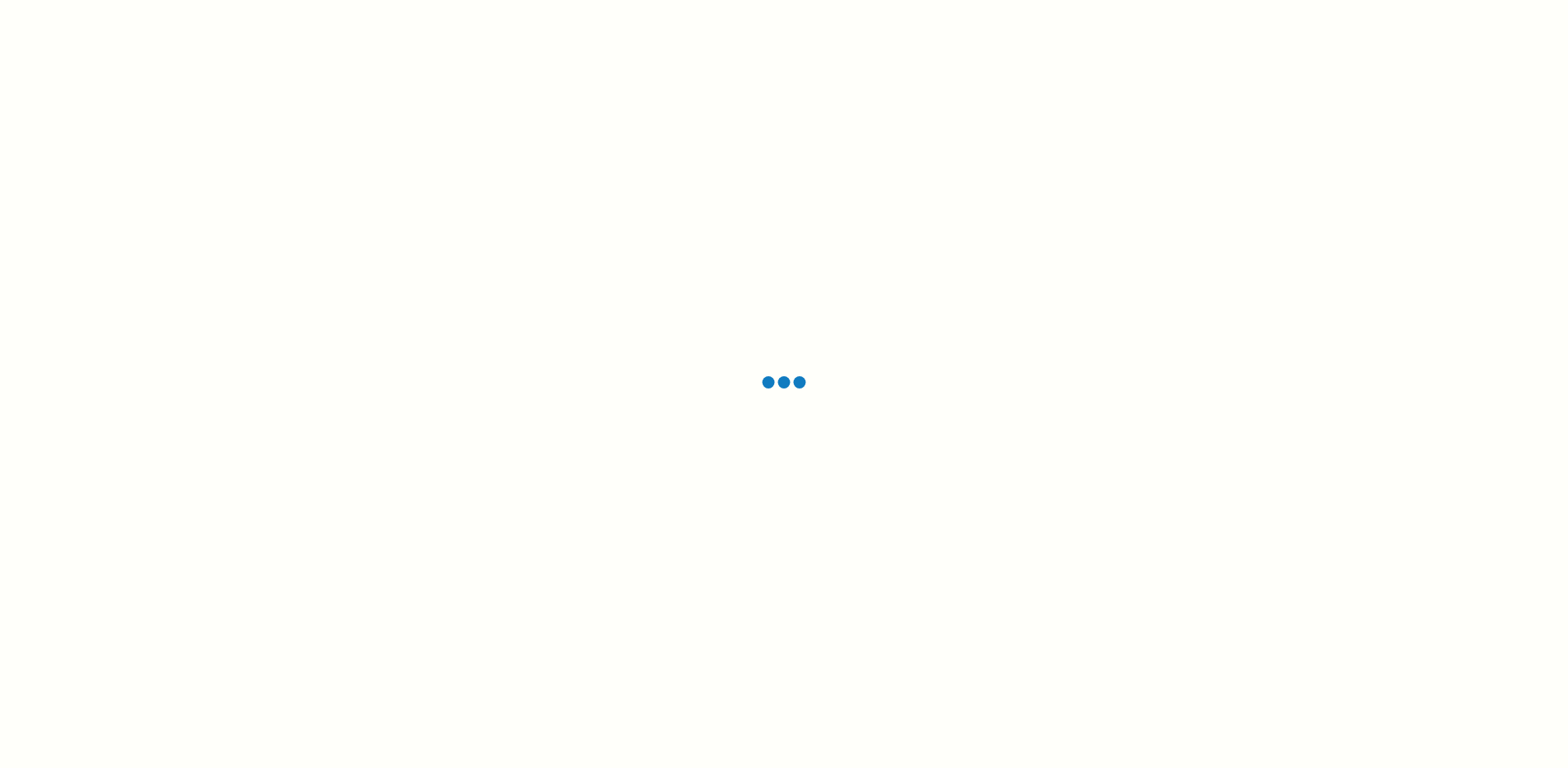 scroll, scrollTop: 0, scrollLeft: 0, axis: both 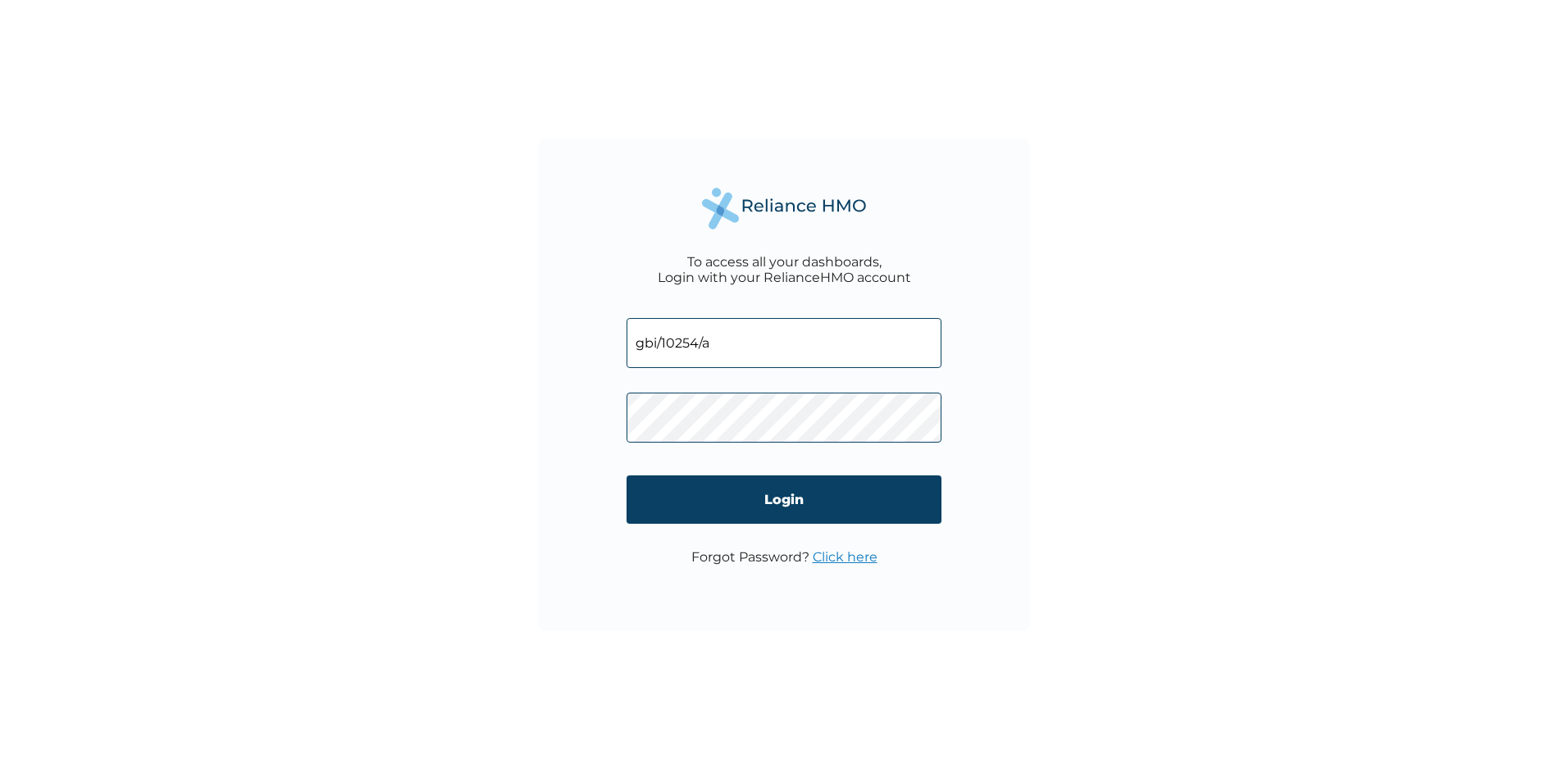 click on "gbi/10254/a" at bounding box center (784, 343) 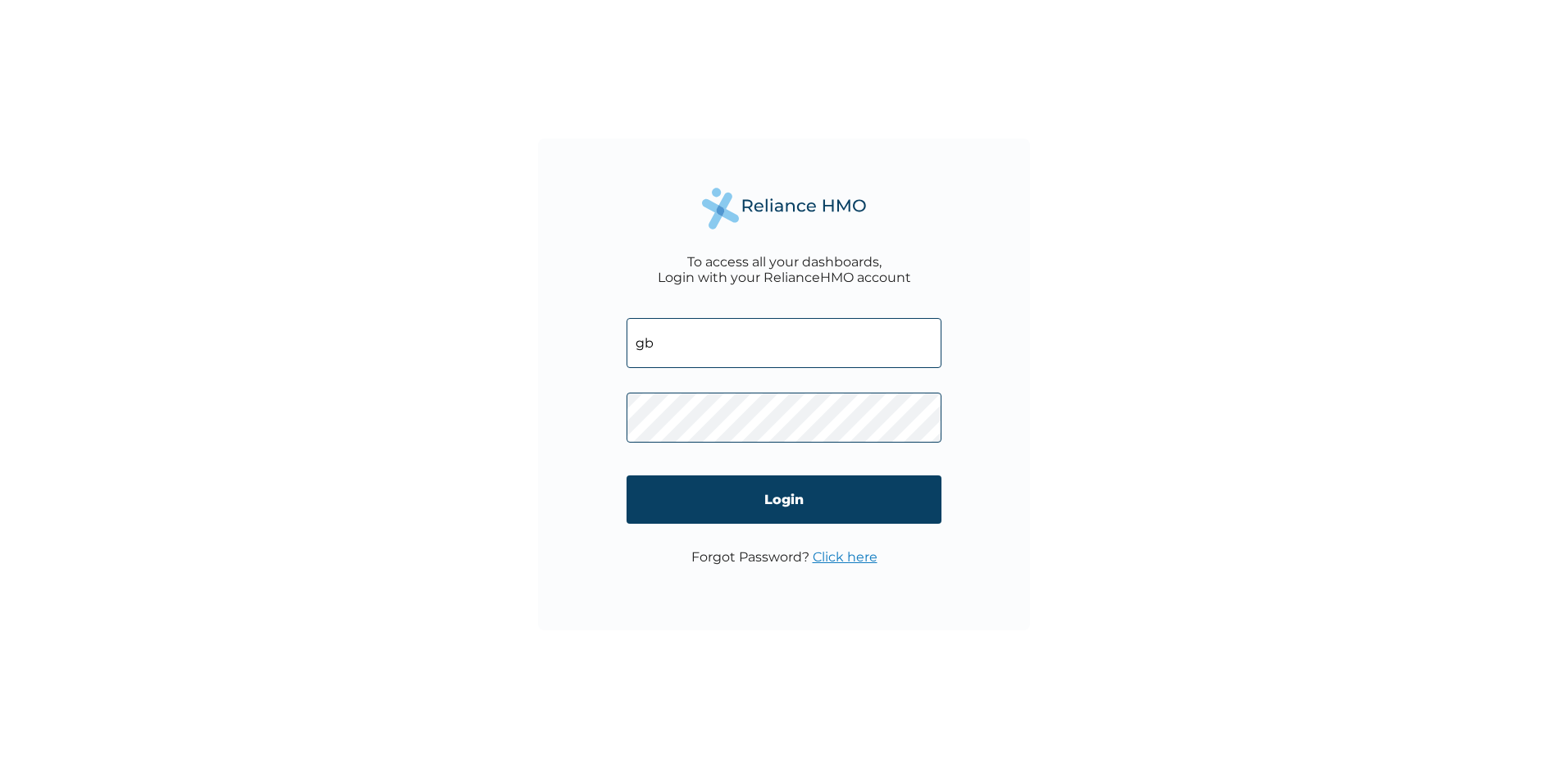 type on "g" 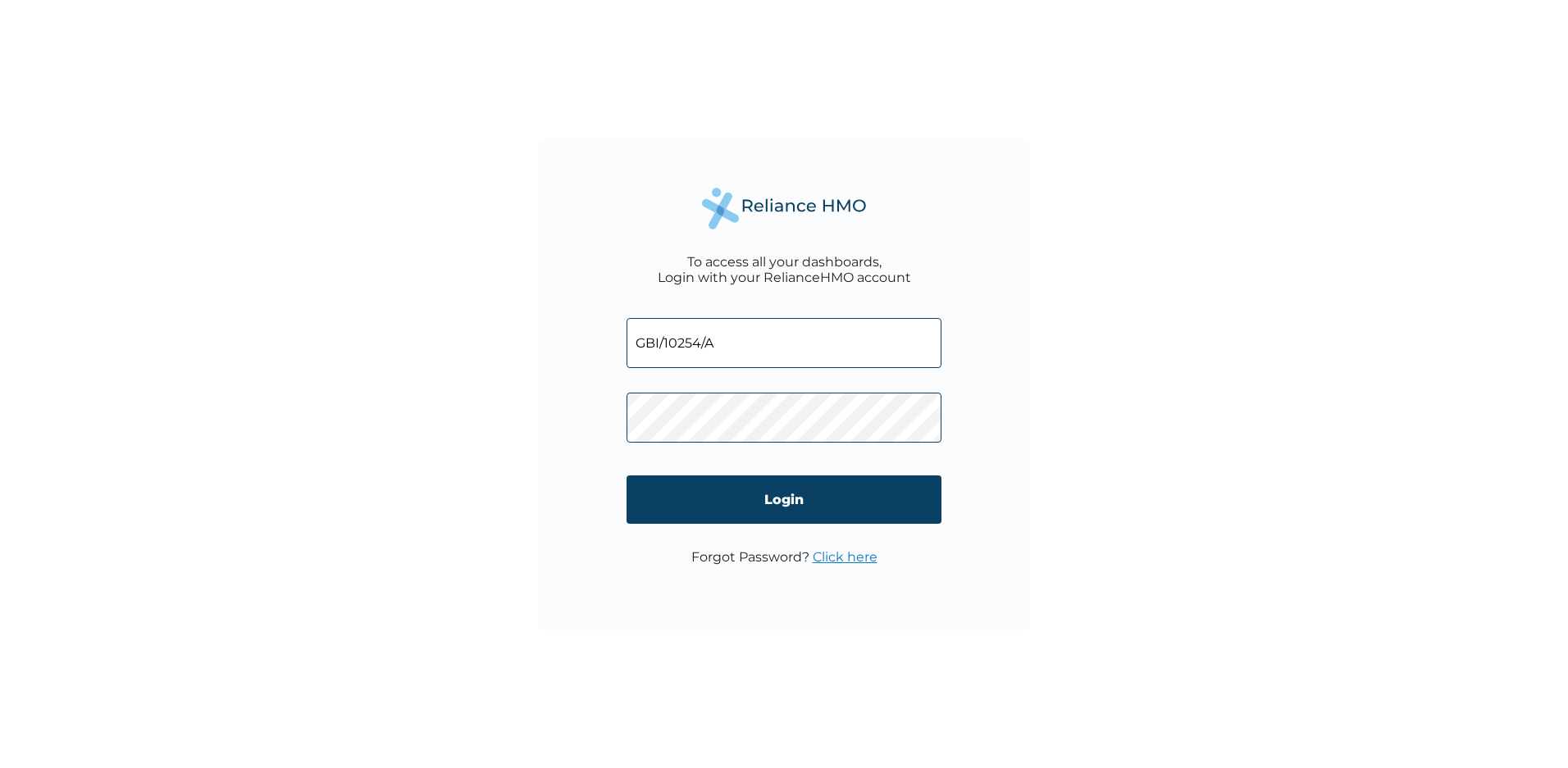 type on "GBI/10254/A" 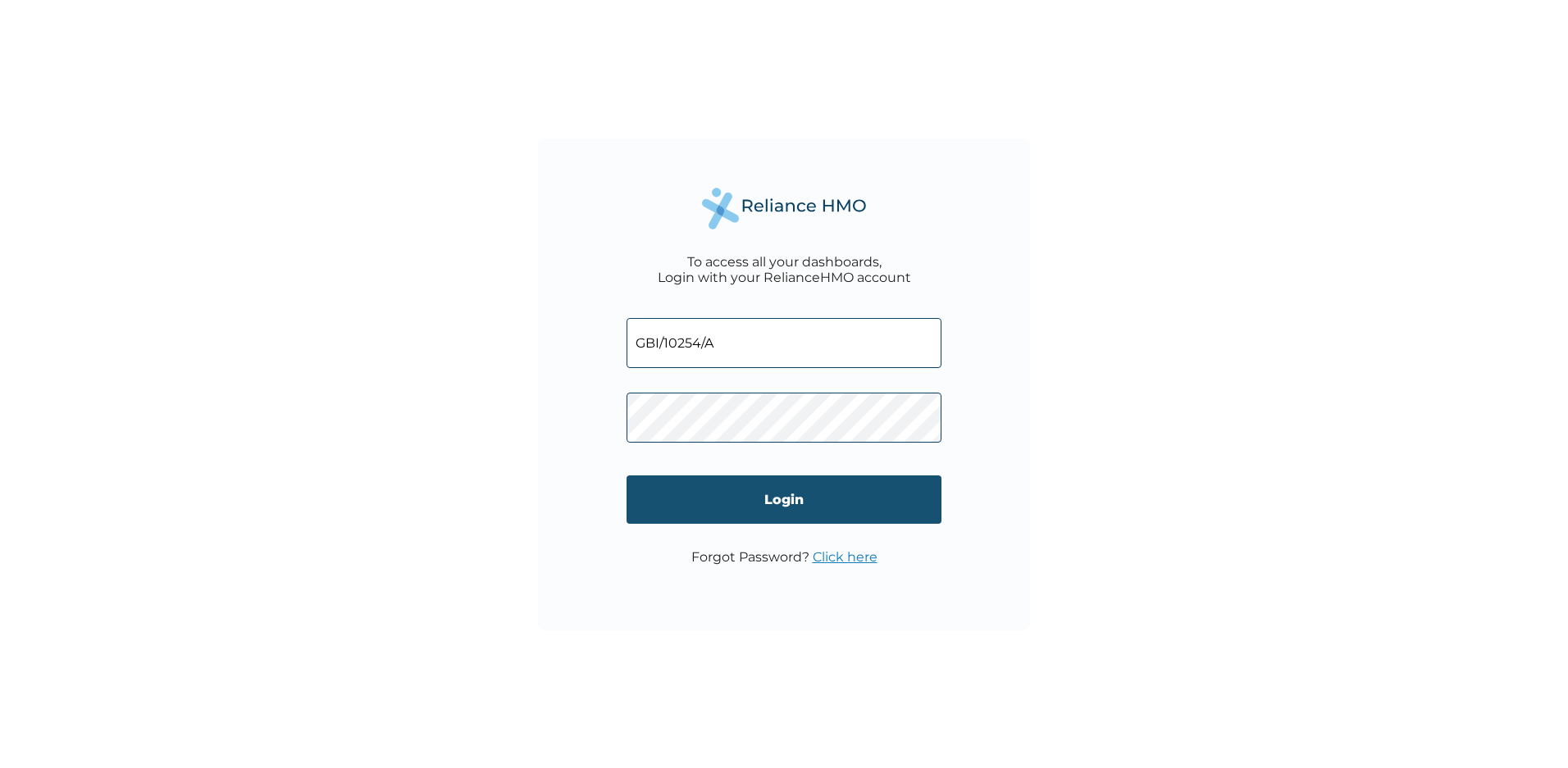 click on "Login" at bounding box center (784, 499) 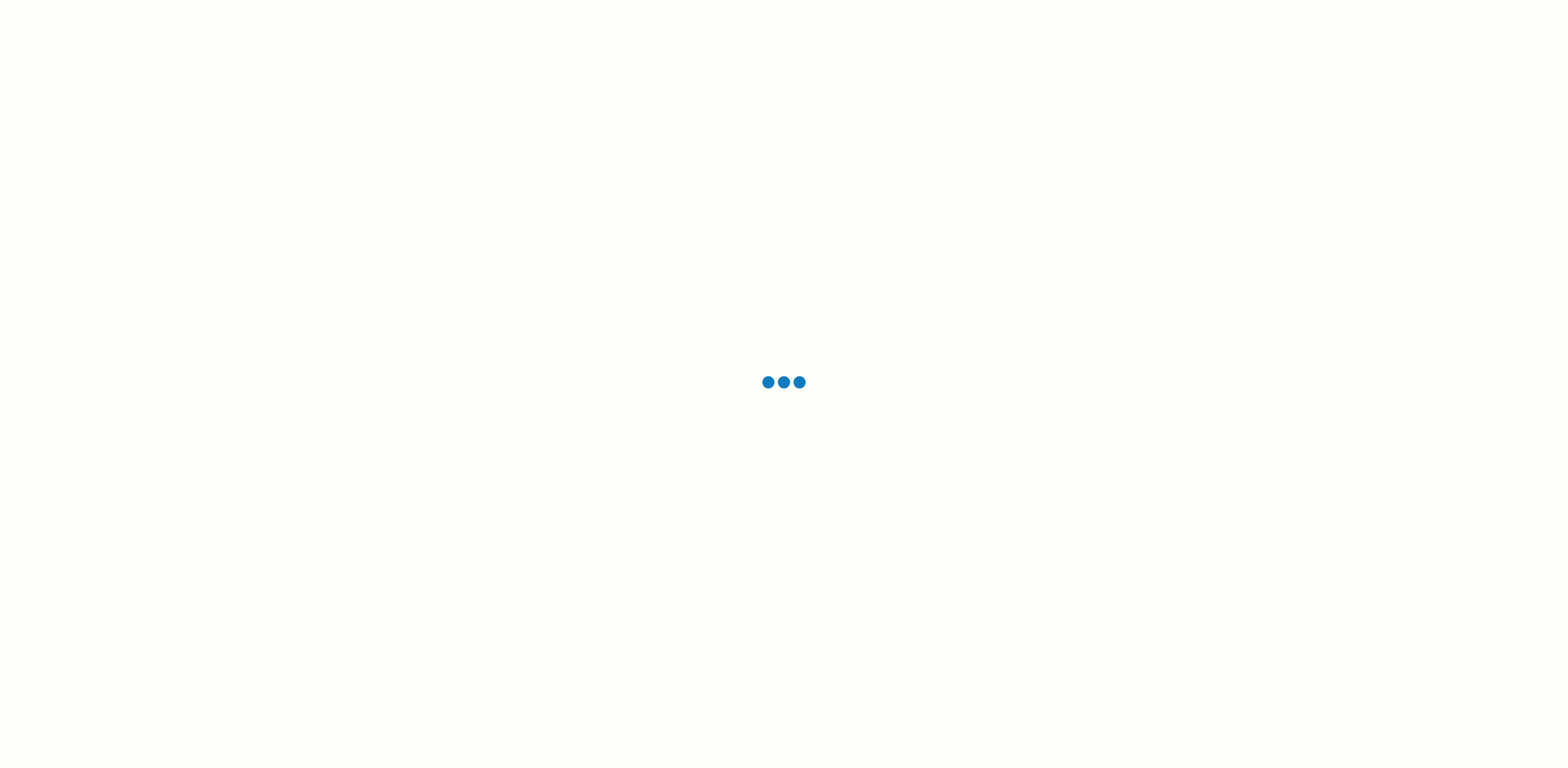 scroll, scrollTop: 0, scrollLeft: 0, axis: both 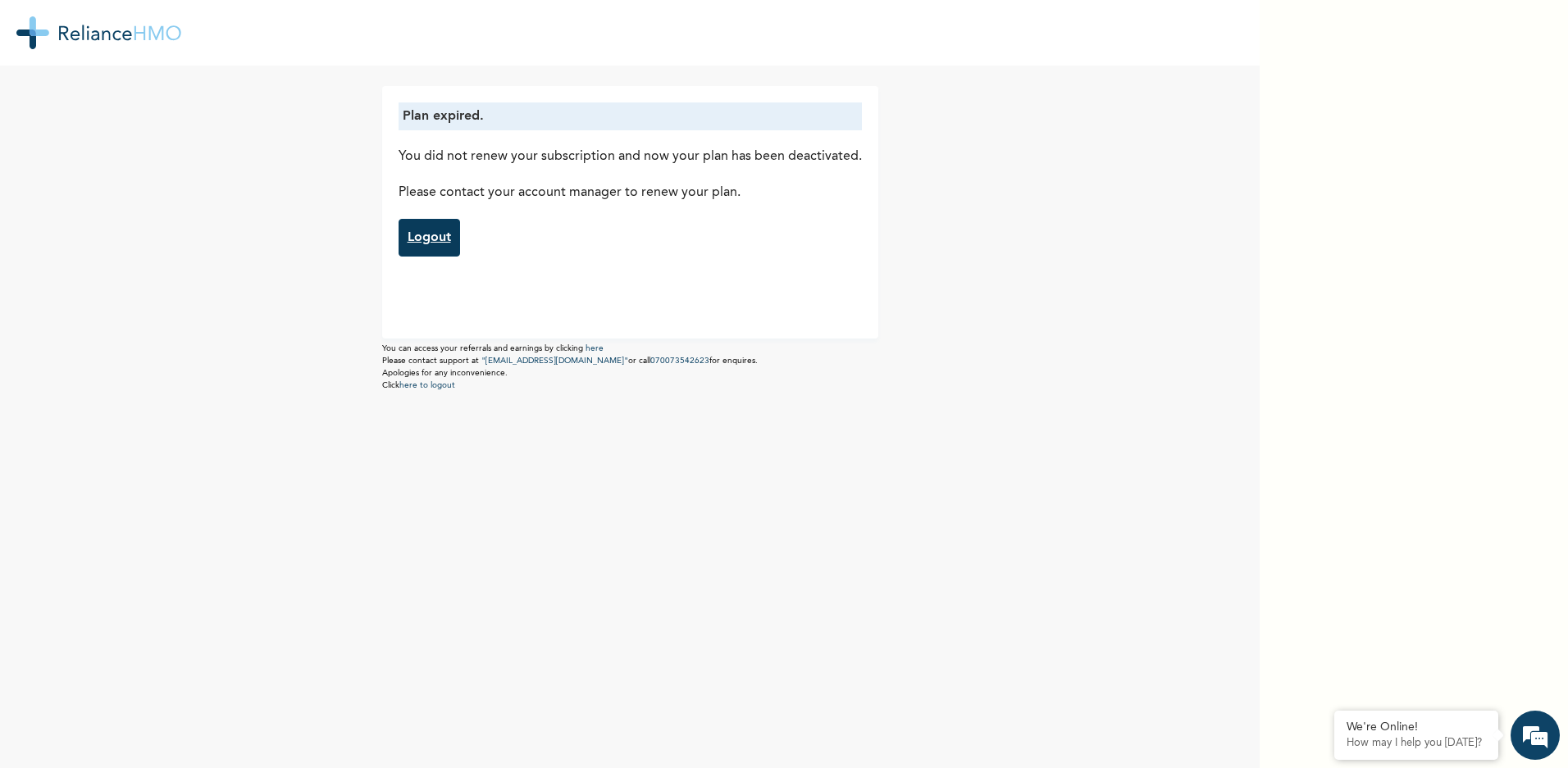 click on "Logout" at bounding box center [429, 238] 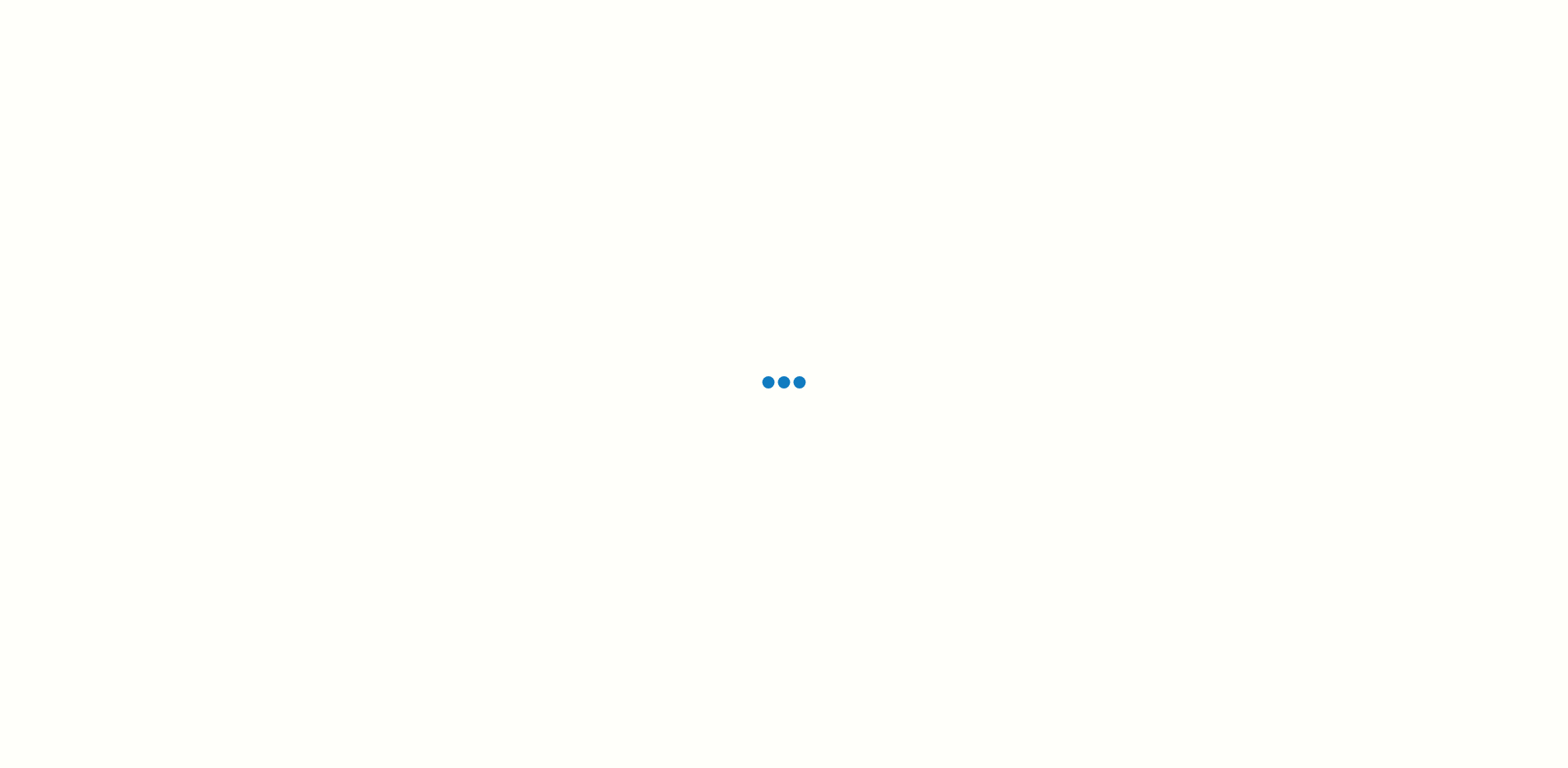 scroll, scrollTop: 0, scrollLeft: 0, axis: both 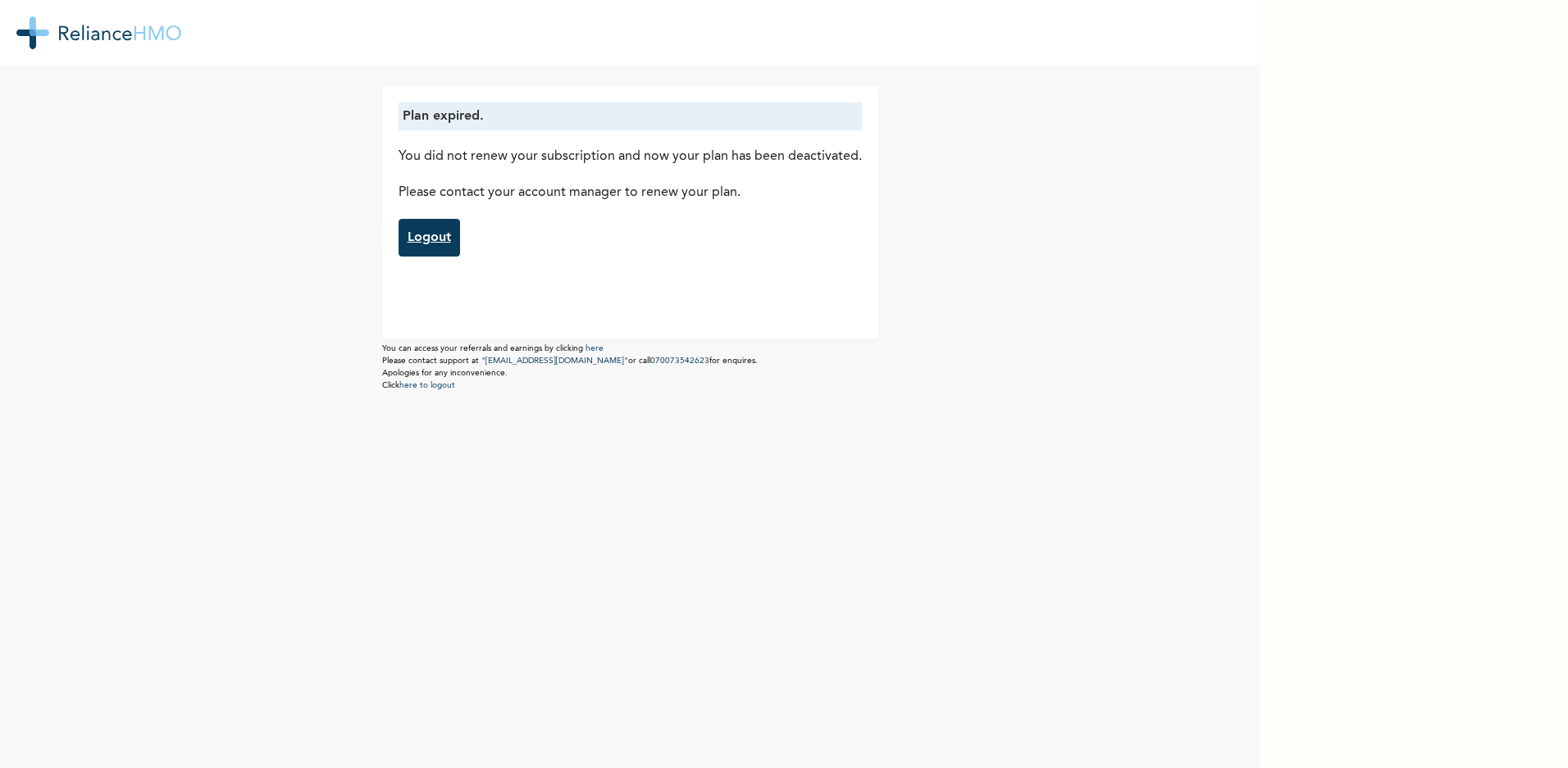click on "Logout" at bounding box center [429, 238] 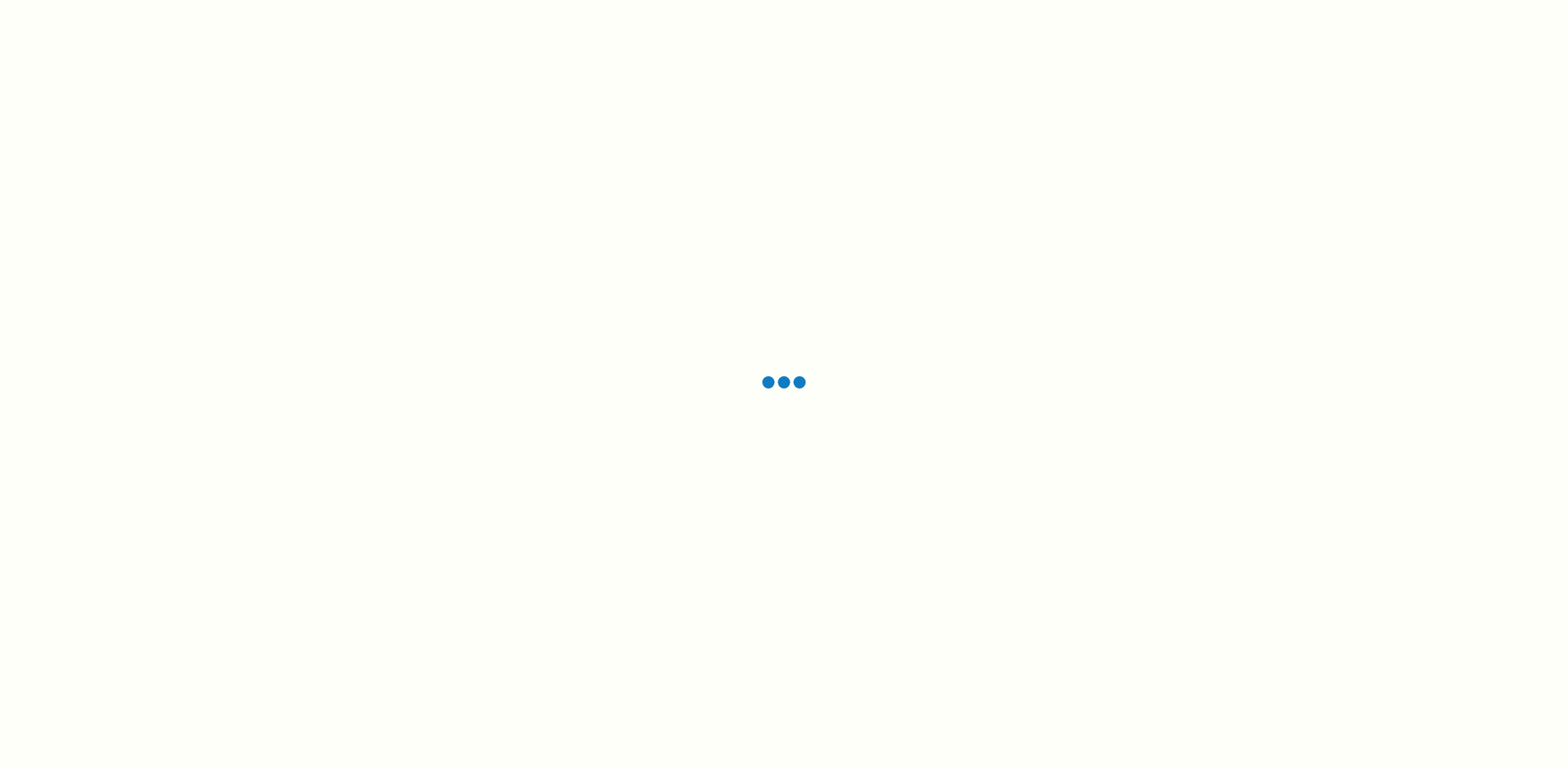 scroll, scrollTop: 0, scrollLeft: 0, axis: both 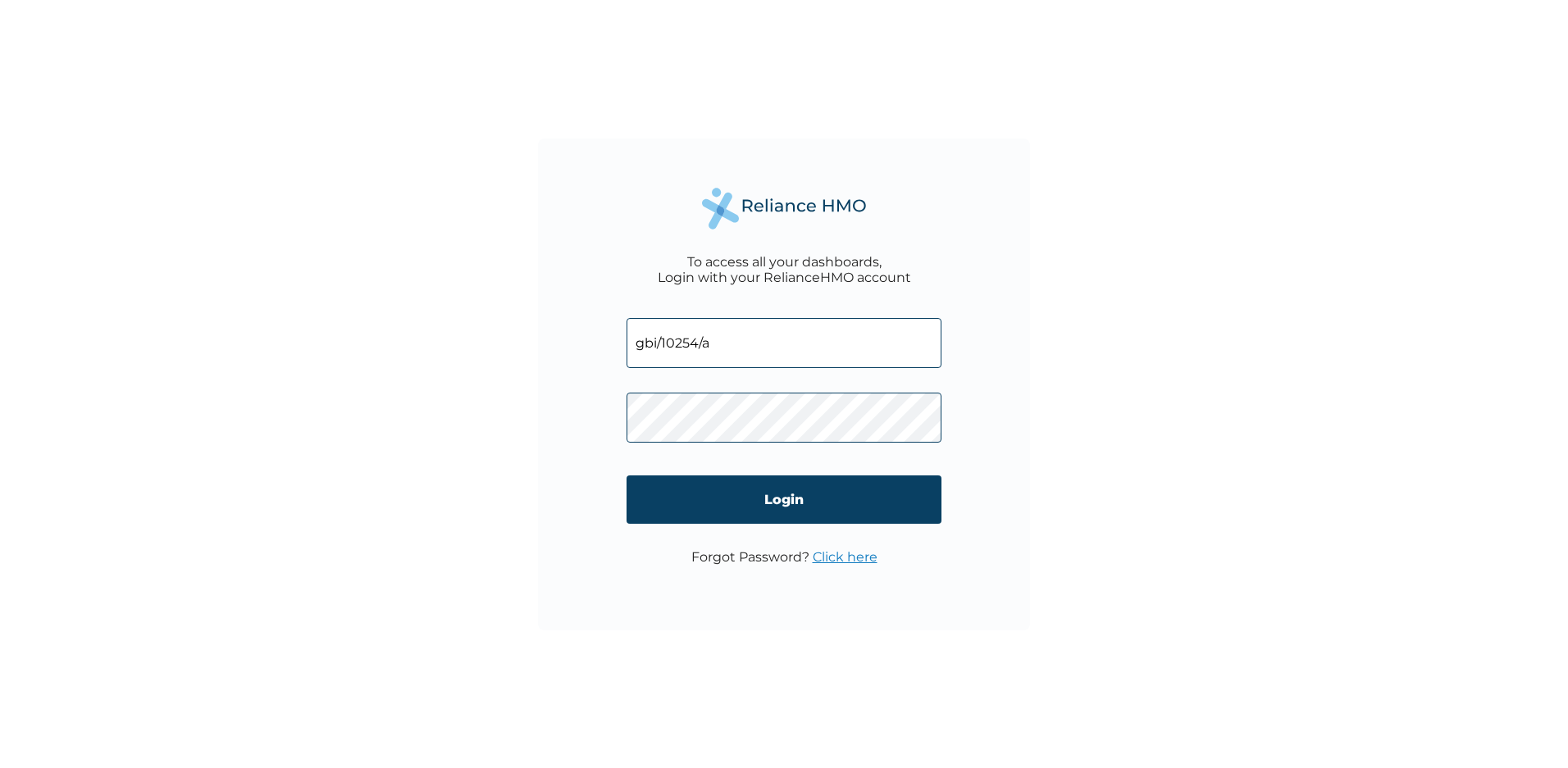 click on "gbi/10254/a" at bounding box center (784, 343) 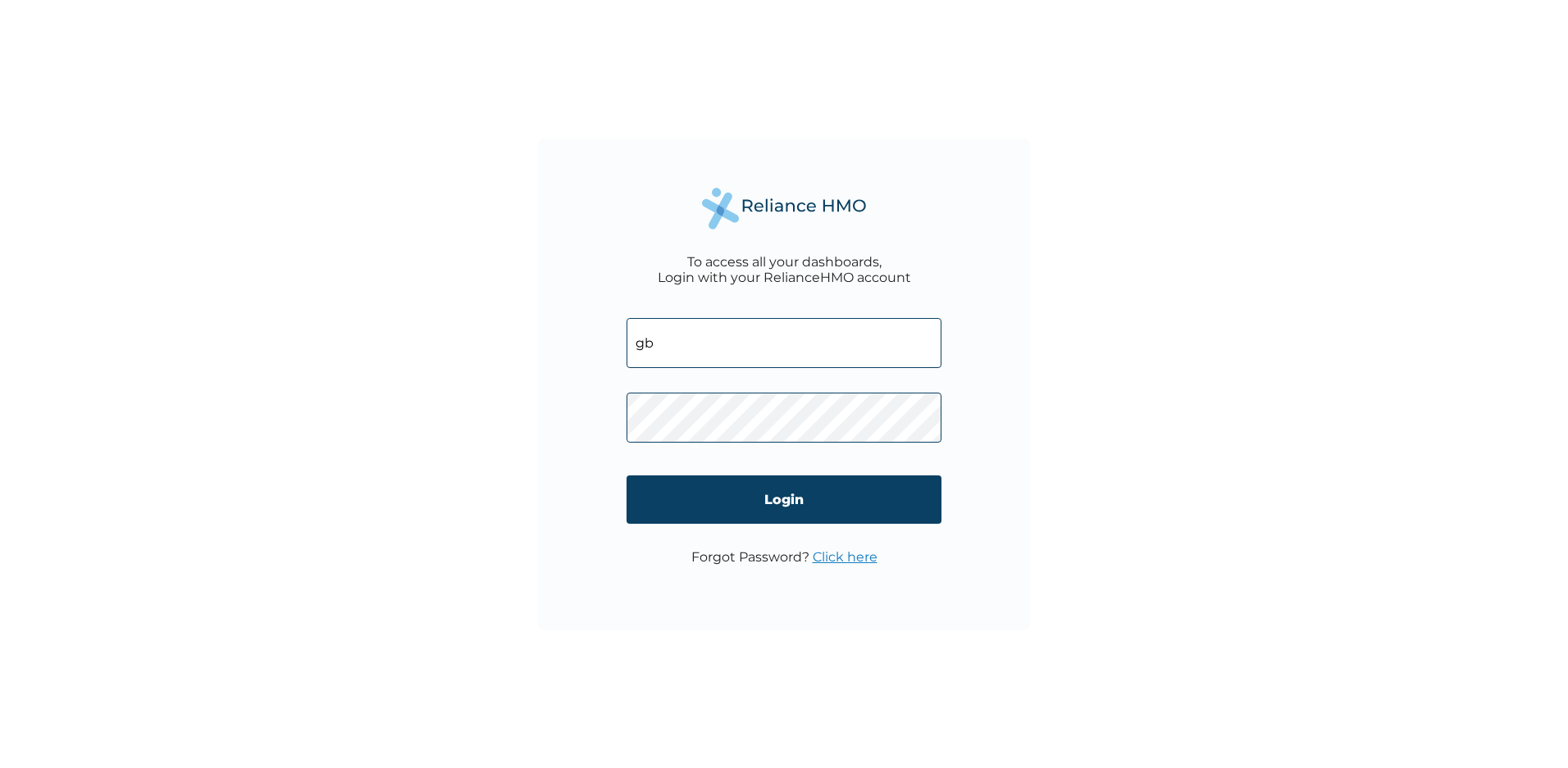 type on "g" 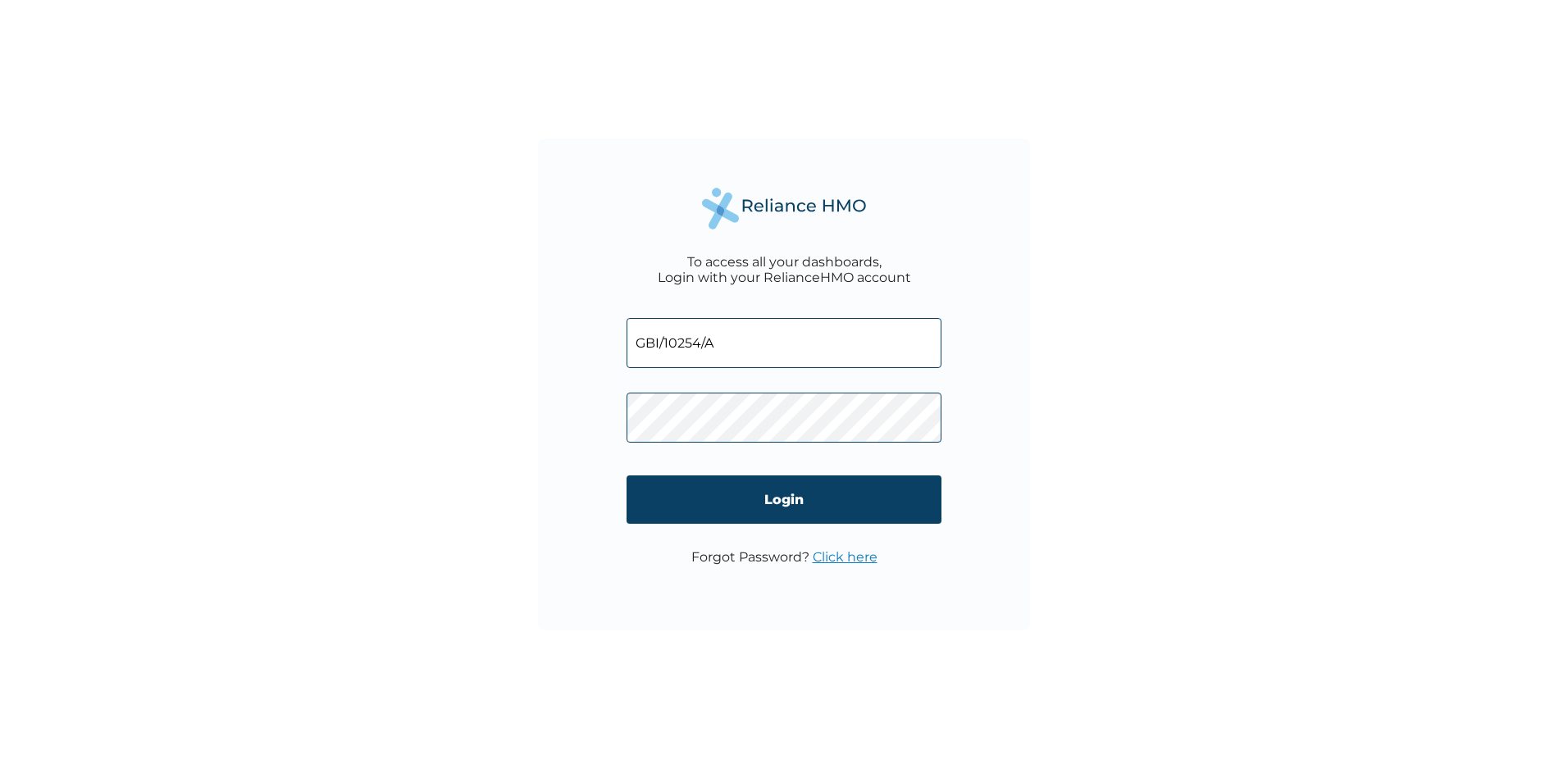 type on "GBI/10254/A" 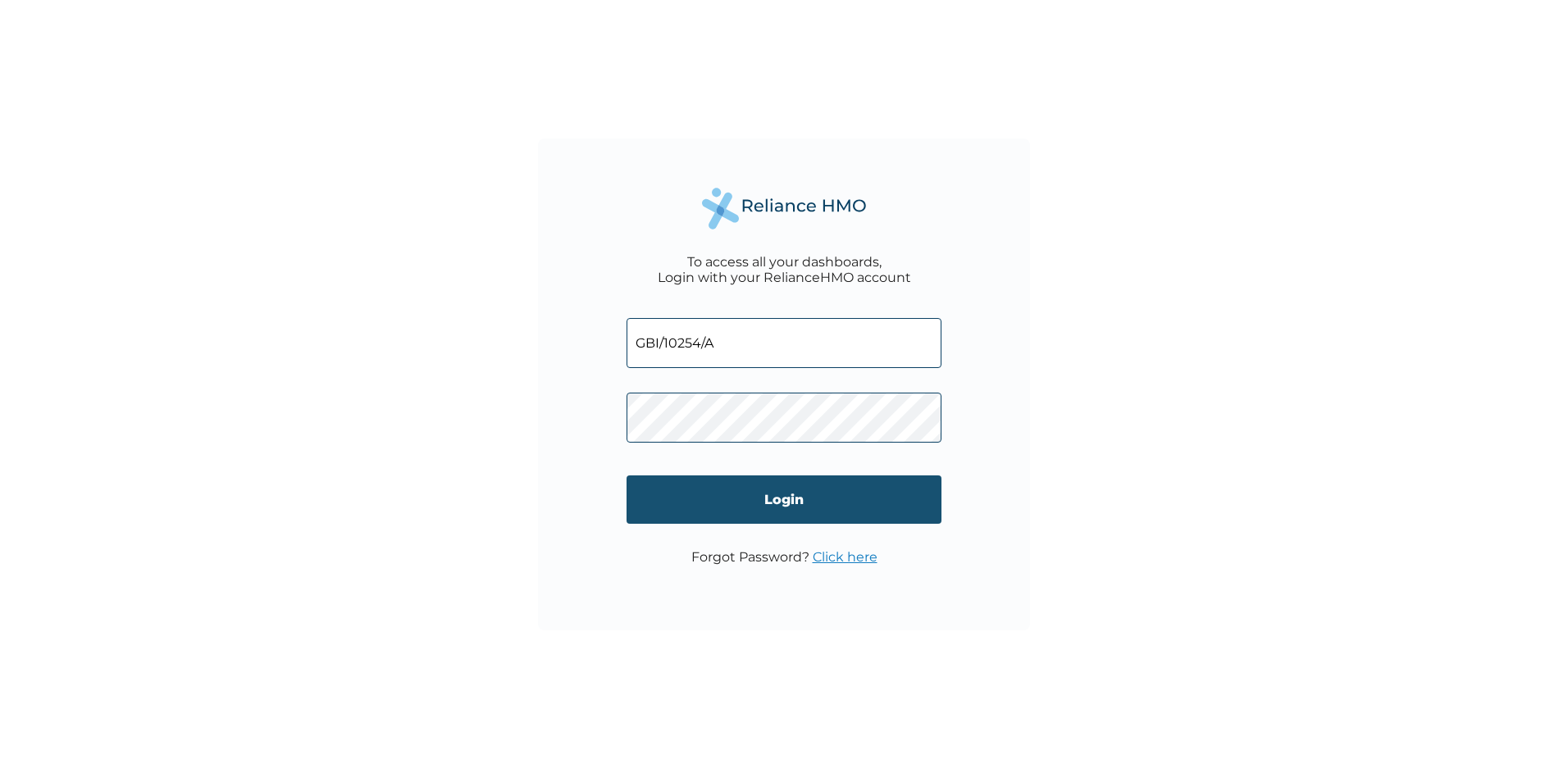 click on "Login" at bounding box center [784, 499] 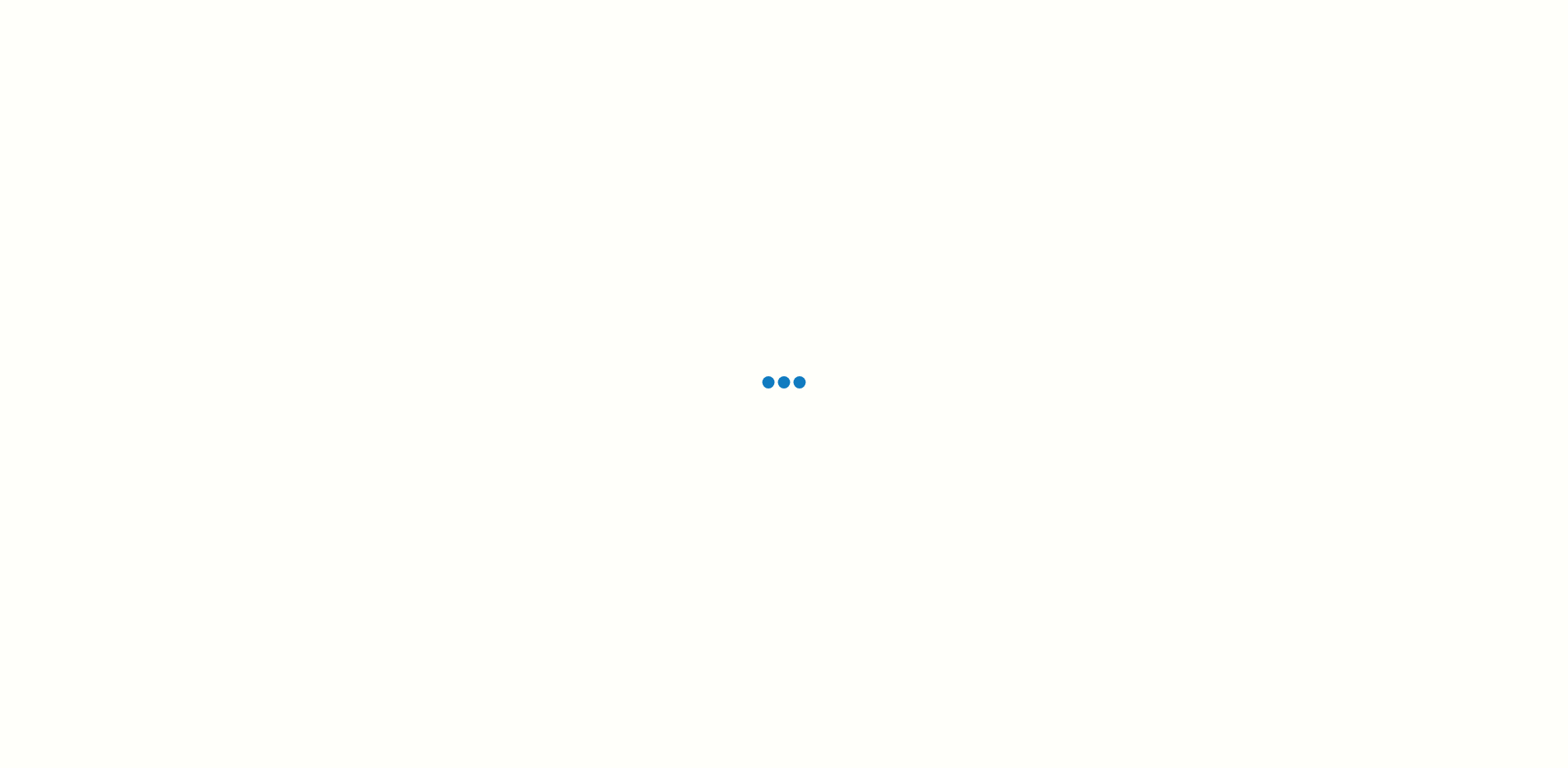 scroll, scrollTop: 0, scrollLeft: 0, axis: both 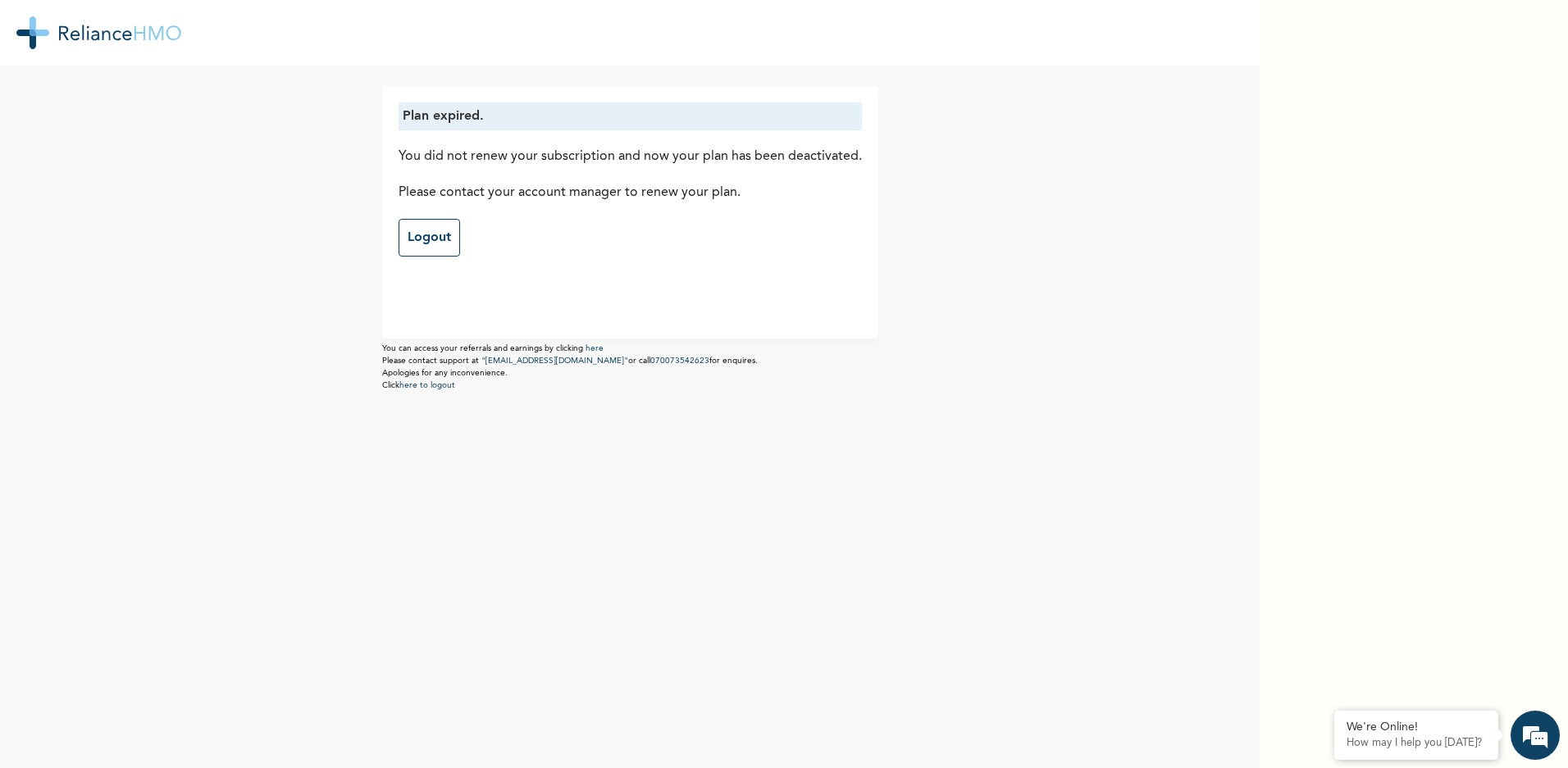 click on "Plan expired. You did not renew your subscription and now your plan has been deactivated. Please contact your account manager to renew your plan. Logout You can access your referrals and earnings by clicking   here Please contact support at     "hellonigeria@getreliancehealth.com" or call  070073542623  for enquires.   Apologies for any inconvenience. Click  here to logout" at bounding box center [630, 384] 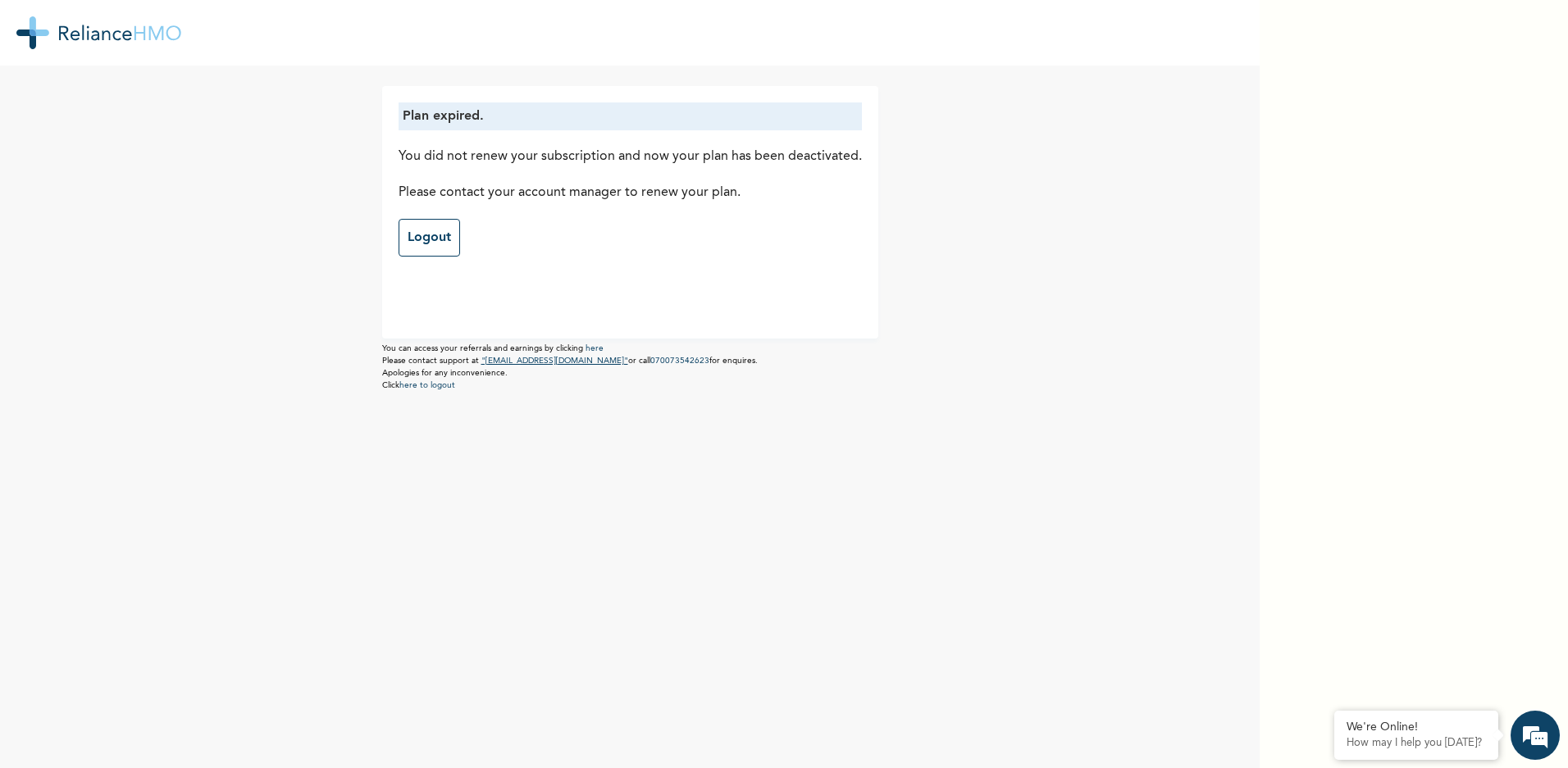 click on ""[EMAIL_ADDRESS][DOMAIN_NAME]"" at bounding box center [554, 361] 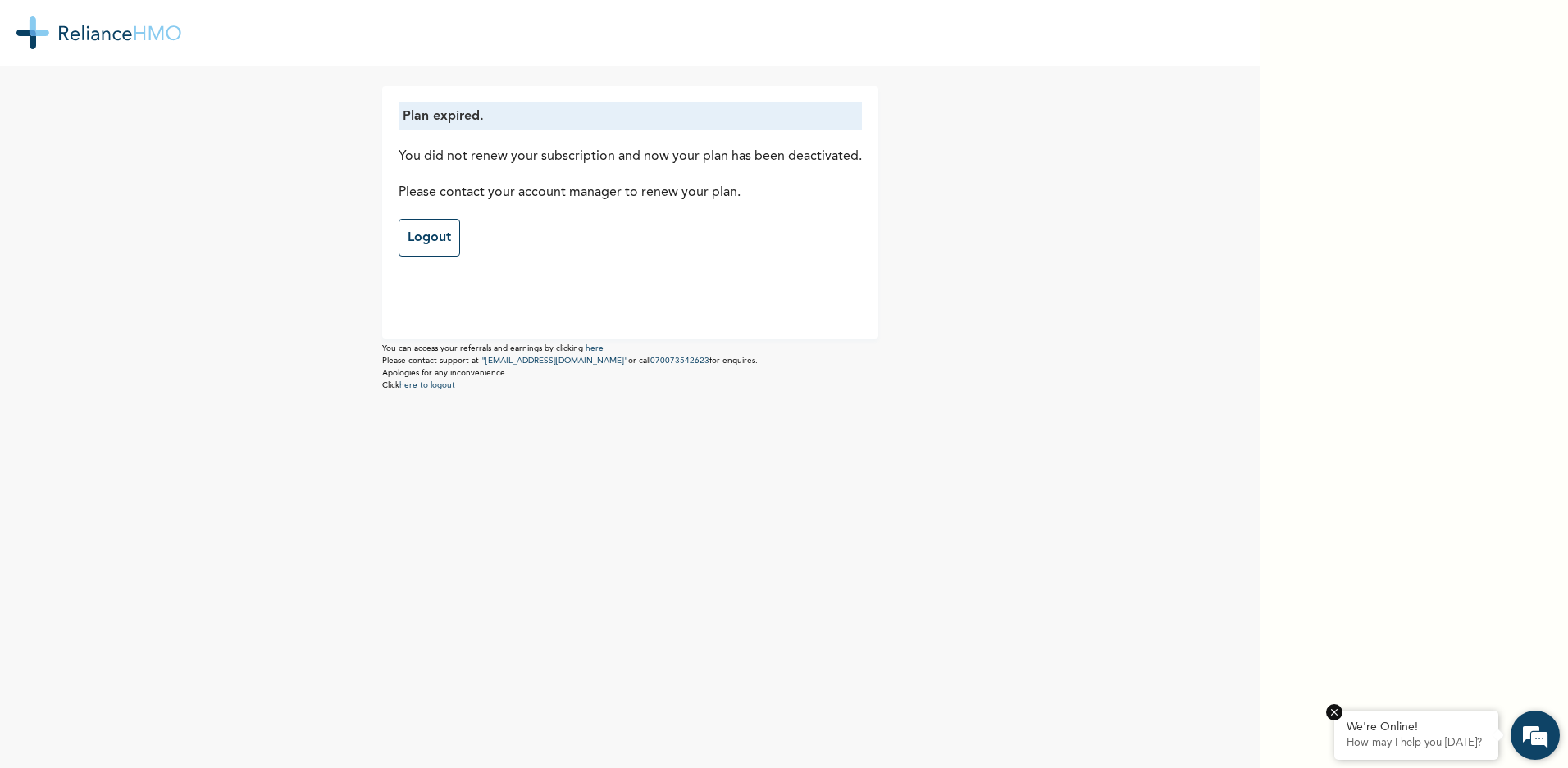 click on "How may I help you today?" at bounding box center (1416, 743) 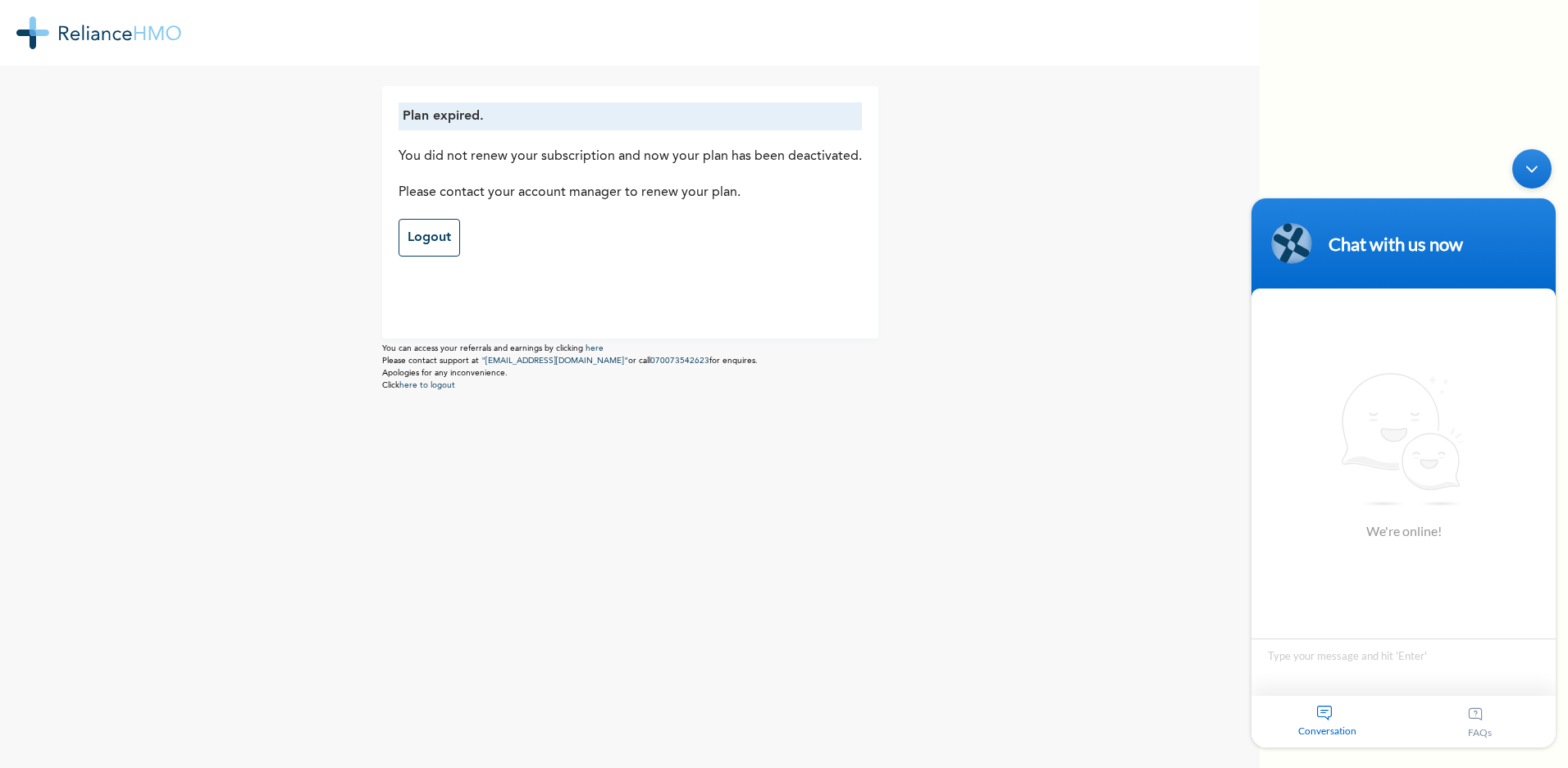 click on "FAQs" at bounding box center [1480, 721] 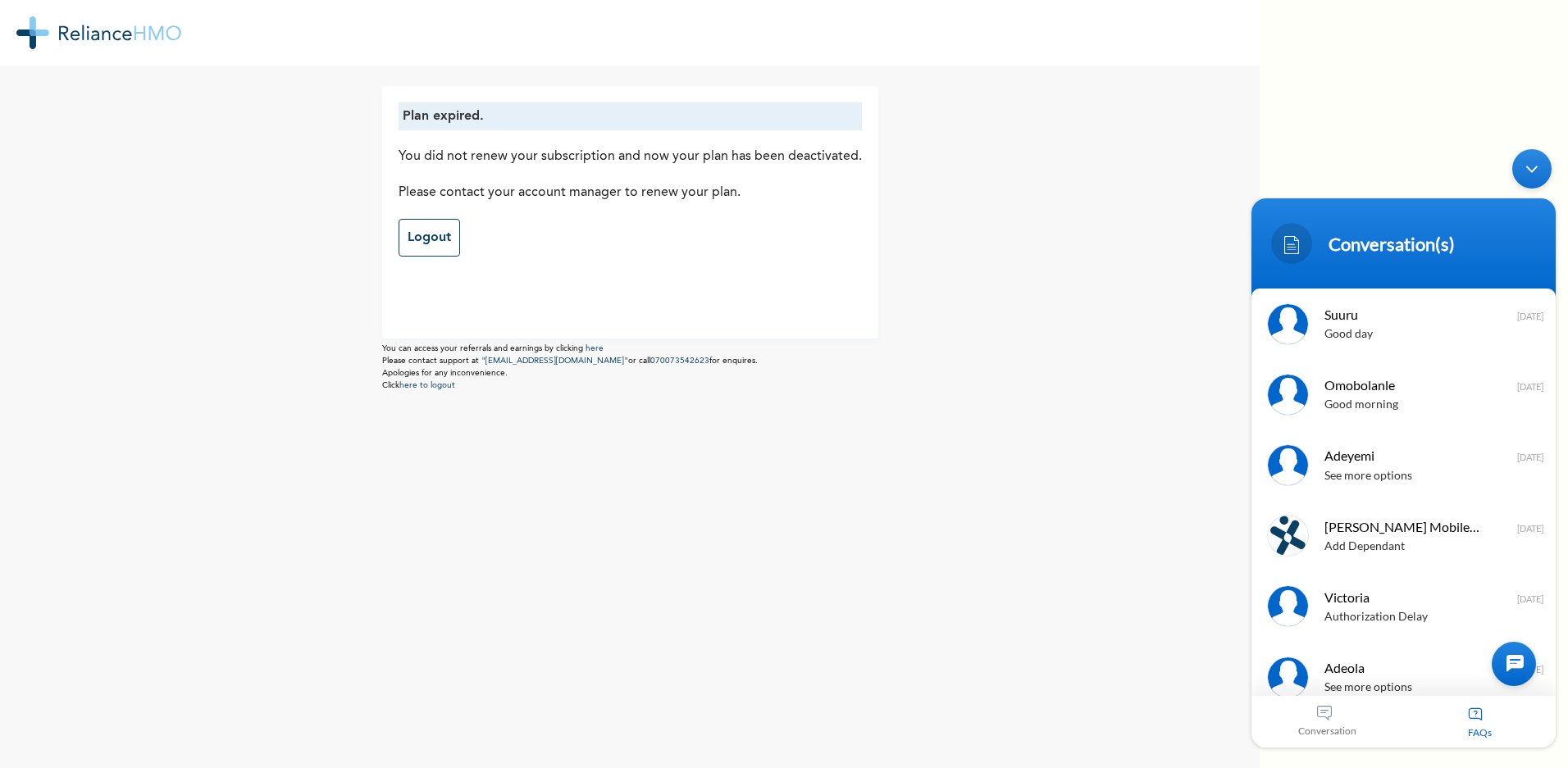 click on "FAQs" at bounding box center [1480, 721] 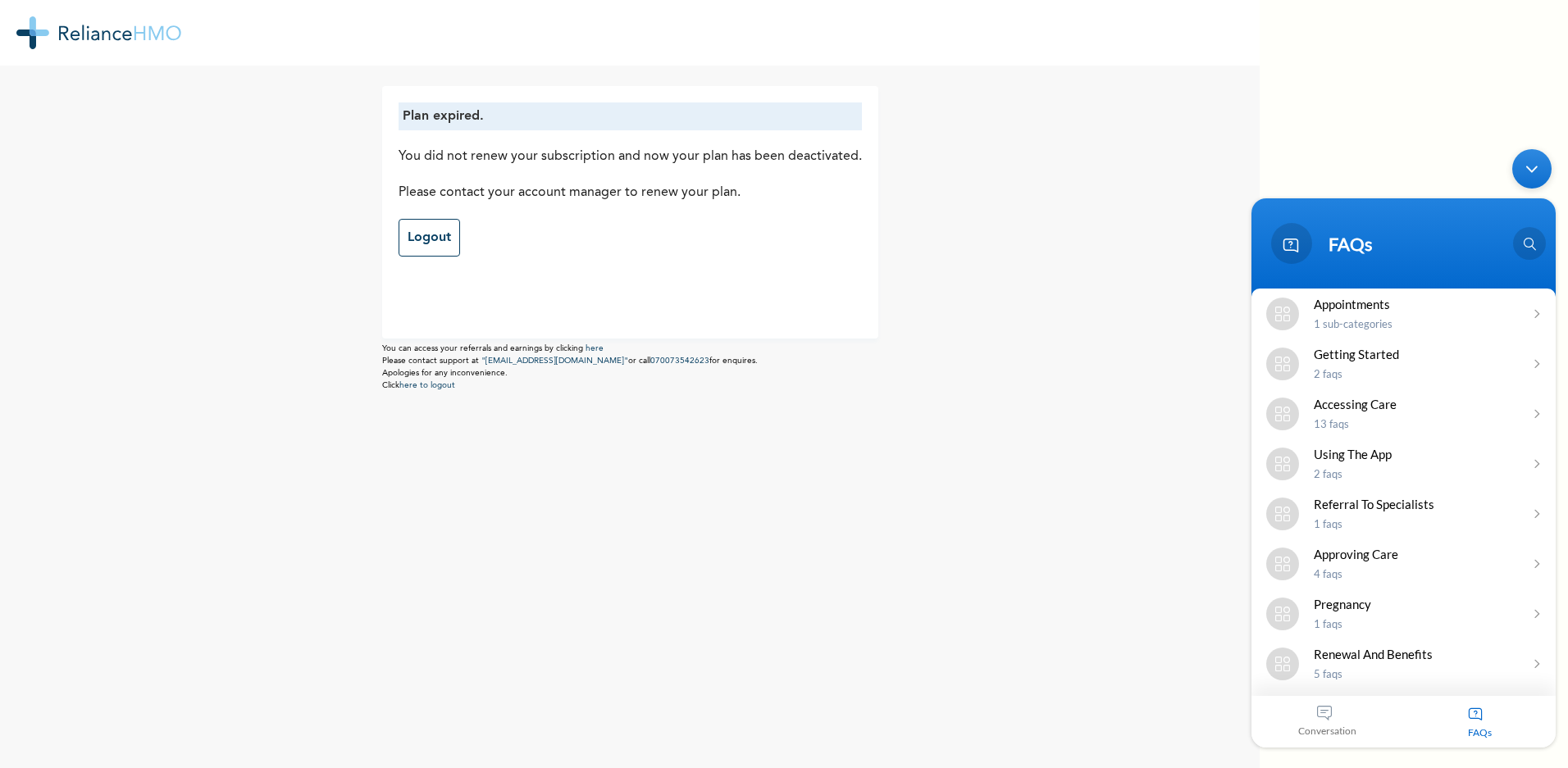 click on "FAQs" at bounding box center (1480, 721) 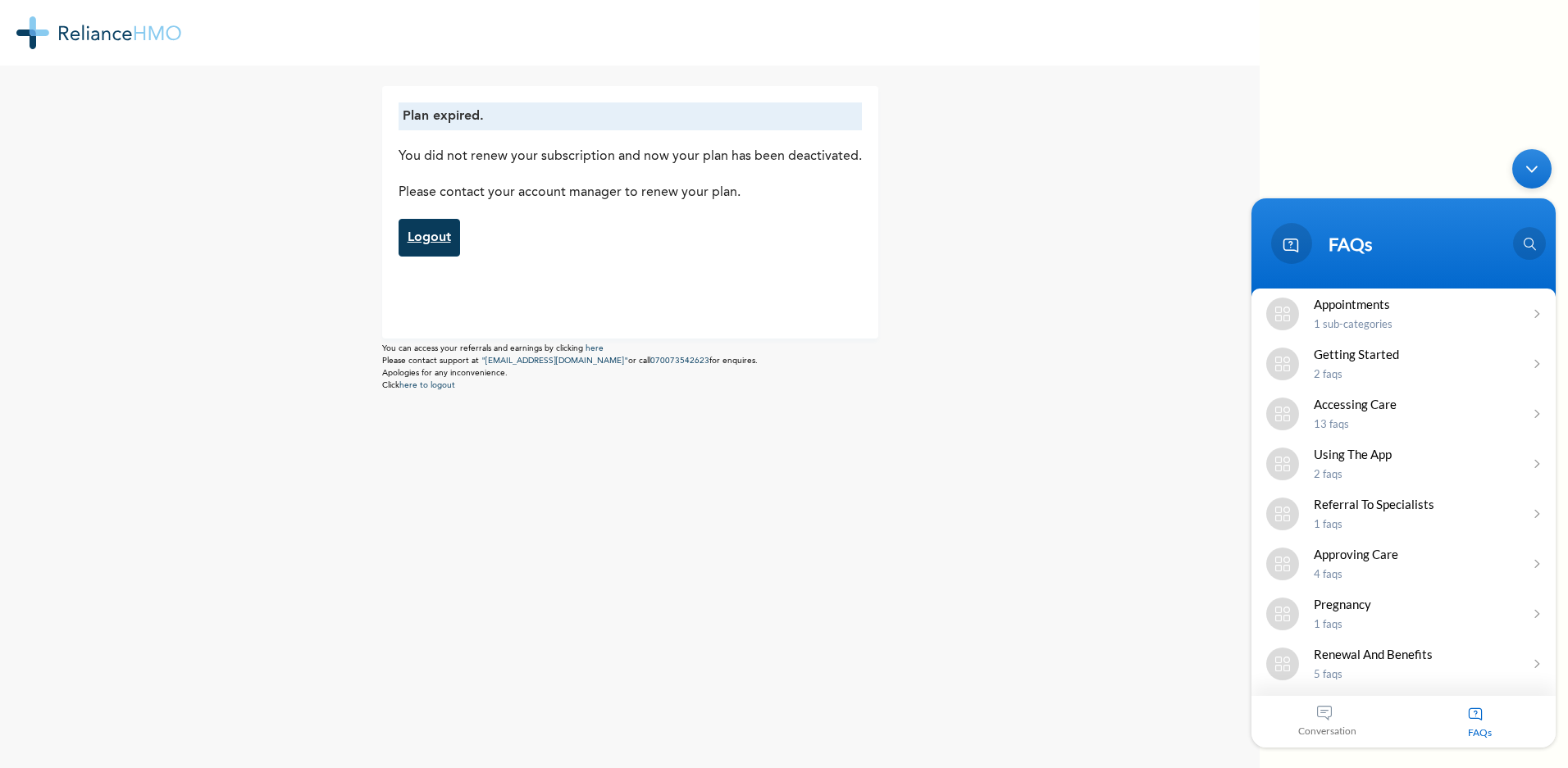 click on "Logout" at bounding box center (429, 238) 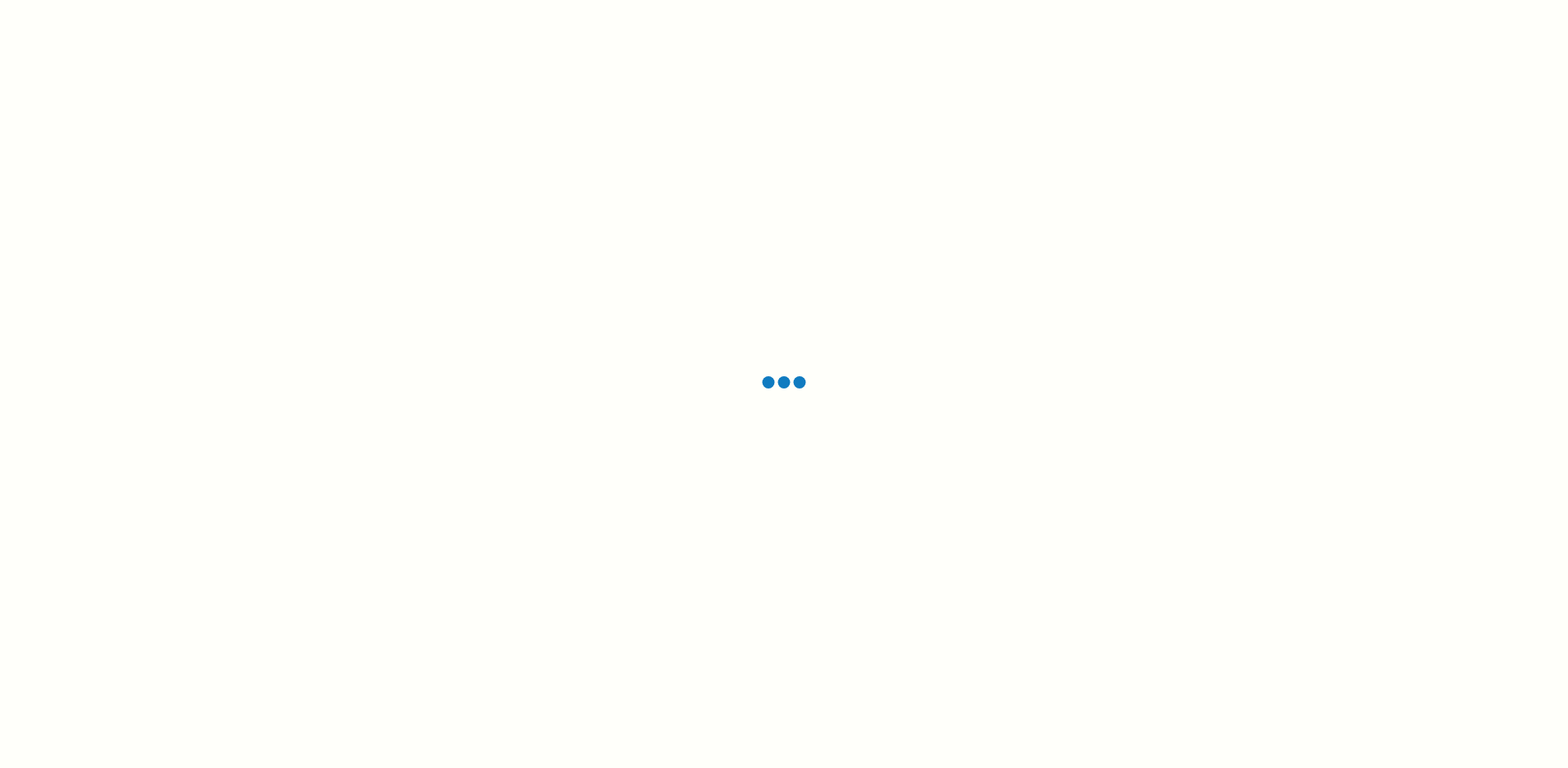 scroll, scrollTop: 0, scrollLeft: 0, axis: both 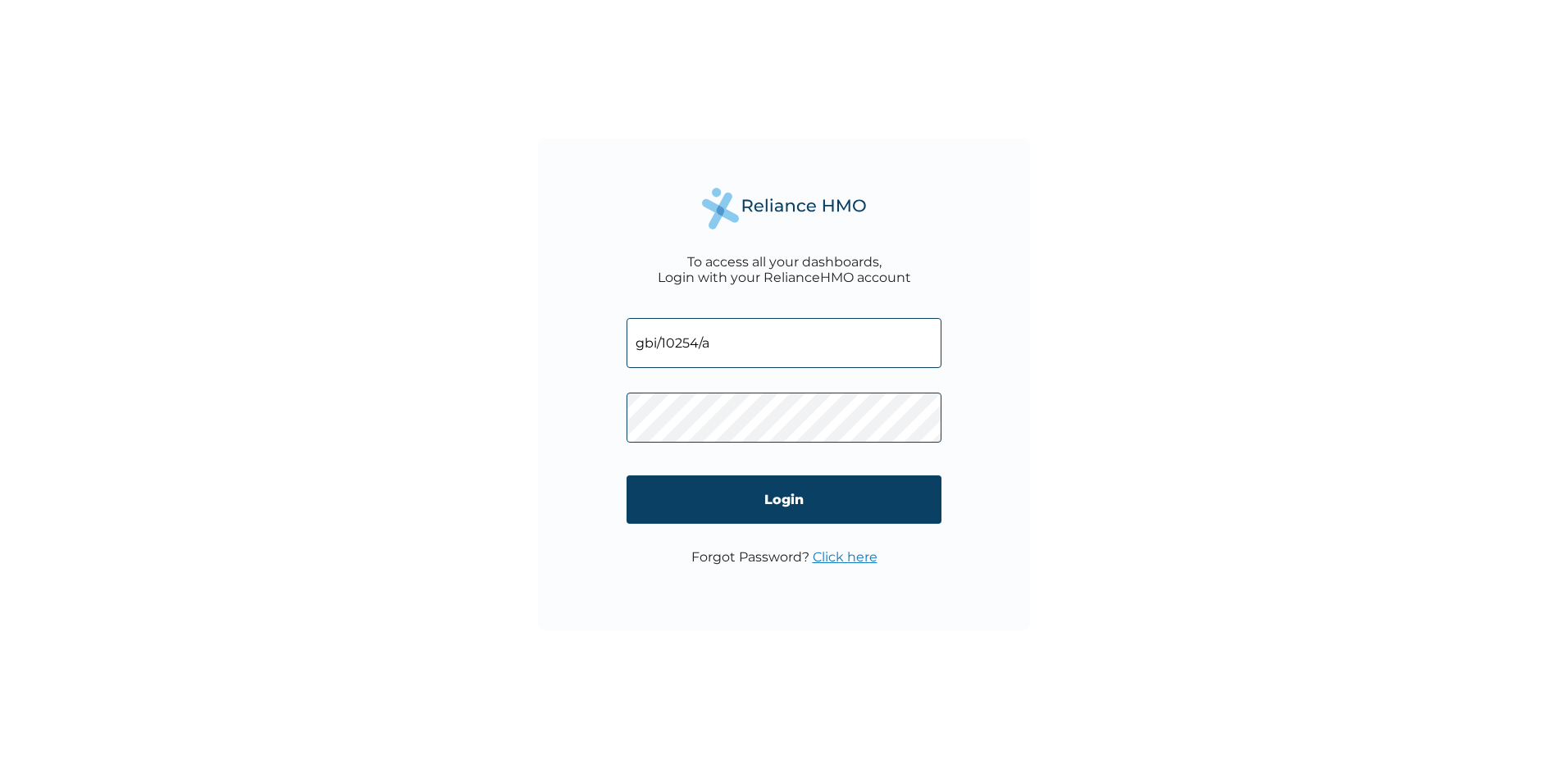 click on "gbi/10254/a" at bounding box center (784, 343) 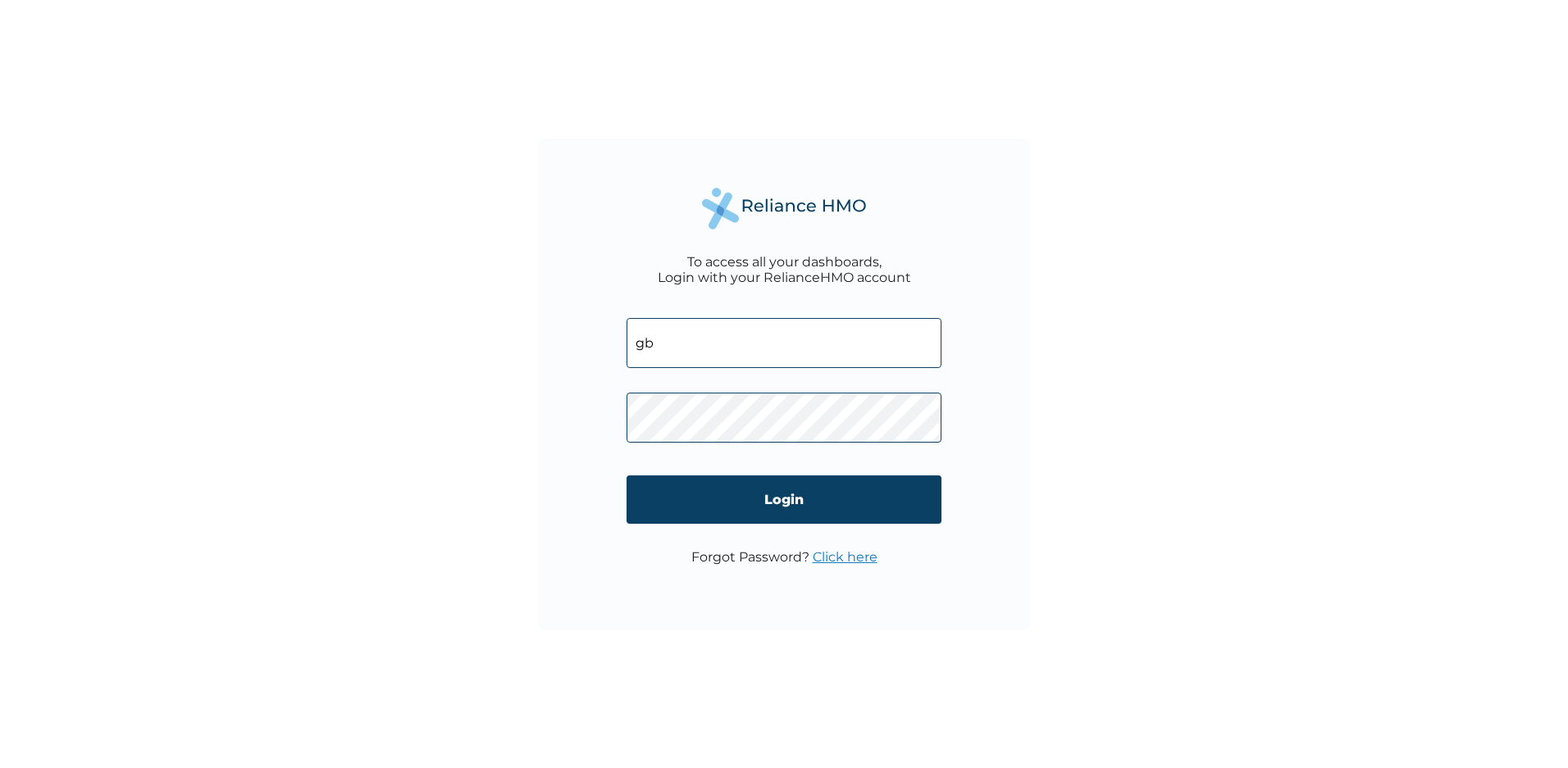 type on "g" 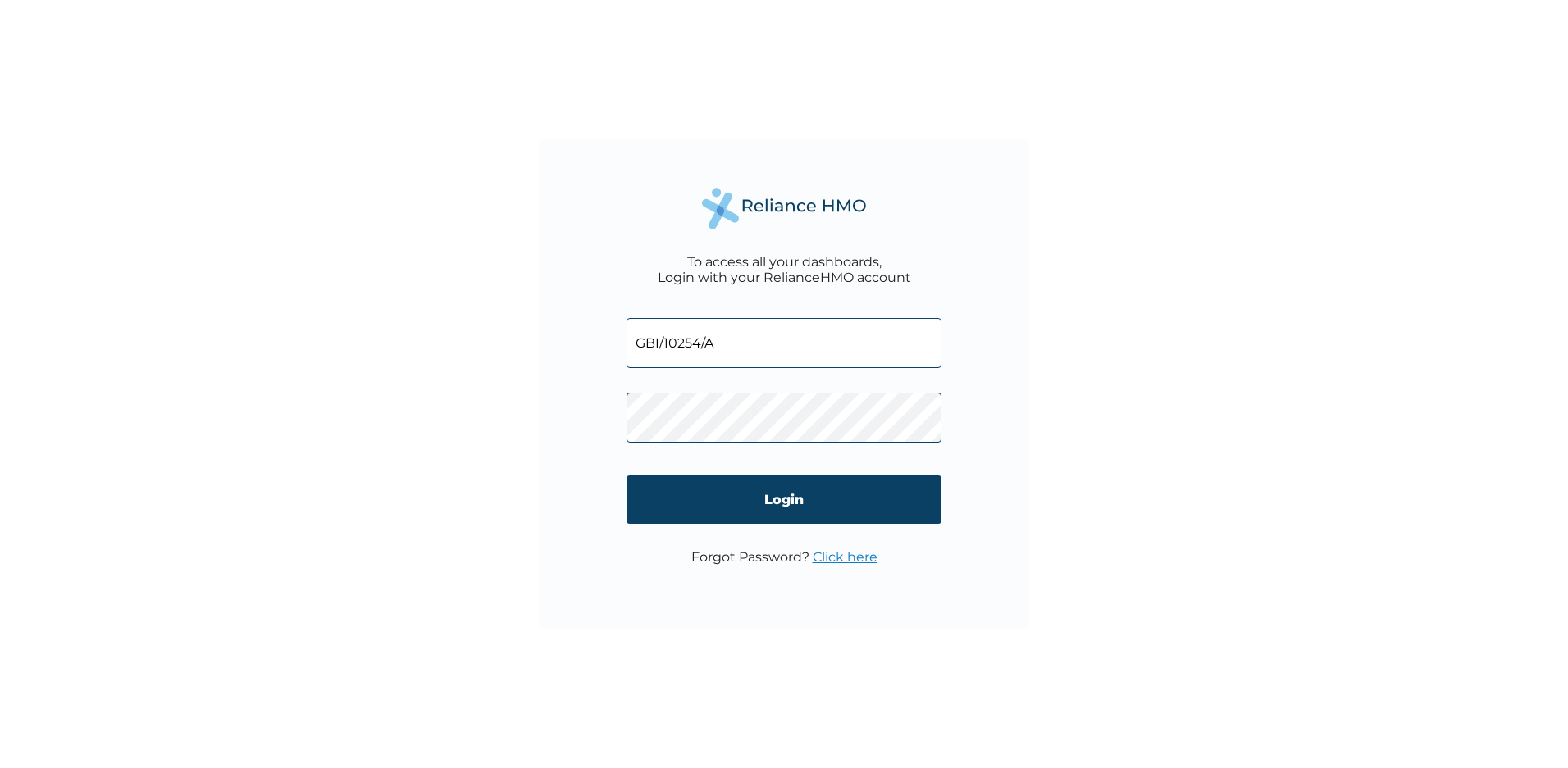 type on "GBI/10254/A" 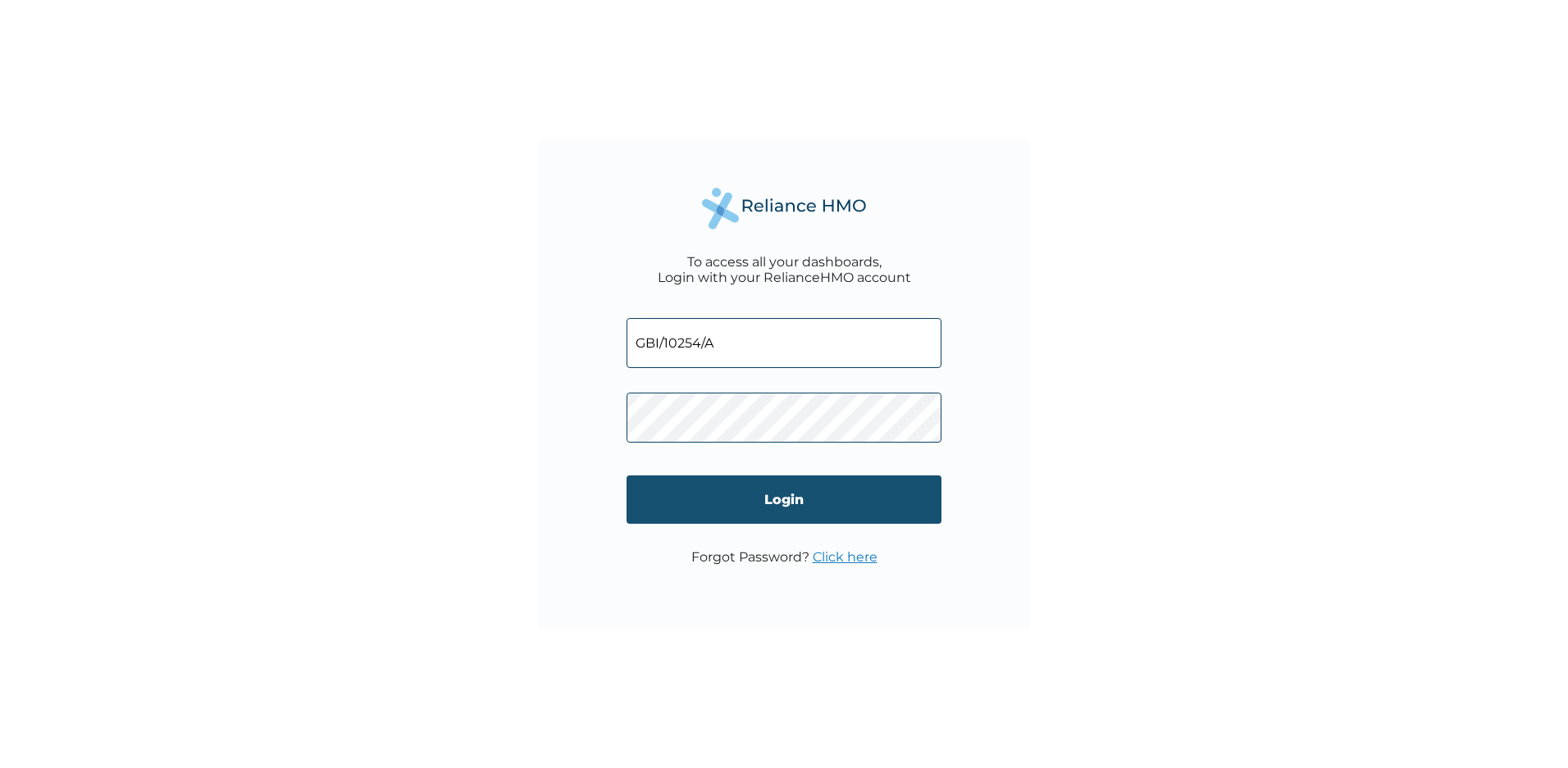 click on "Login" at bounding box center (784, 499) 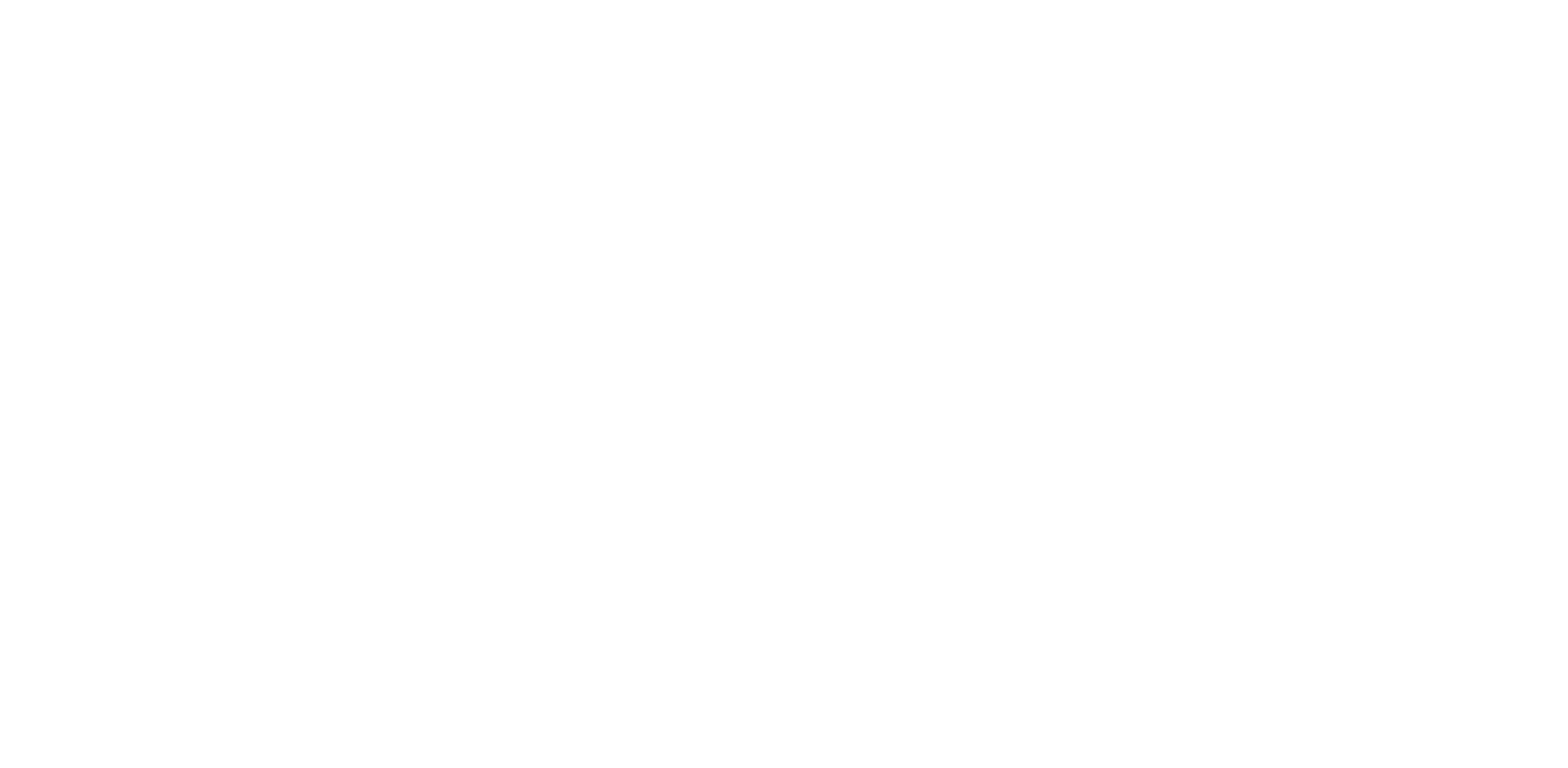 scroll, scrollTop: 0, scrollLeft: 0, axis: both 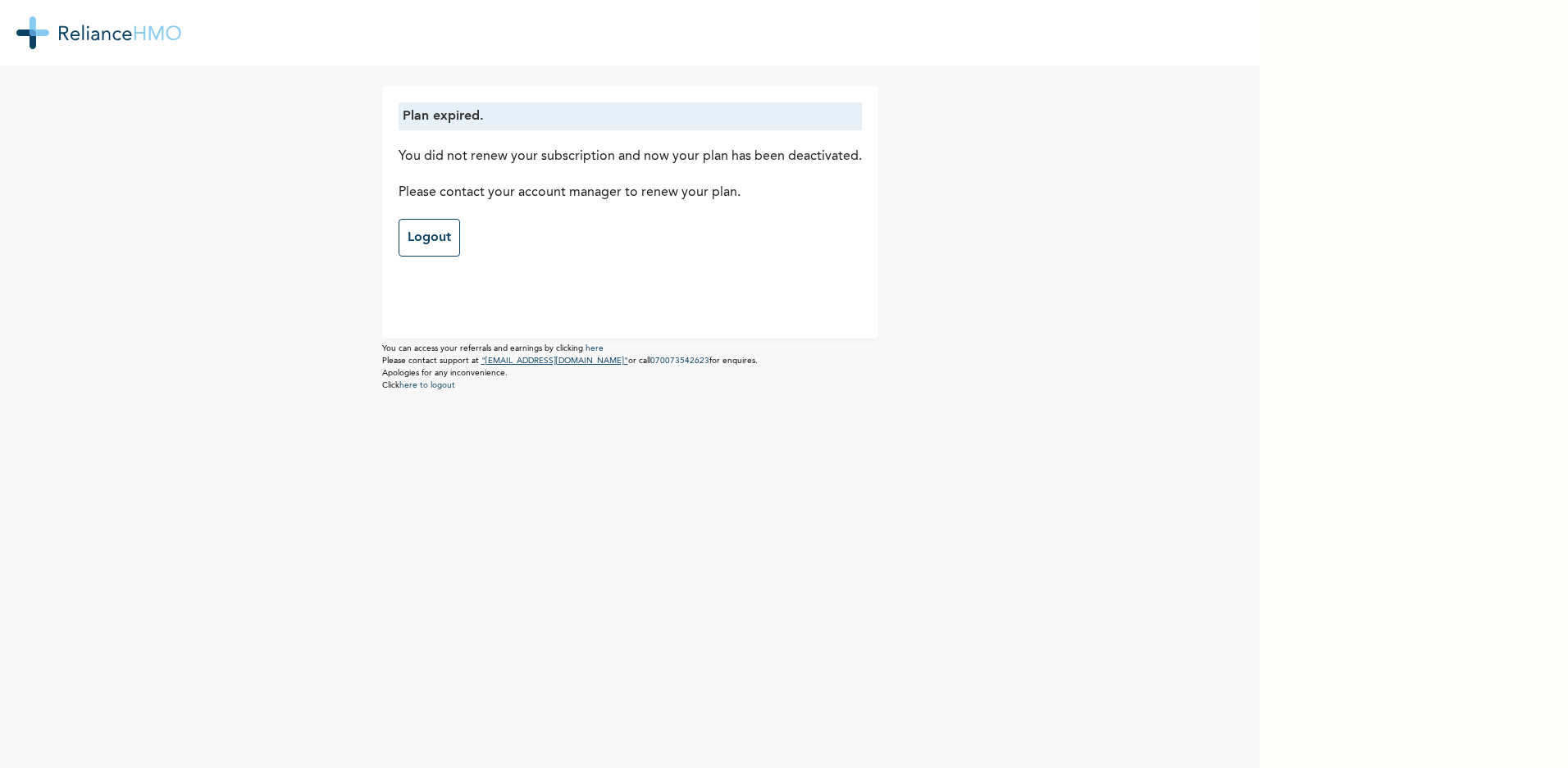 click on ""[EMAIL_ADDRESS][DOMAIN_NAME]"" at bounding box center (554, 361) 